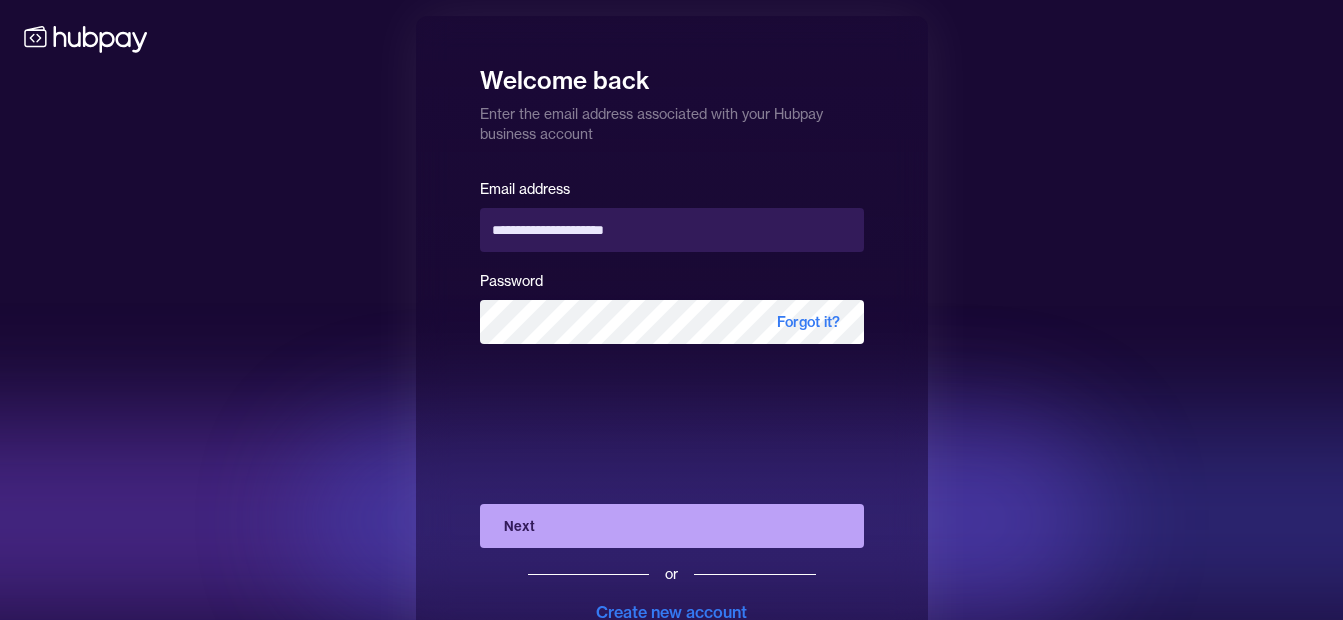scroll, scrollTop: 72, scrollLeft: 0, axis: vertical 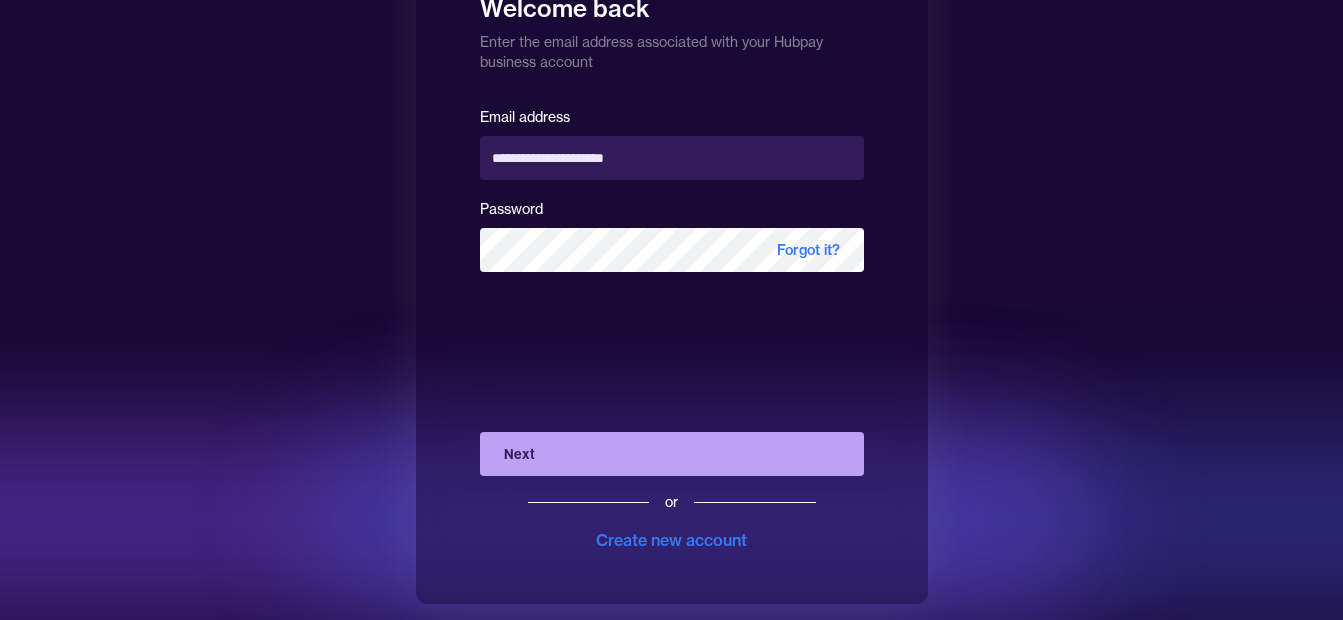 click on "Next" at bounding box center (672, 454) 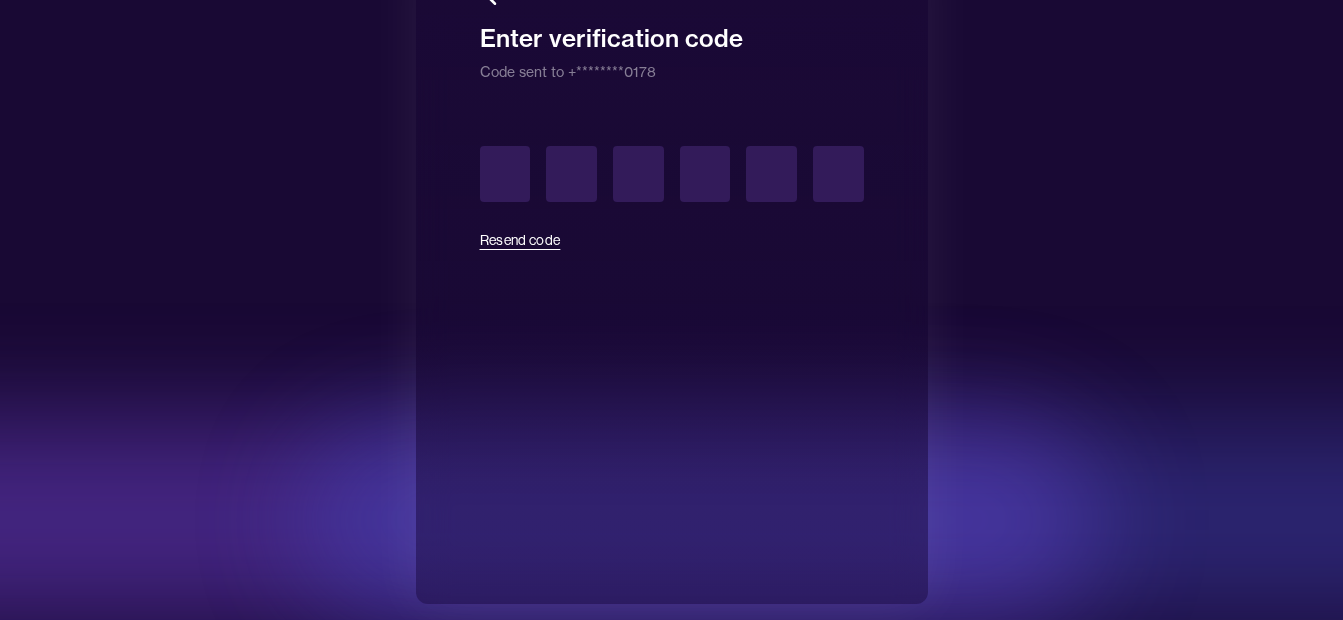 type on "*" 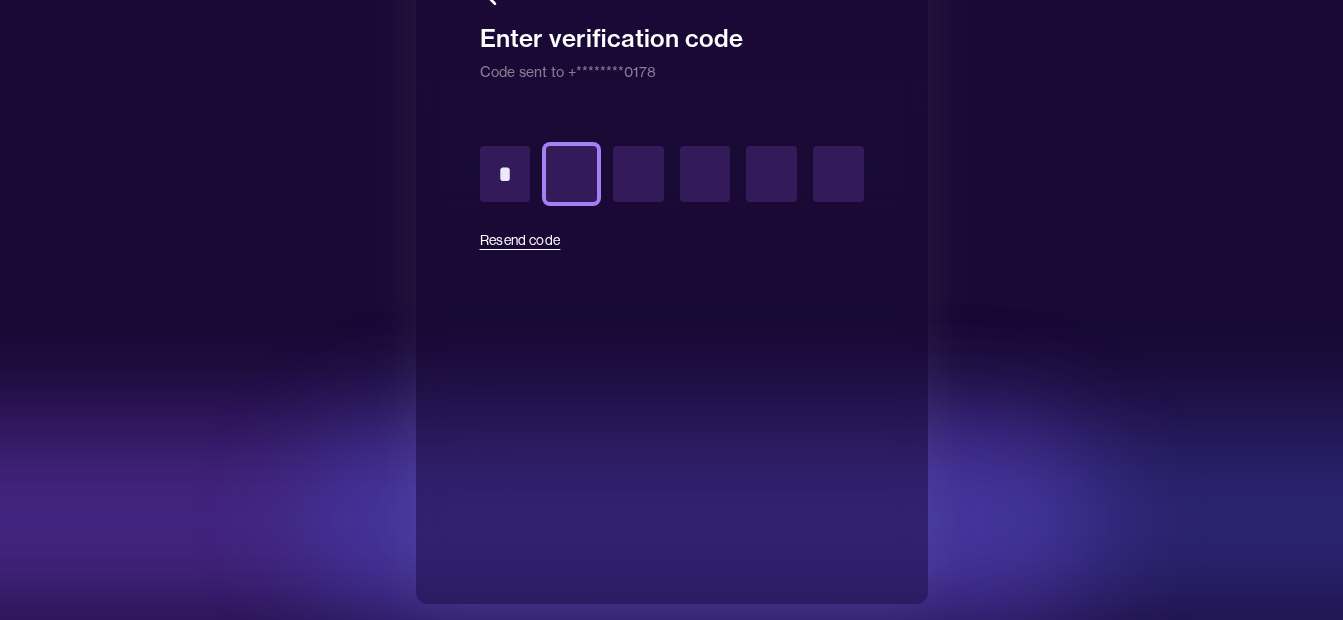 type on "*" 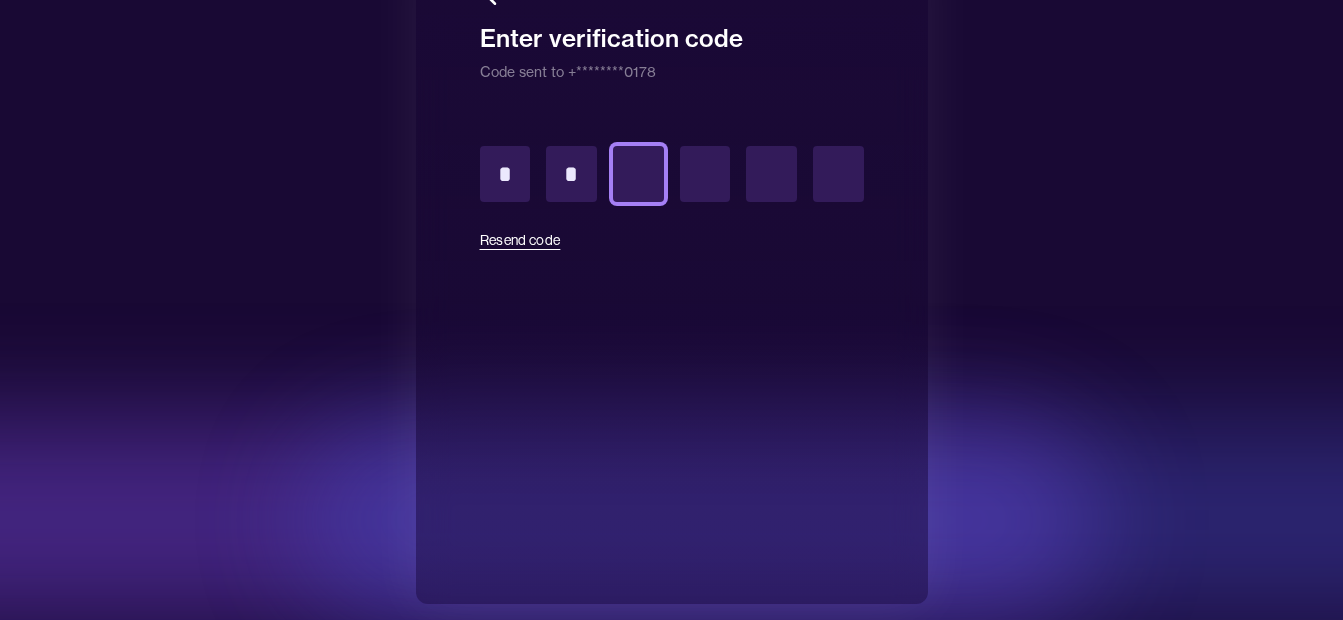 type on "*" 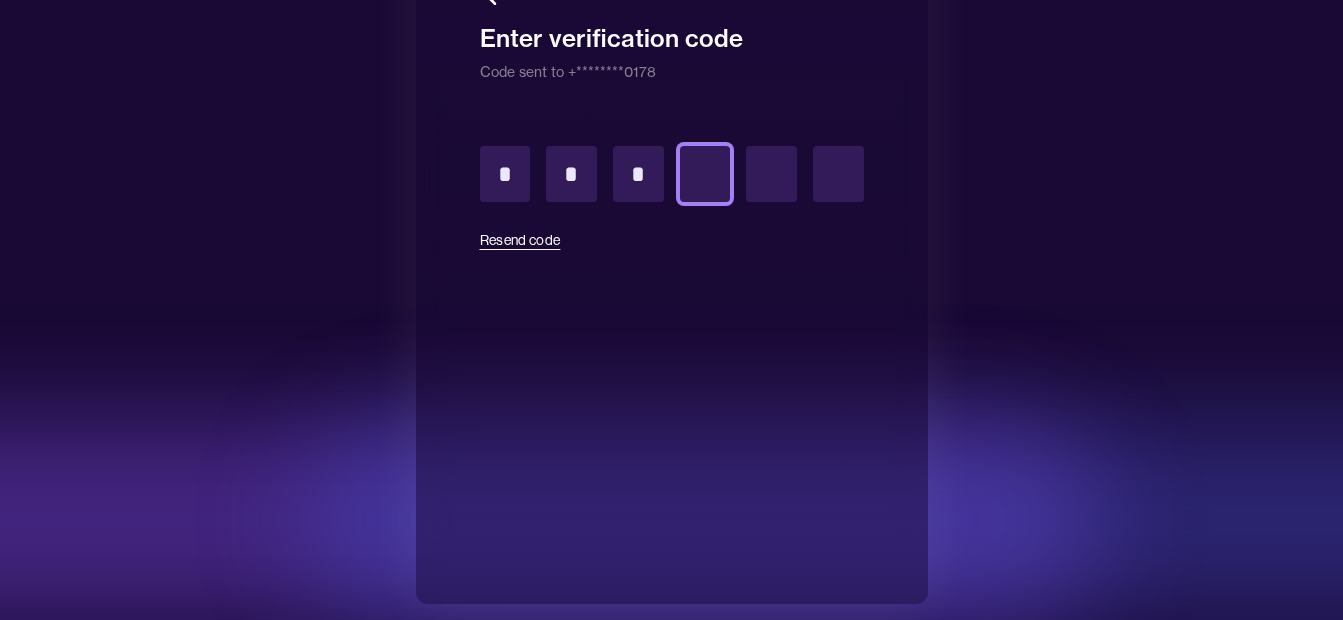 type on "*" 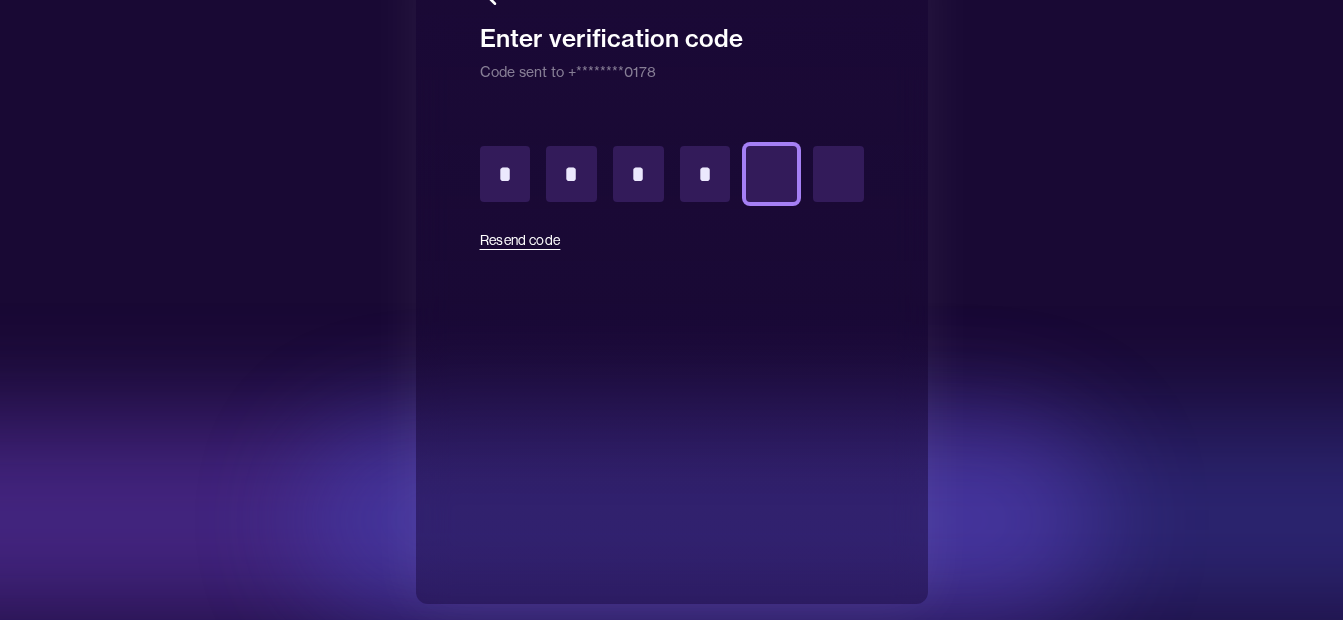 type on "*" 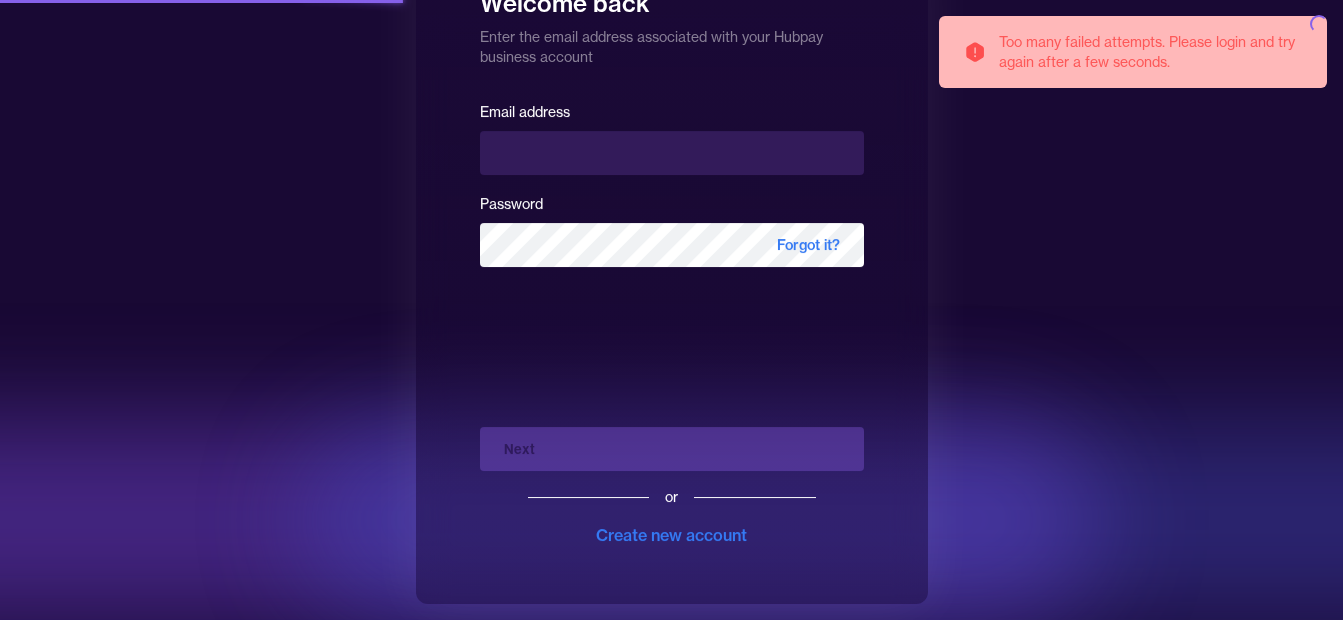 scroll, scrollTop: 0, scrollLeft: 0, axis: both 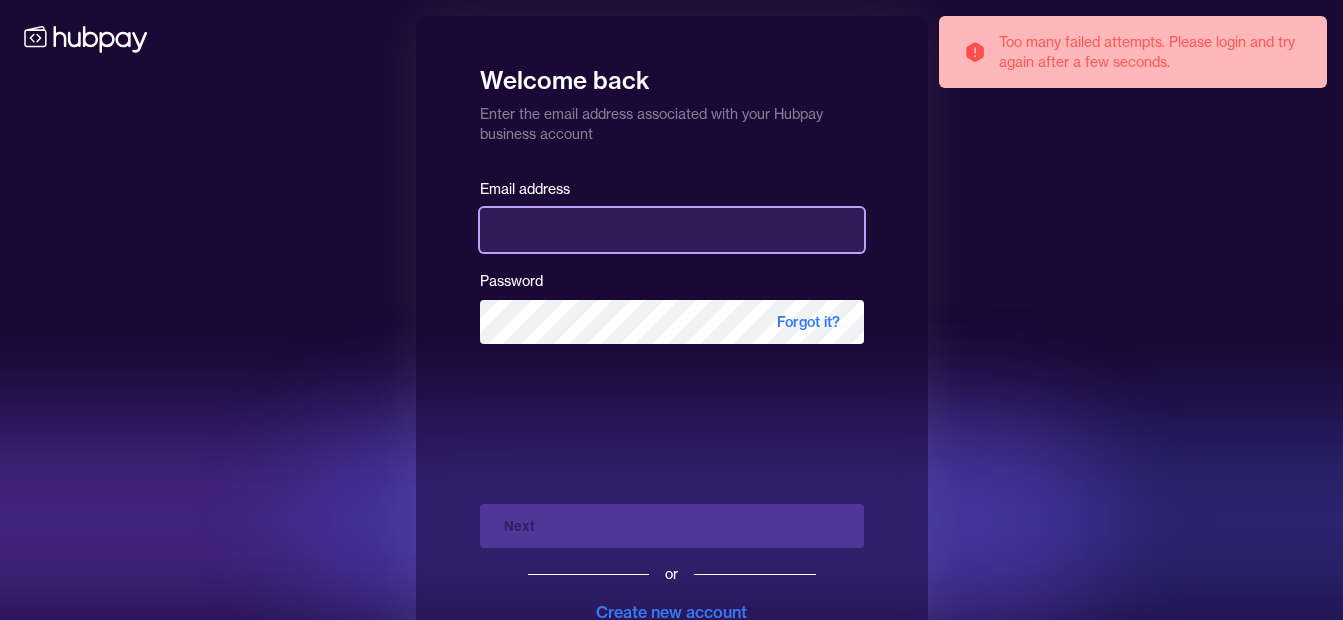 type on "**********" 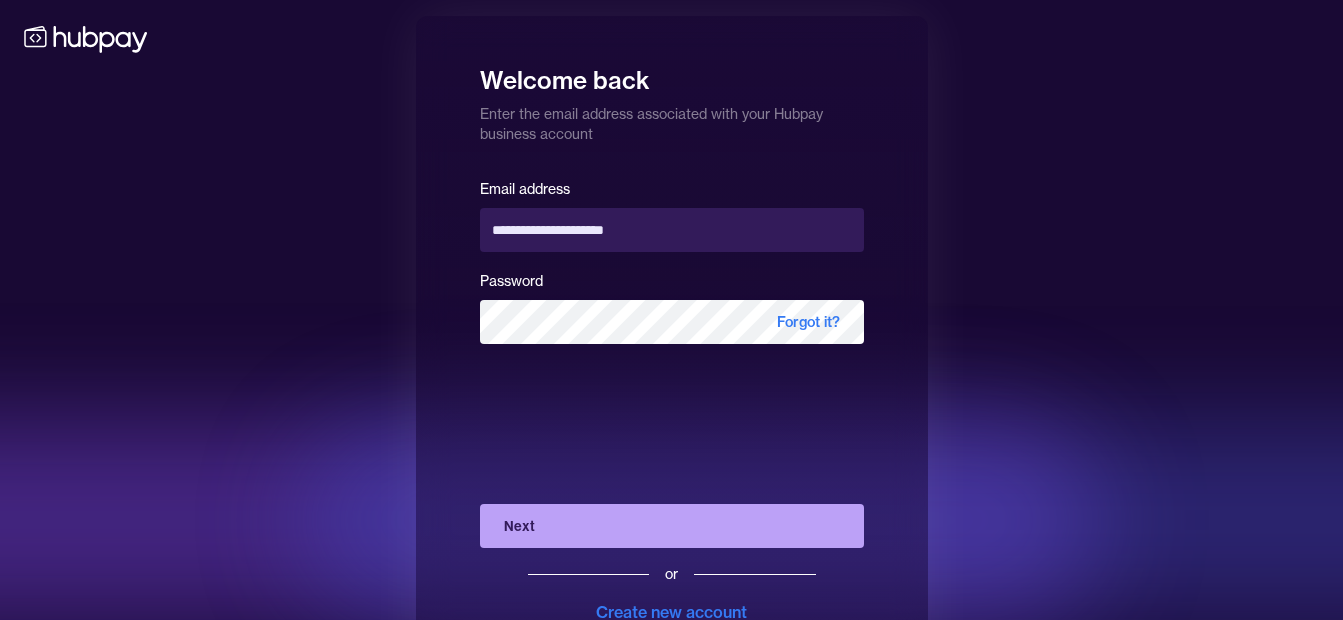 click on "Next" at bounding box center [672, 526] 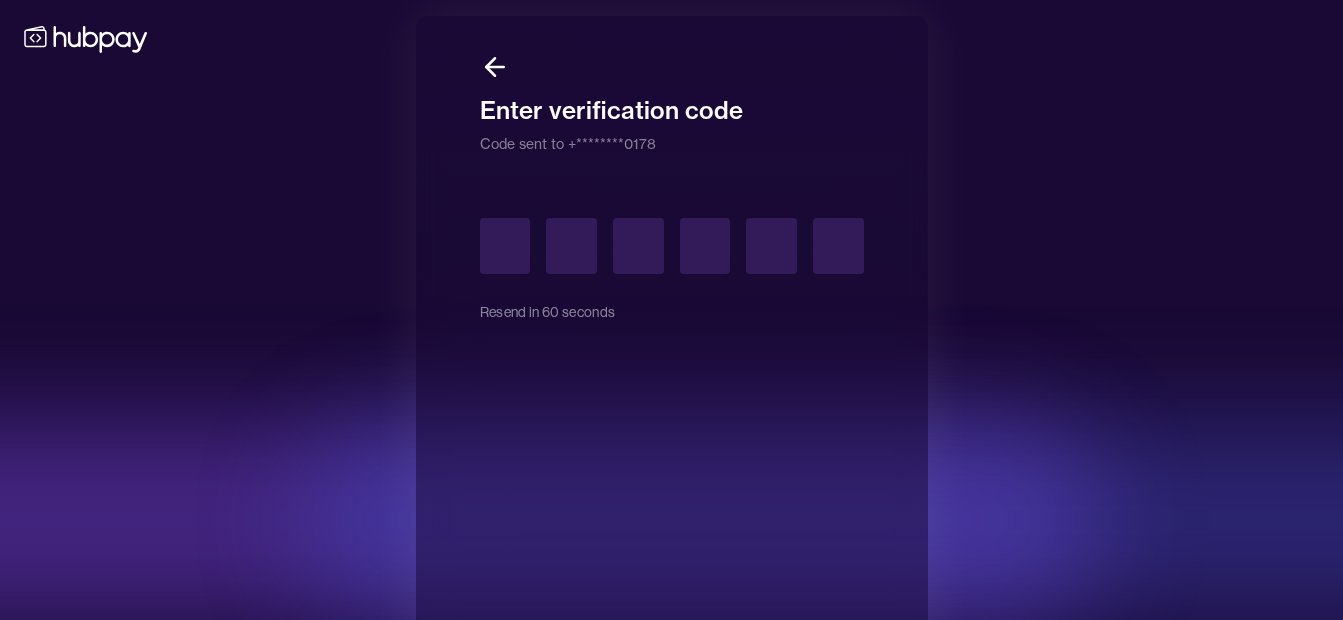 type on "*" 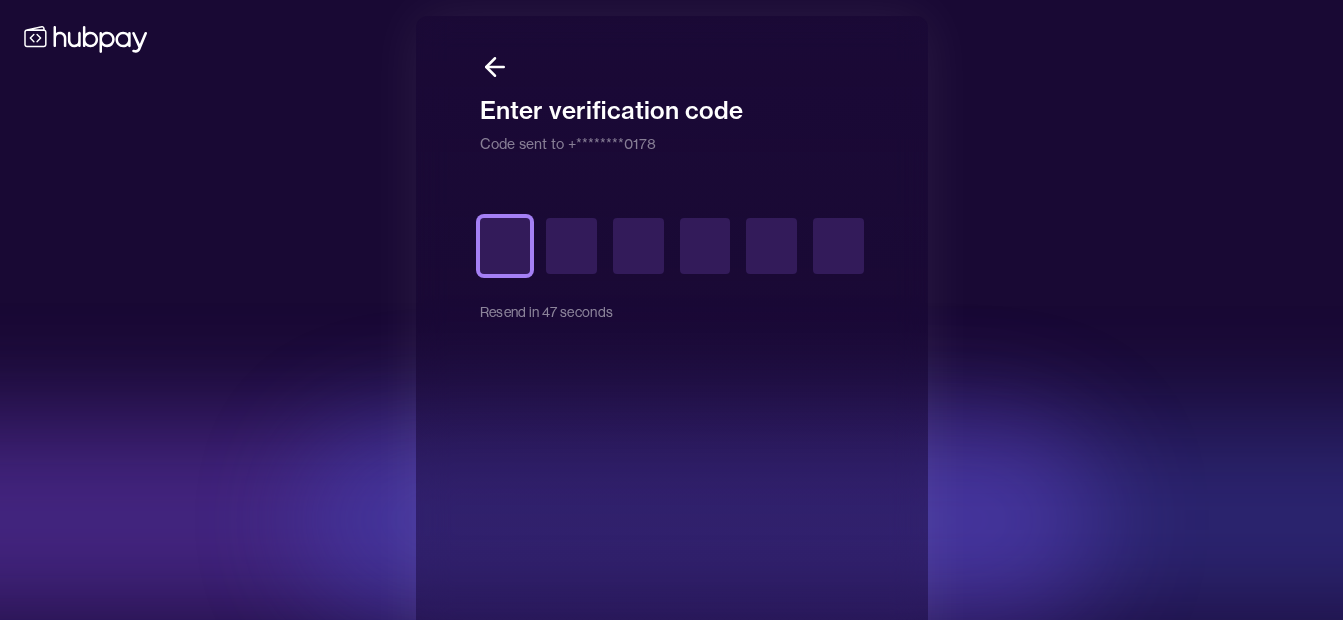 type on "*" 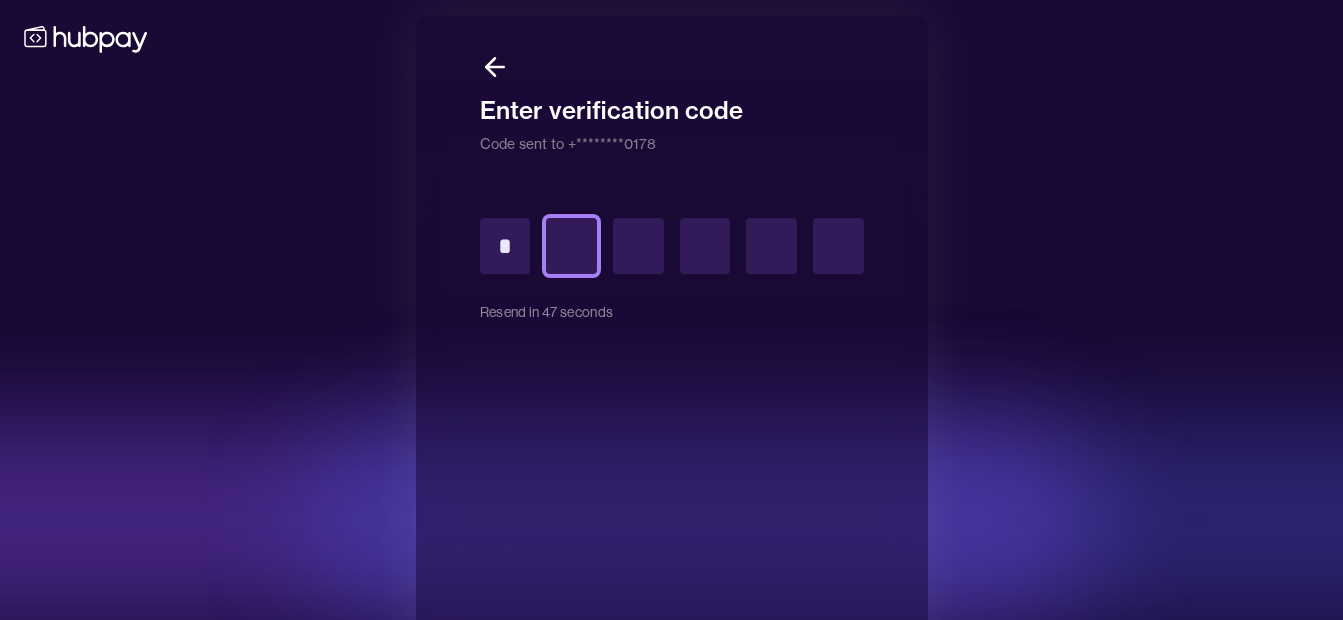 type on "*" 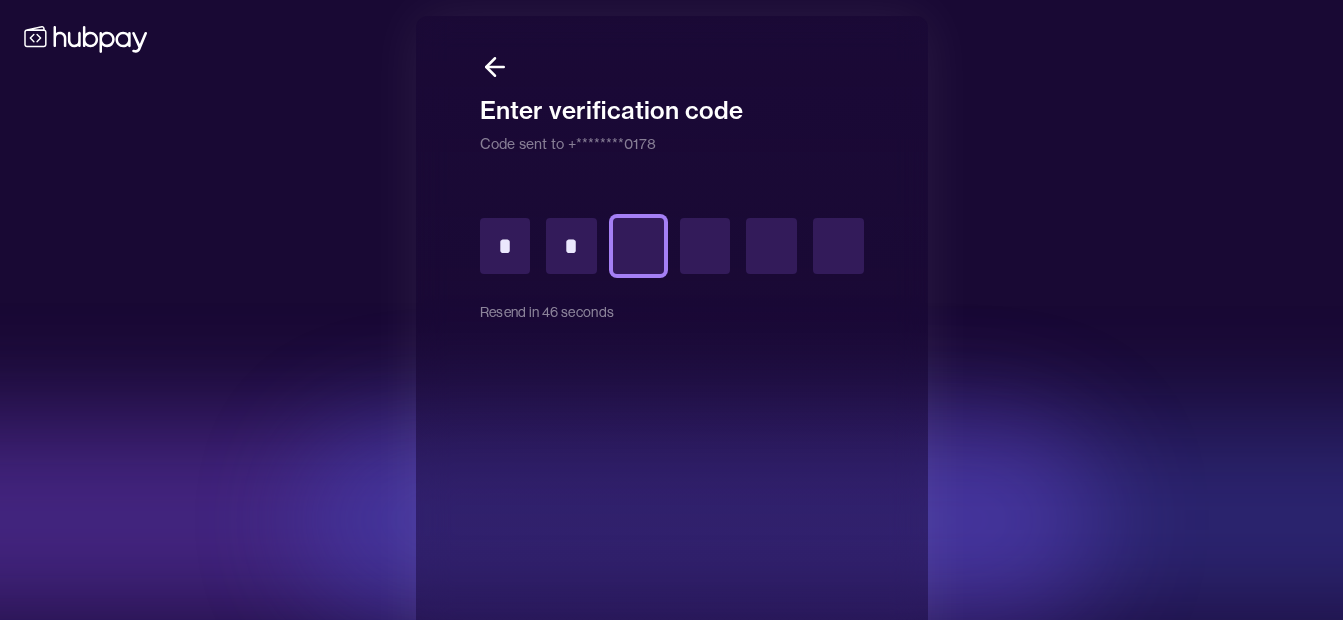 type on "*" 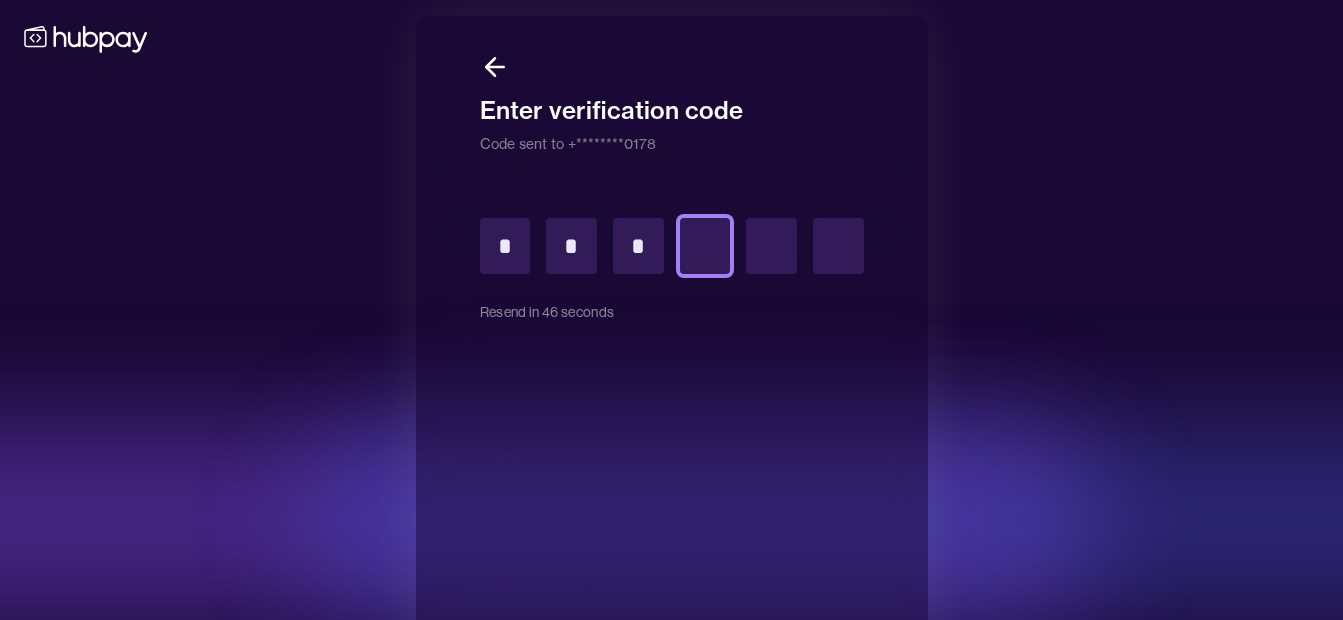 type on "*" 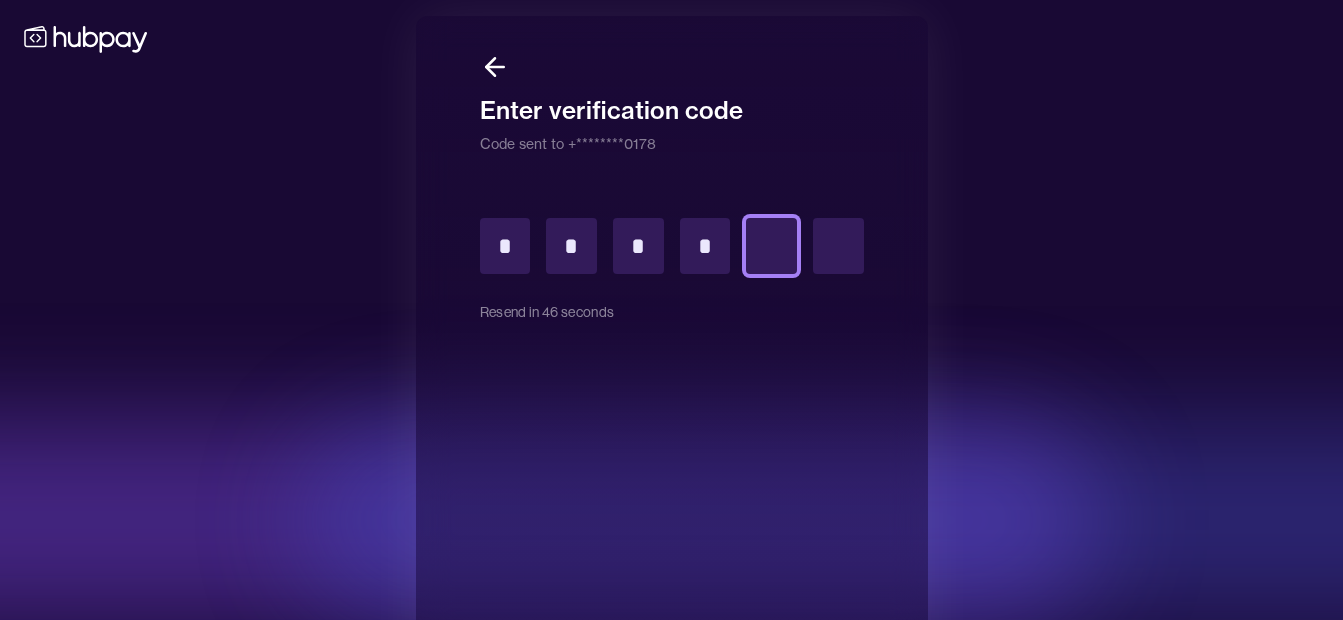 type on "*" 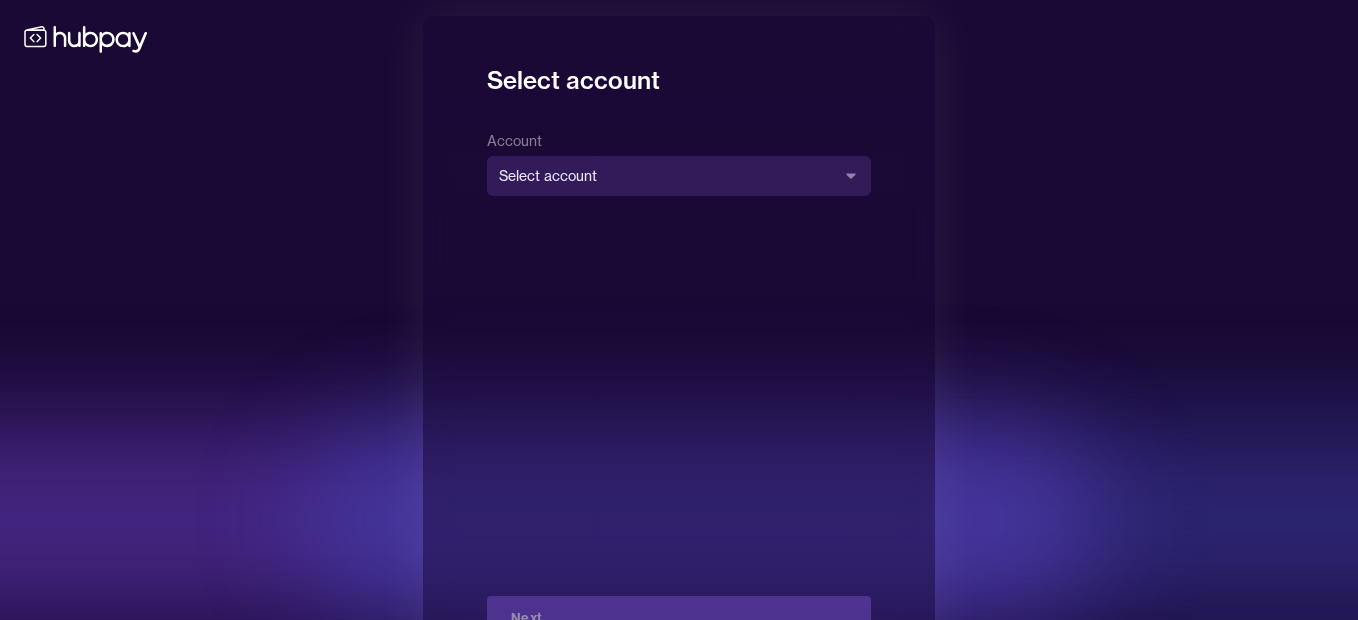 click on "**********" at bounding box center [679, 346] 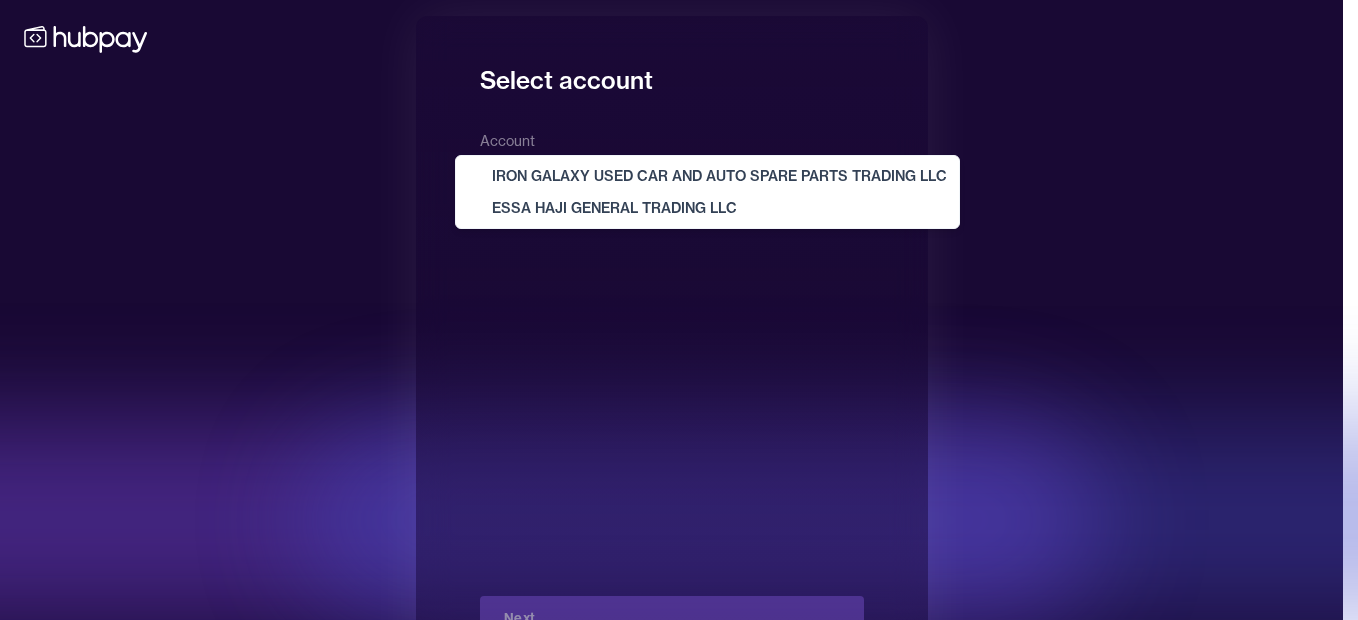 select on "**********" 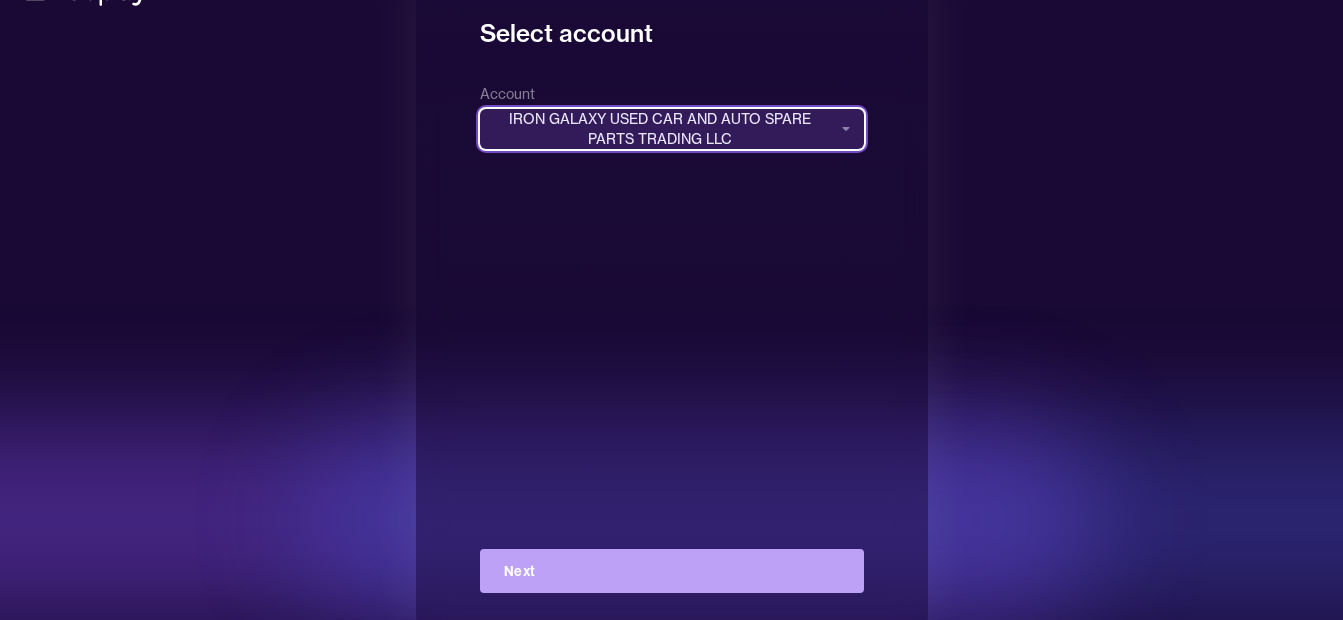 scroll, scrollTop: 72, scrollLeft: 0, axis: vertical 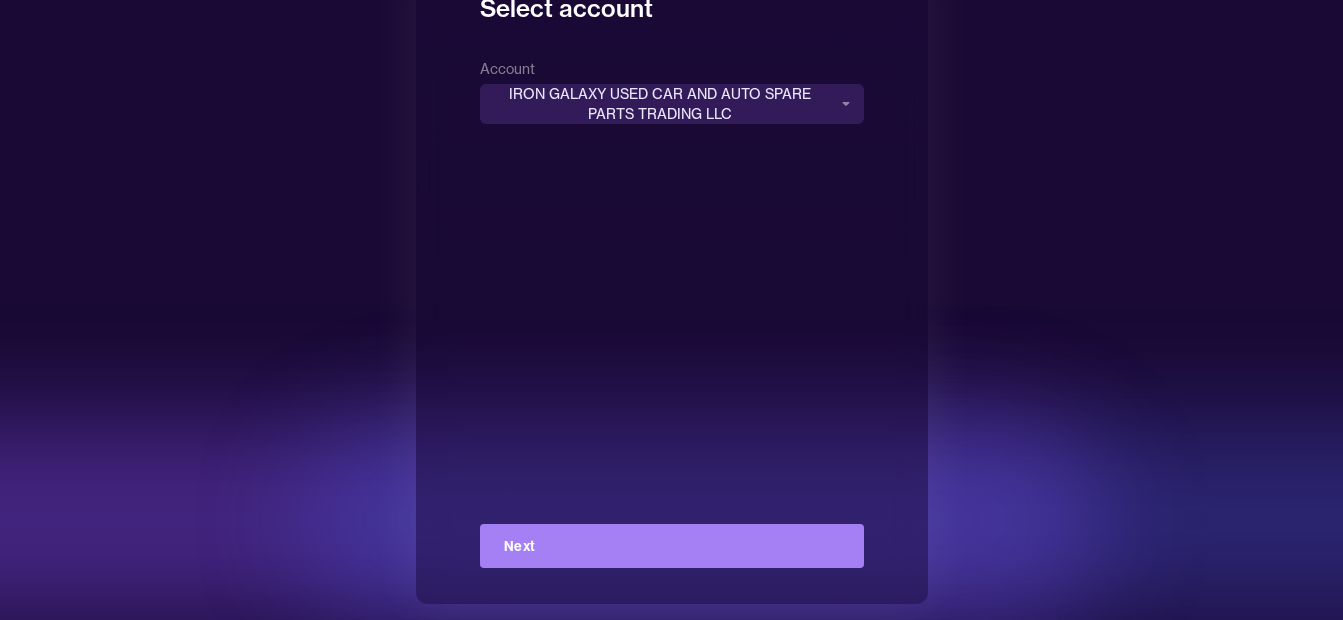 click on "Next" at bounding box center (672, 546) 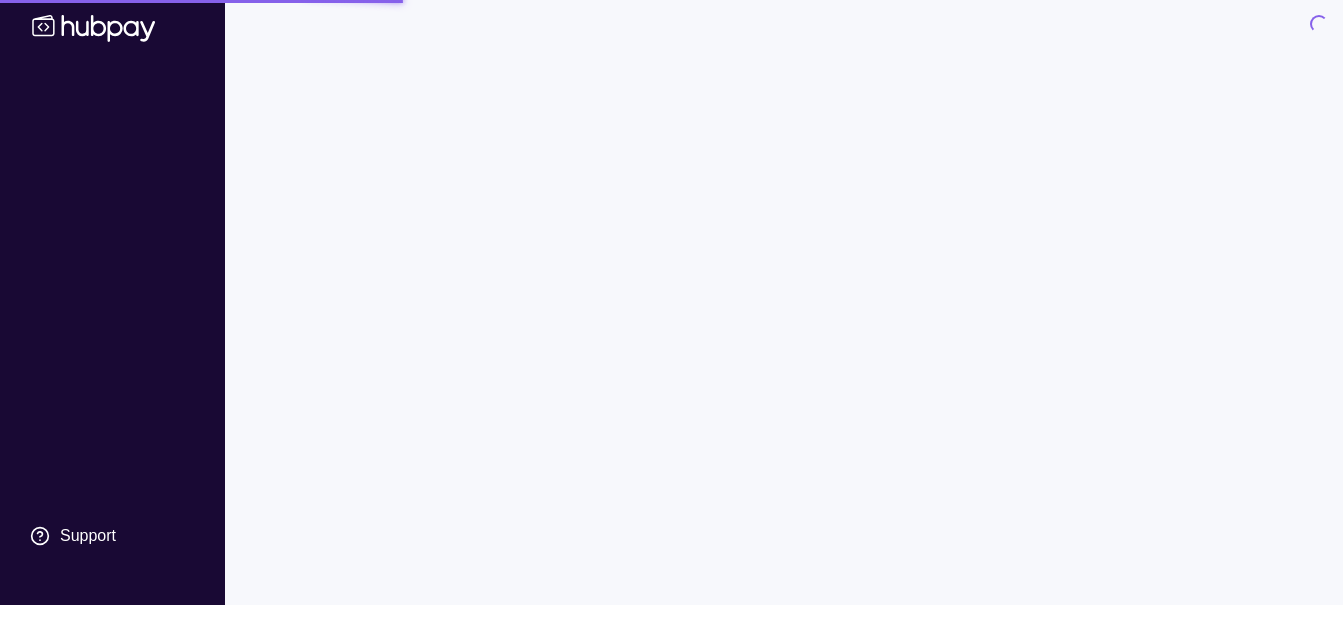 scroll, scrollTop: 0, scrollLeft: 0, axis: both 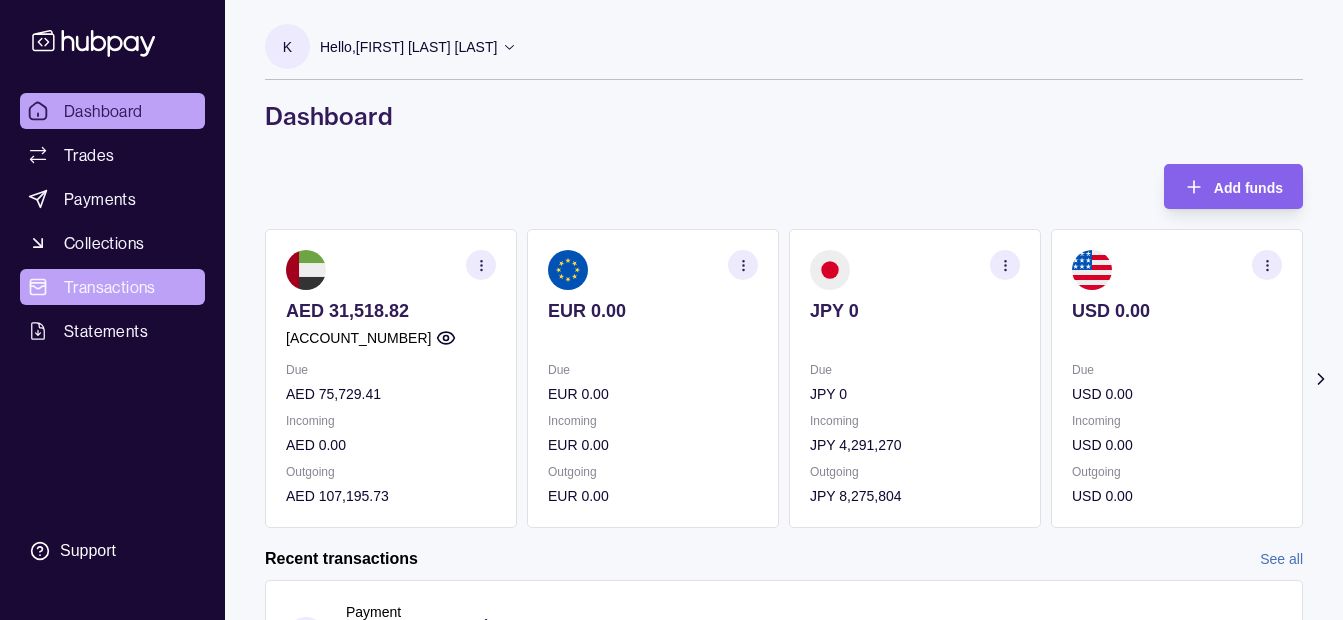 click on "Transactions" at bounding box center [110, 287] 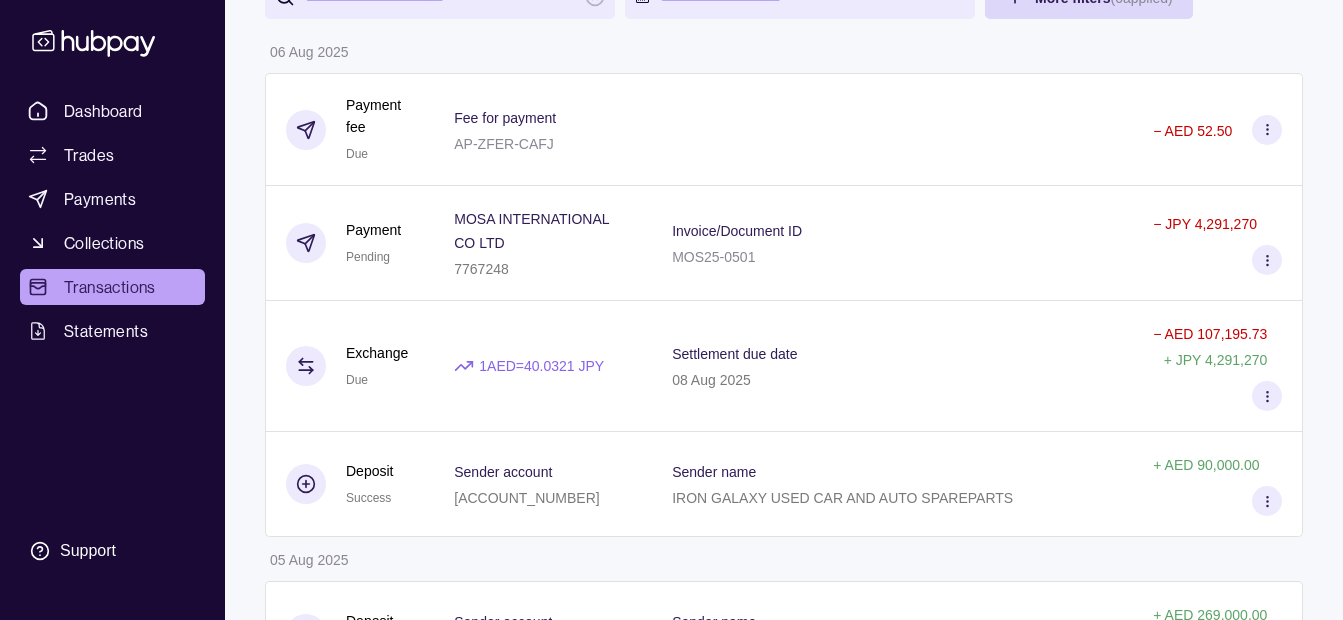 scroll, scrollTop: 0, scrollLeft: 0, axis: both 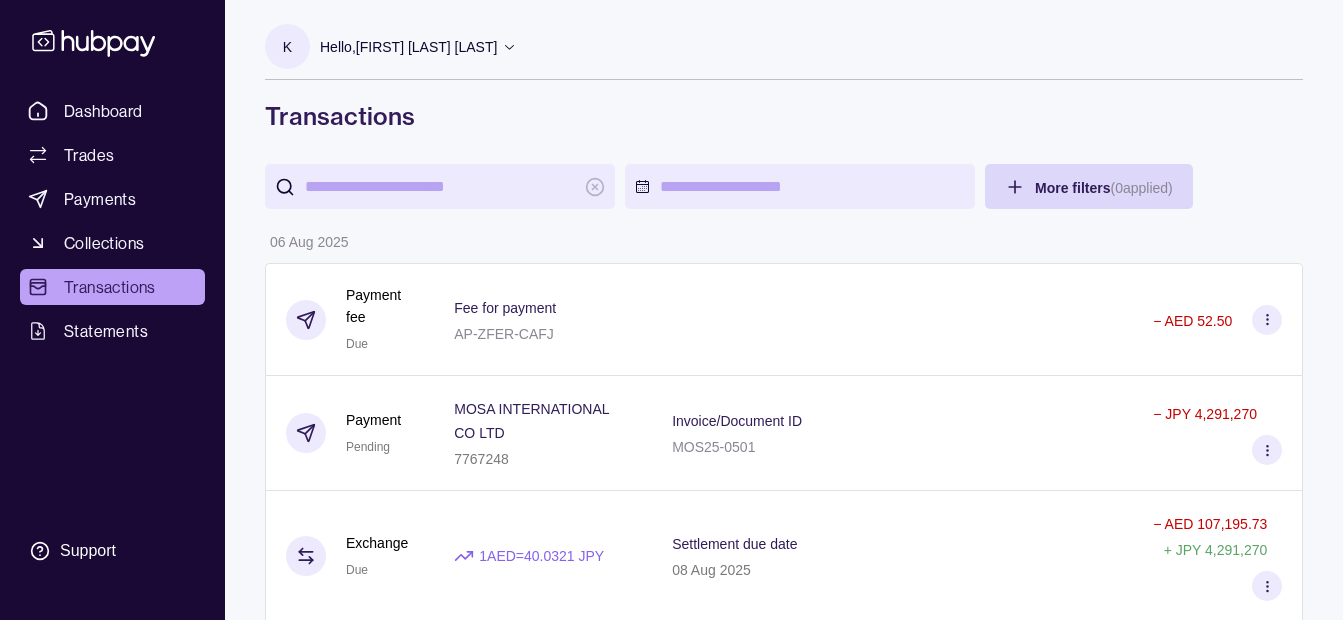 click on "Hello,  Khalid Khan Rahmat Gul" at bounding box center [408, 47] 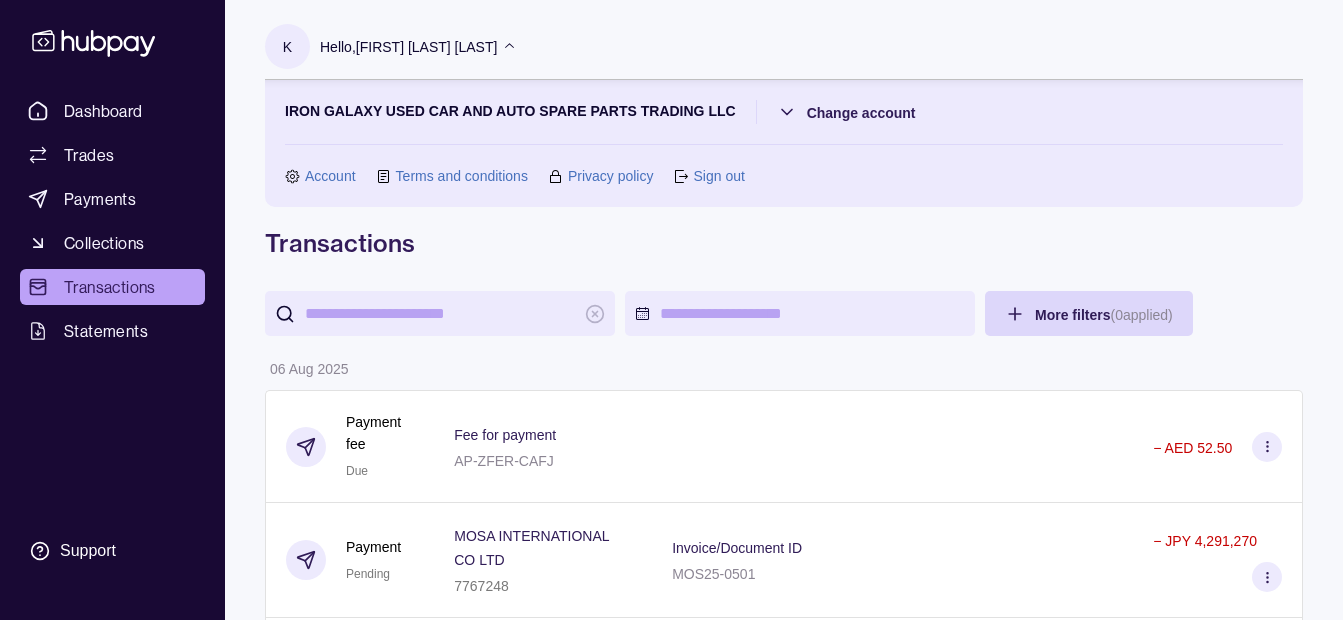 click on "Hello,  Khalid Khan Rahmat Gul" at bounding box center (408, 47) 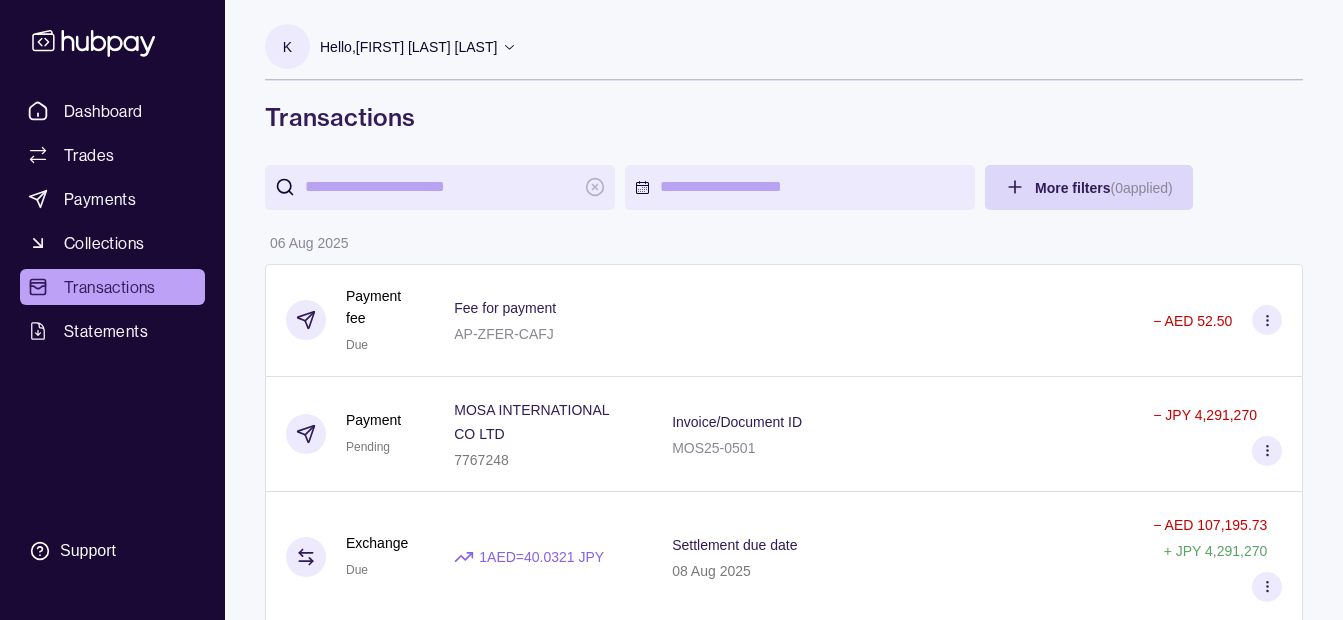 click on "Hello,  Khalid Khan Rahmat Gul" at bounding box center (408, 47) 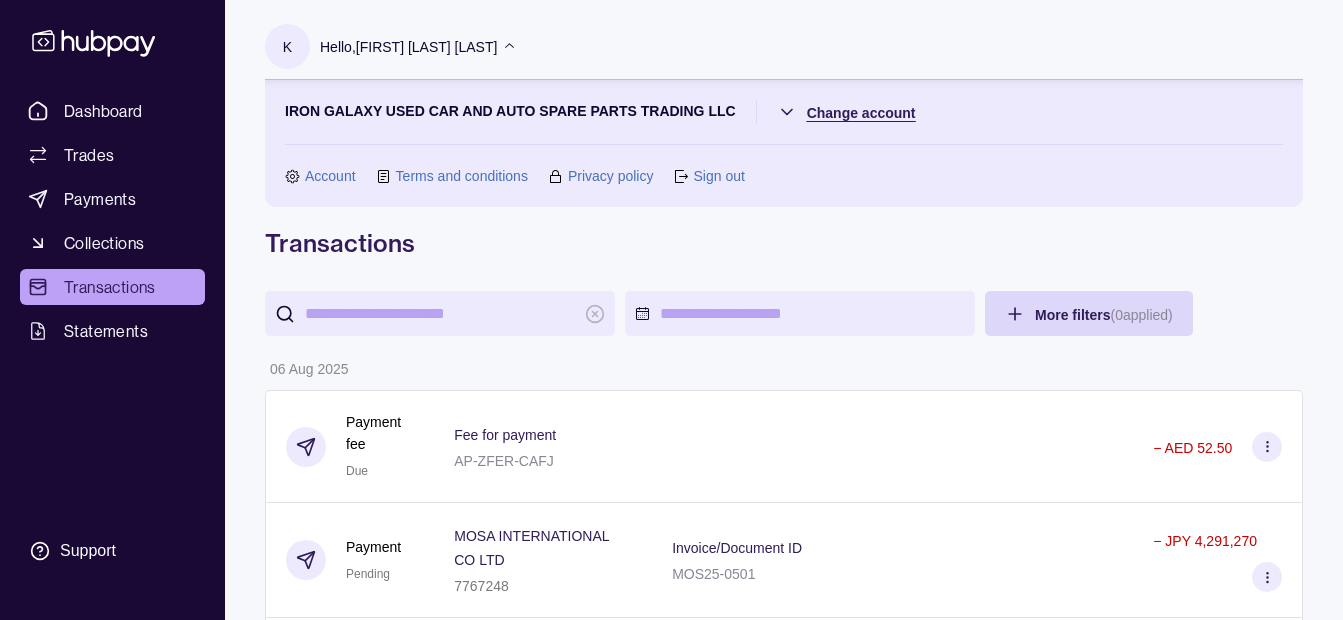 click on "Dashboard Trades Payments Collections Transactions Statements Support K Hello,  Khalid Khan Rahmat Gul   IRON GALAXY USED CAR AND AUTO SPARE PARTS TRADING LLC Change account Account Terms and conditions Privacy policy Sign out Transactions More filters  ( 0  applied) Details Amount 06 Aug 2025 Payment fee Due Fee for payment AP-ZFER-CAFJ −   AED 52.50 Payment Pending MOSA INTERNATIONAL CO LTD 7767248 Invoice/Document ID MOS25-0501 −   JPY 4,291,270 Exchange Due 1  AED  =  40.0321   JPY Settlement due date 08 Aug 2025 −   AED 107,195.73 +   JPY 4,291,270 Deposit Success Sender account AE230351001326835719001 Sender name IRON GALAXY USED CAR AND AUTO SPAREPARTS +   AED 90,000.00 05 Aug 2025 Deposit Success Sender account – Sender name  IRON GALAXY USED CAR AND AUTO SPARE PARTS TRADING LLC +   AED 269,000.00 04 Aug 2025 Payment fee Paid Fee for payment AP-XBW7-A5KZ −   AED 52.50 Payment Success RK TRADING CO LTD 2537616264 Invoice/Document ID INV 100BK5009286 −   JPY 3,974,972 Exchange Success 1  AED" at bounding box center (671, 1429) 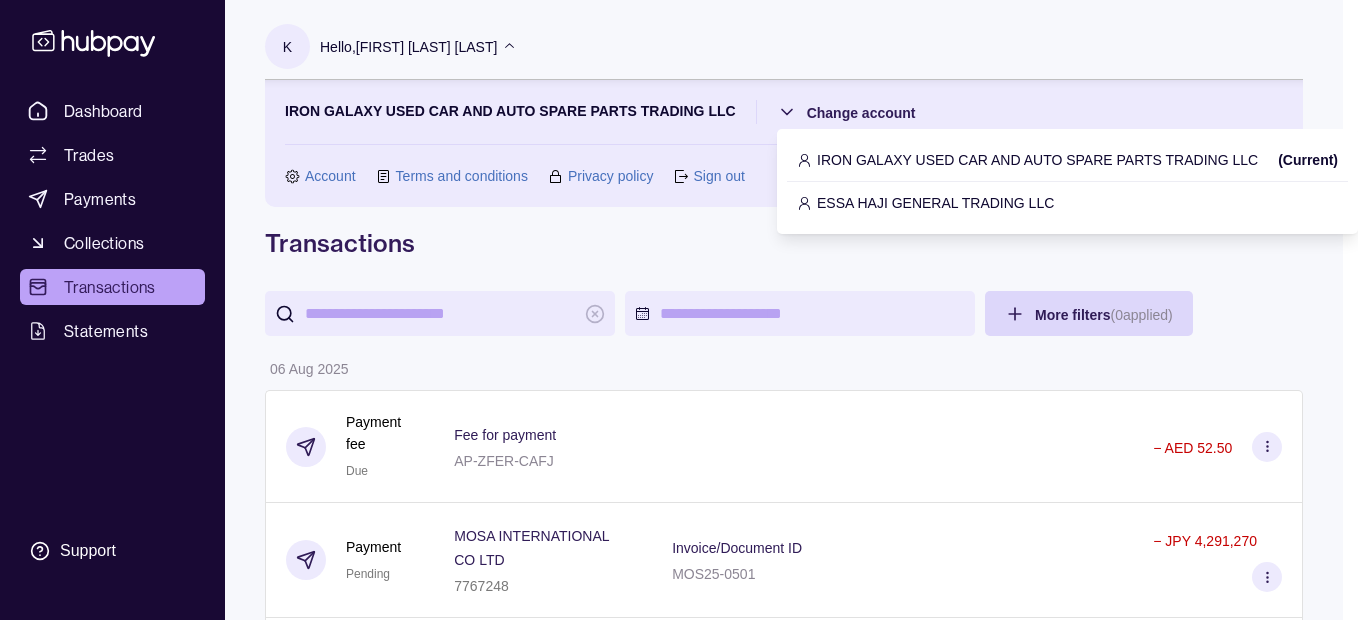 click on "ESSA HAJI GENERAL TRADING LLC" at bounding box center (935, 203) 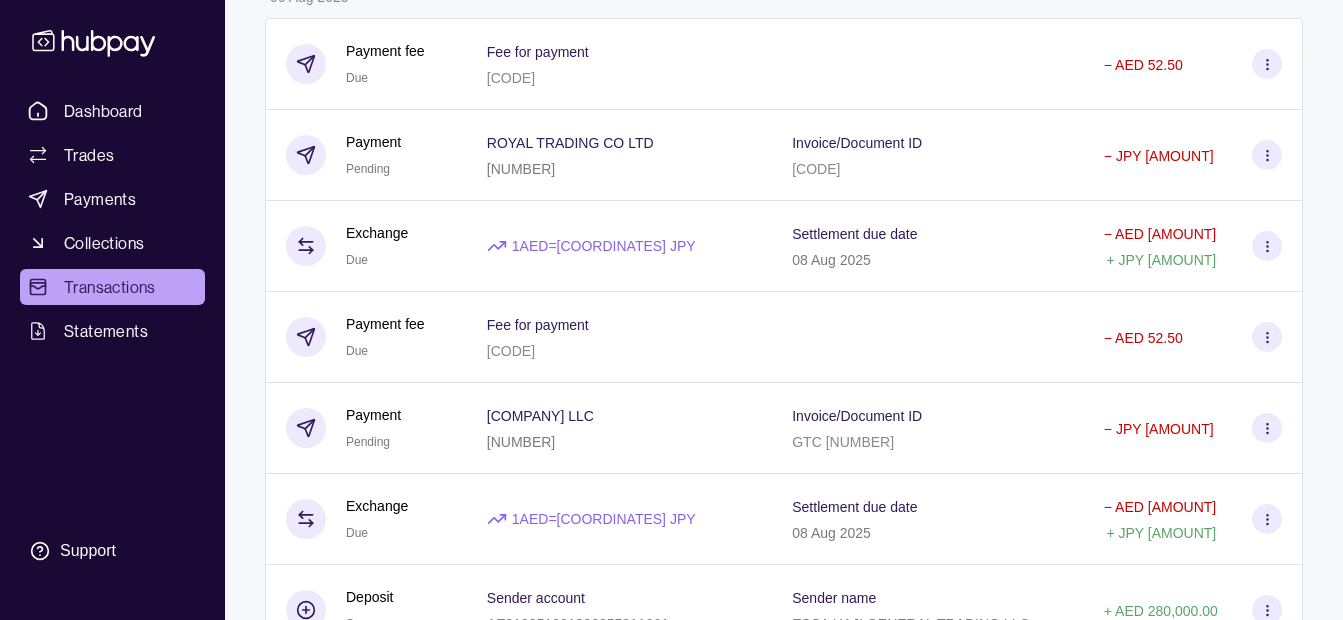 scroll, scrollTop: 242, scrollLeft: 0, axis: vertical 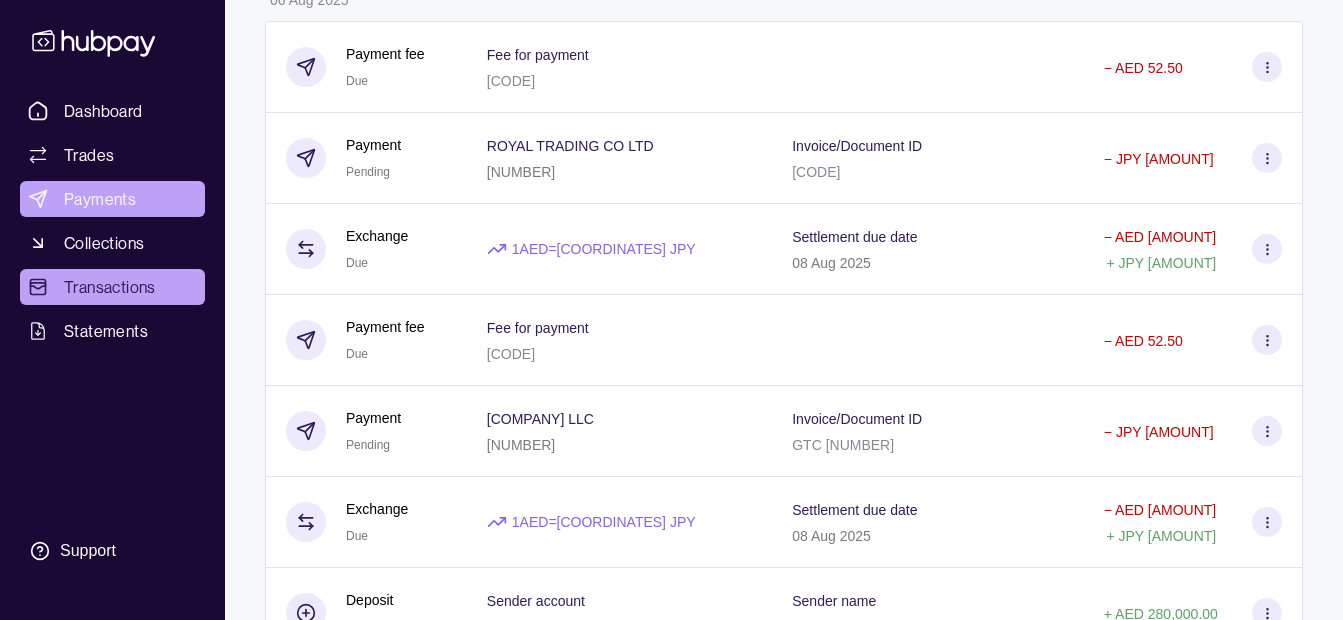 click on "Payments" at bounding box center [112, 199] 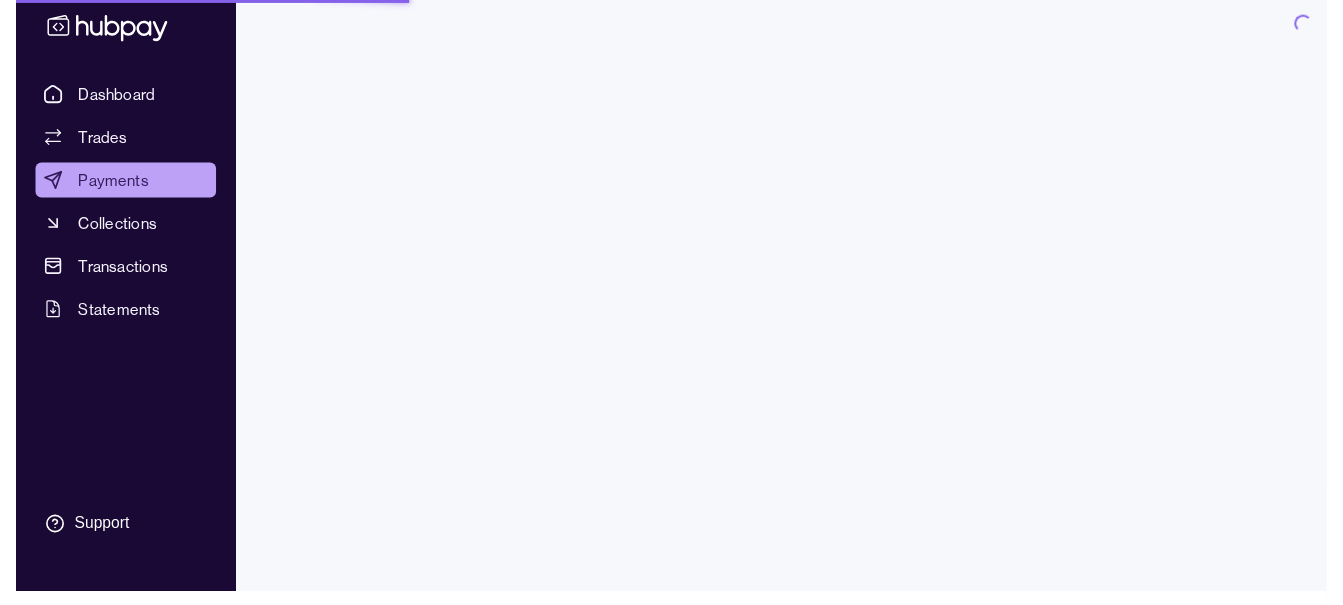 scroll, scrollTop: 0, scrollLeft: 0, axis: both 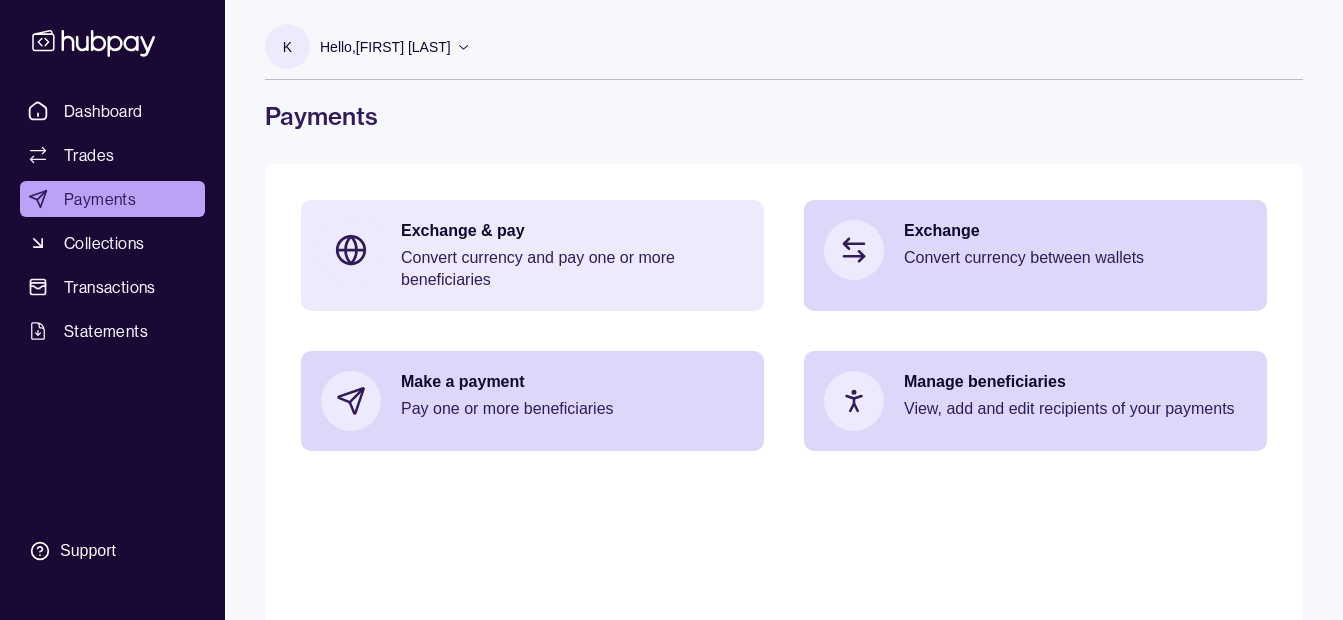 click on "Exchange & pay Convert currency and pay one or more beneficiaries" at bounding box center [572, 255] 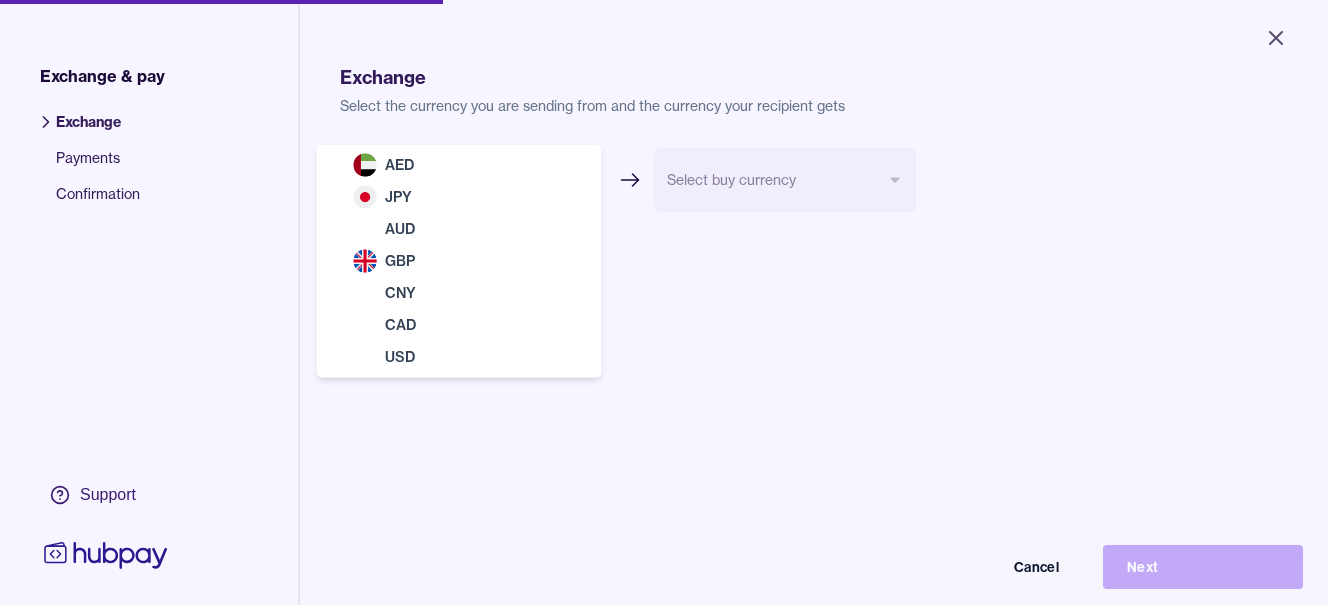 click on "Close Exchange & pay Exchange Payments Confirmation Support Exchange Select the currency you are sending from and the currency your recipient gets Select sell currency *** *** *** *** *** *** *** Select buy currency Cancel Next Exchange & pay | Hubpay AED JPY AUD GBP CNY CAD USD" at bounding box center [671, 302] 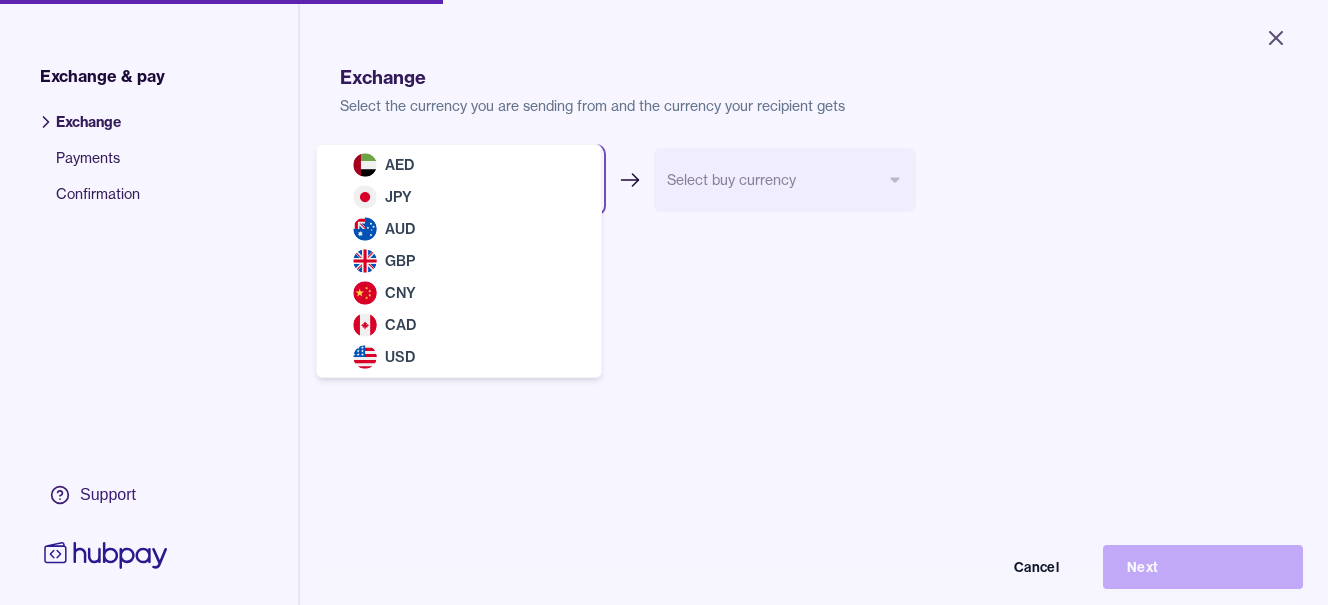 click on "Close Exchange & pay Exchange Payments Confirmation Support Exchange Select the currency you are sending from and the currency your recipient gets Select sell currency *** *** *** *** *** *** *** Select buy currency Cancel Next Exchange & pay | Hubpay AED JPY AUD GBP CNY CAD USD" at bounding box center (671, 302) 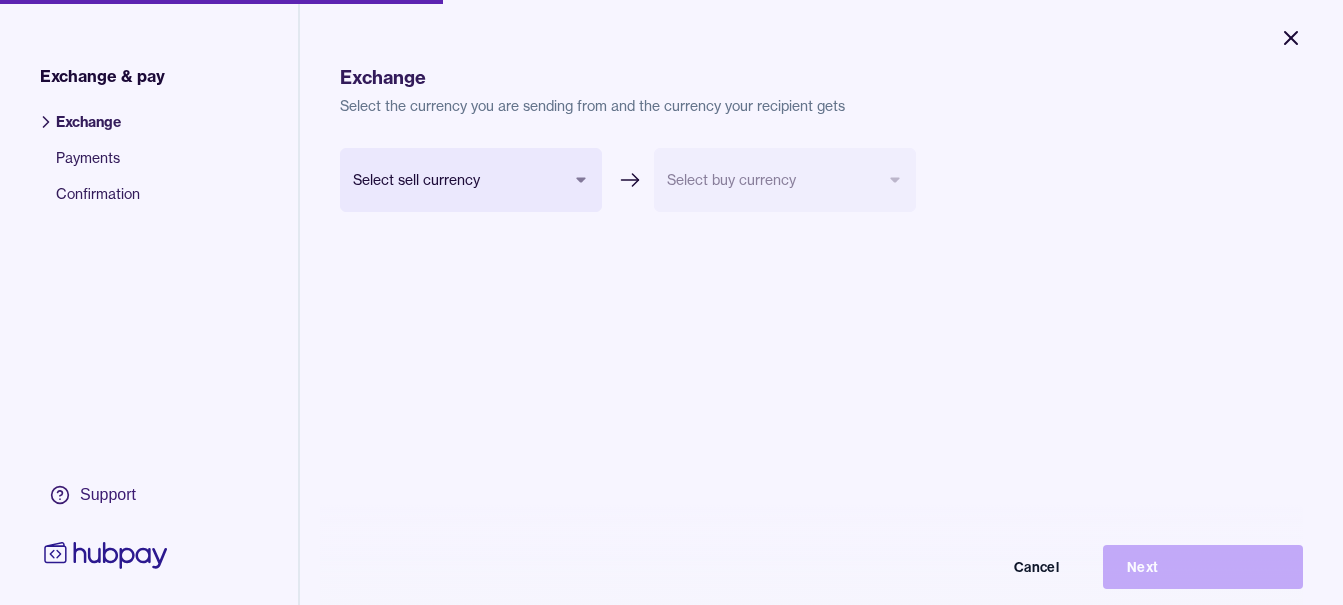 click 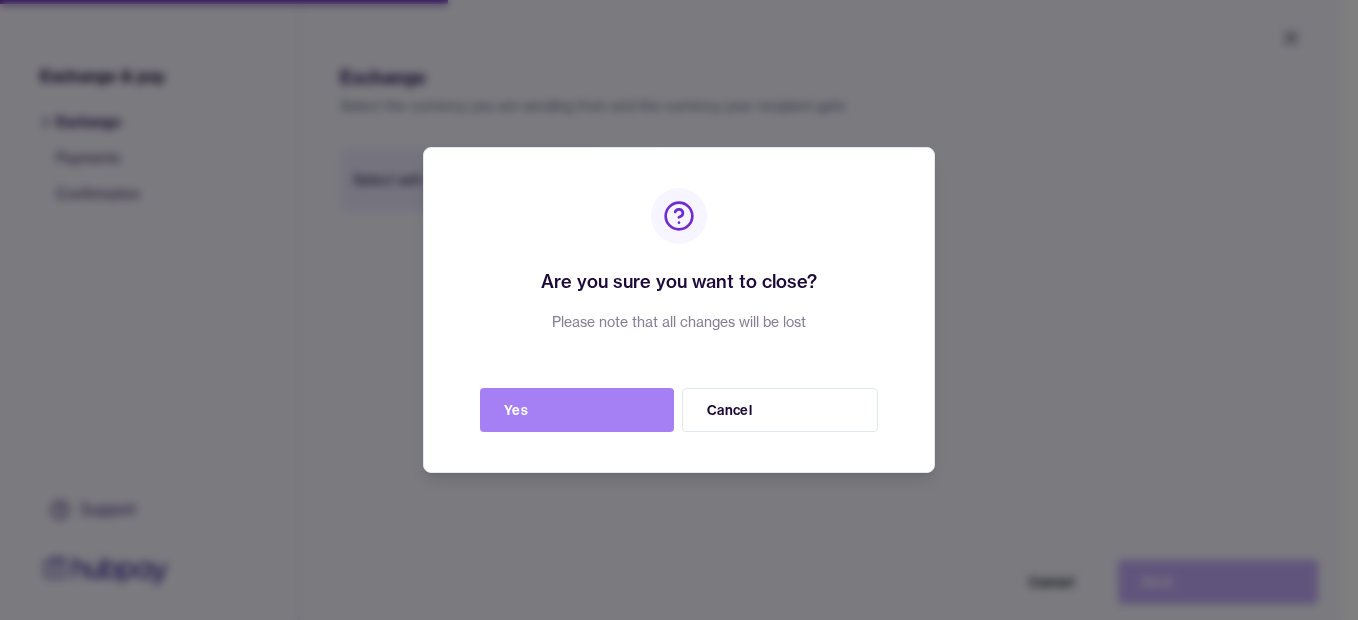 click on "Yes" at bounding box center (577, 410) 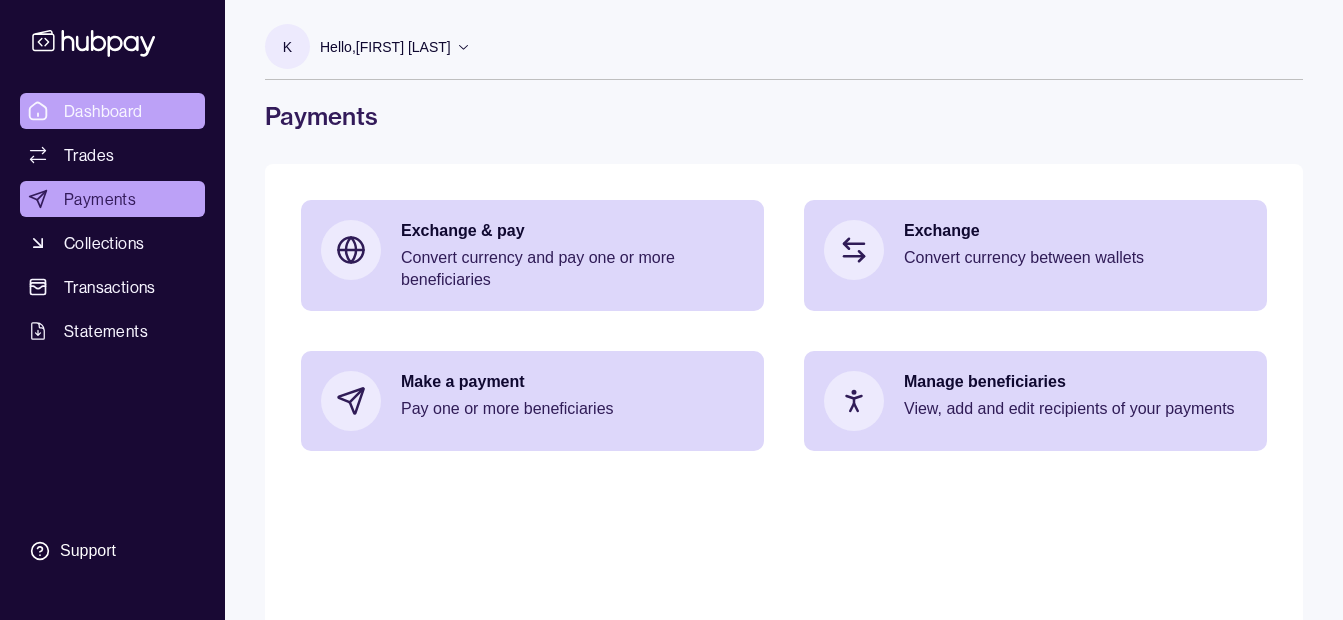click on "Dashboard" at bounding box center (103, 111) 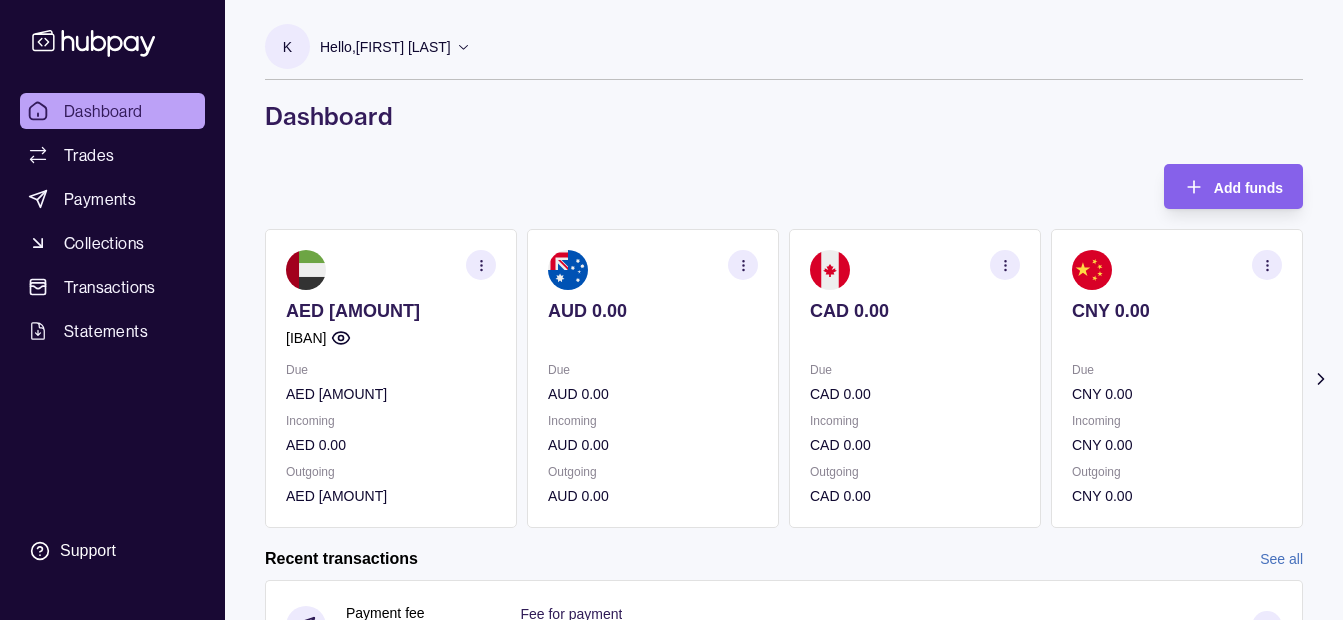 click on "Hello,  [FIRST] [LAST]" at bounding box center (385, 47) 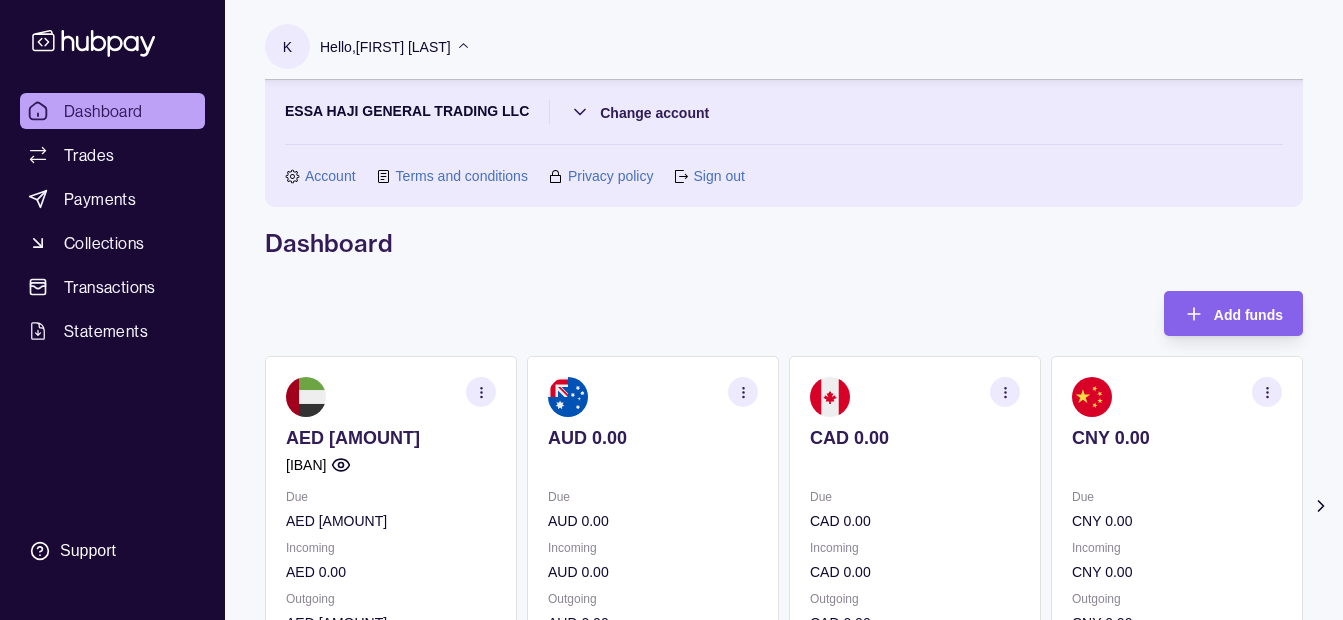 click on "Hello,  [FIRST] [LAST]" at bounding box center [385, 47] 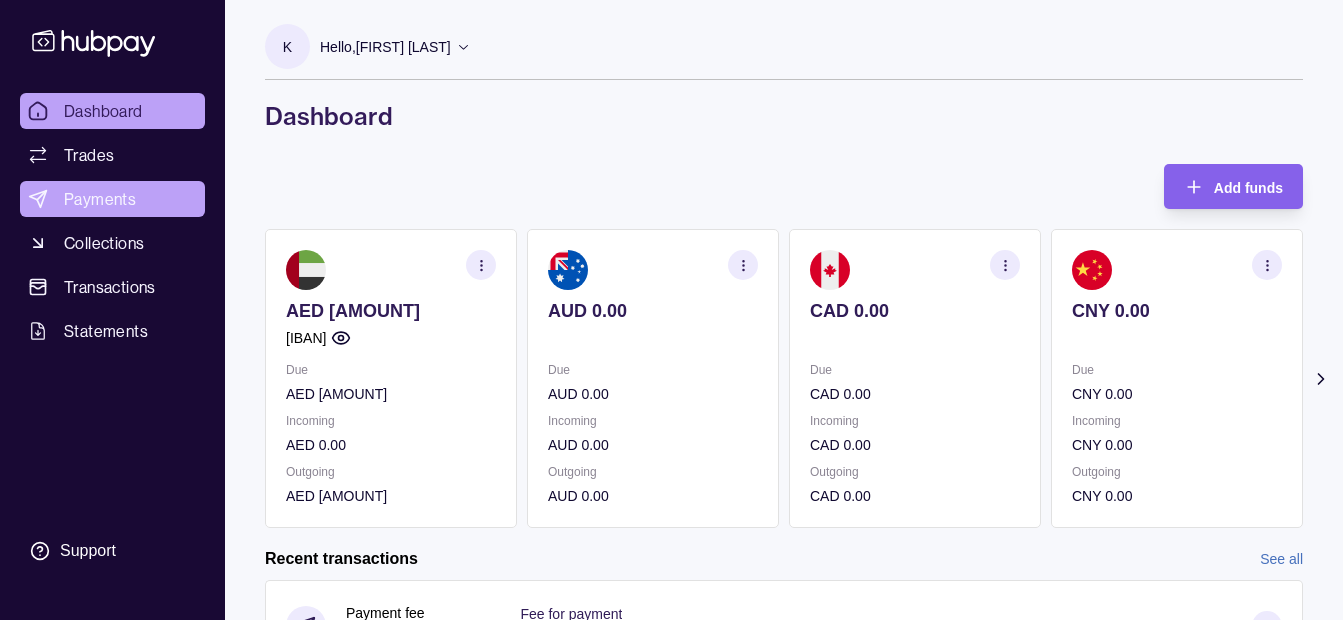click on "Payments" at bounding box center (100, 199) 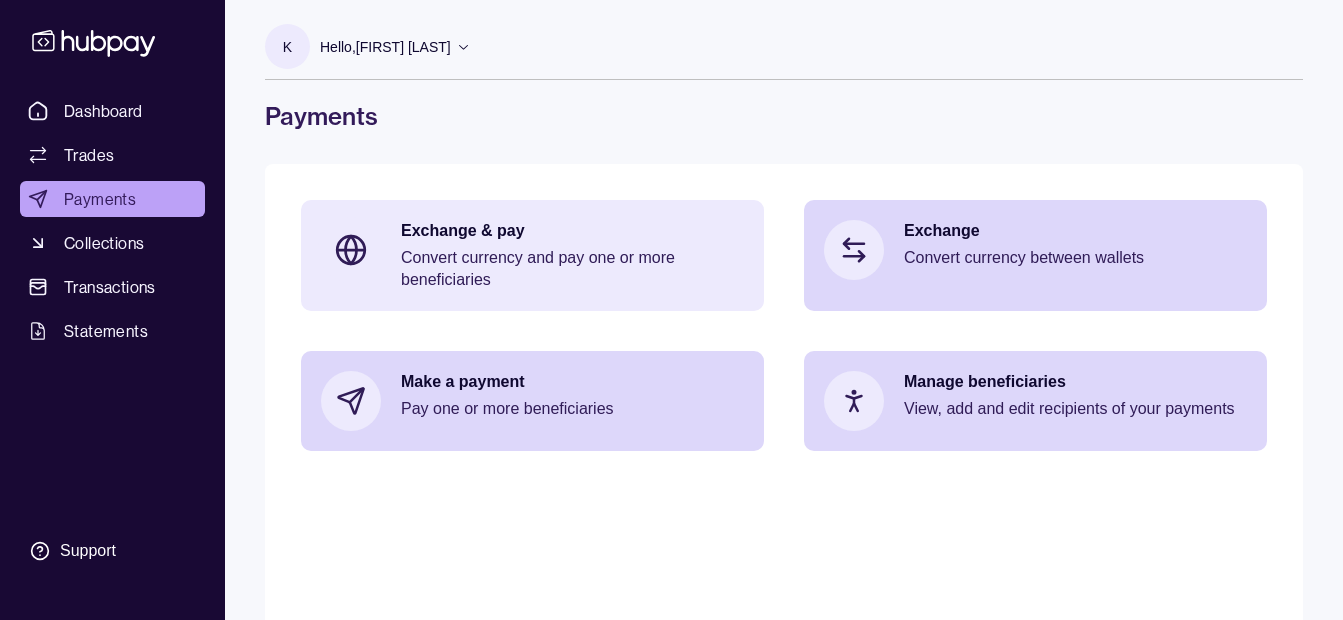 click on "Exchange & pay Convert currency and pay one or more beneficiaries" at bounding box center (532, 255) 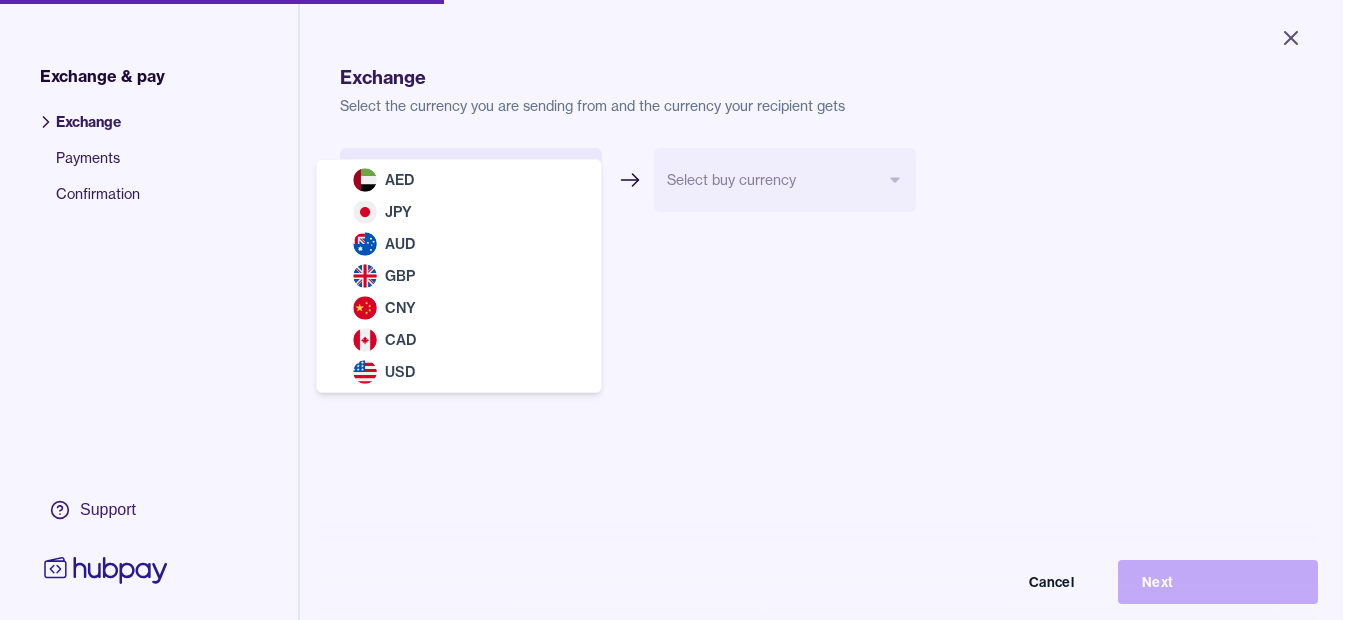 click on "Close Exchange & pay Exchange Payments Confirmation Support Exchange Select the currency you are sending from and the currency your recipient gets Select sell currency *** *** *** *** *** *** *** Select buy currency Cancel Next Exchange & pay | Hubpay AED JPY AUD GBP CNY CAD USD" at bounding box center [671, 310] 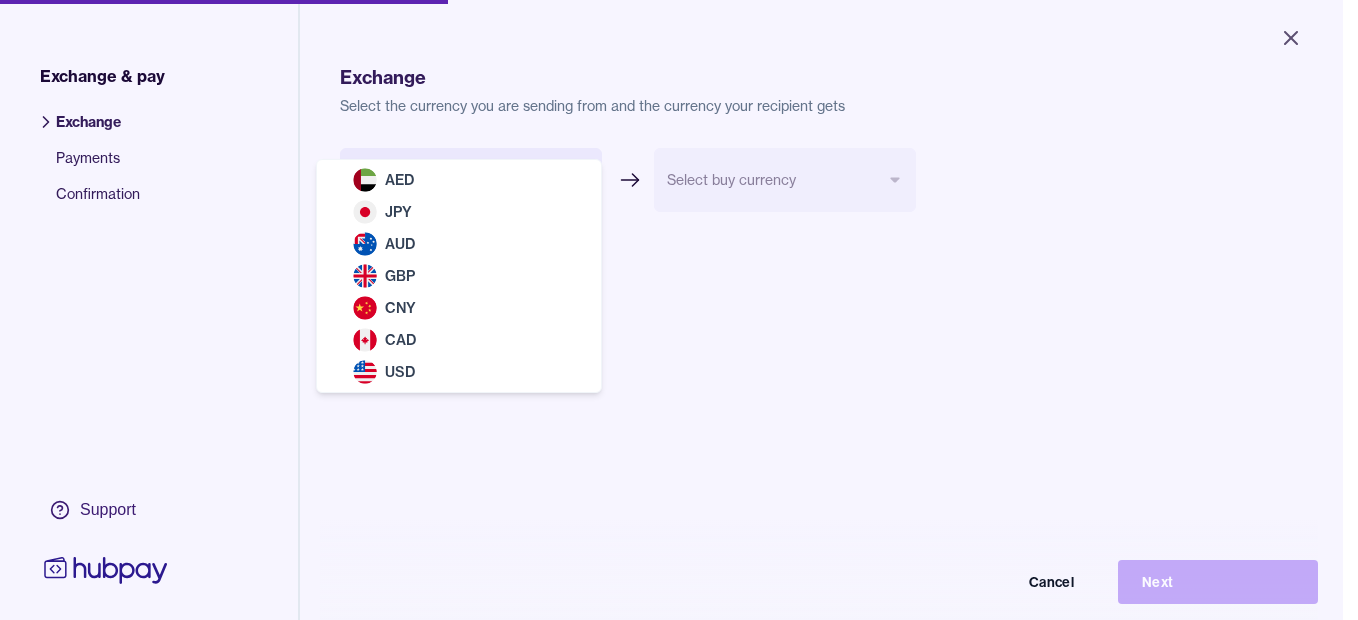 select on "***" 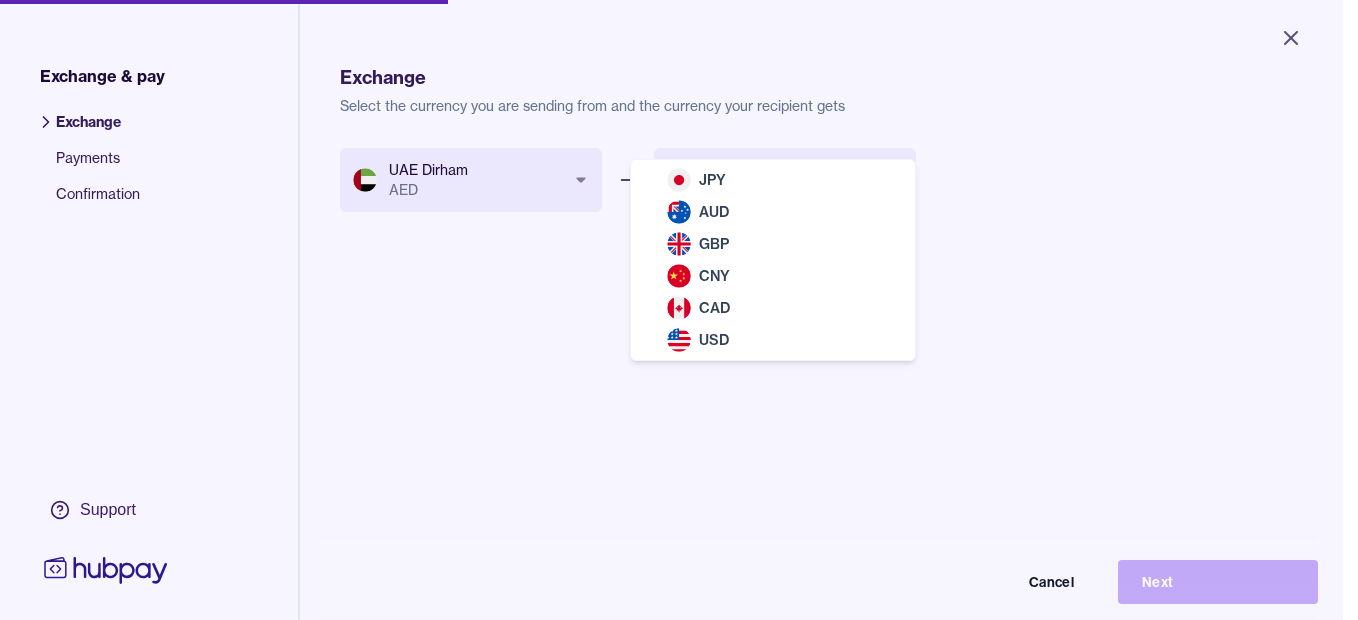 click on "Close Exchange & pay Exchange Payments Confirmation Support Exchange Select the currency you are sending from and the currency your recipient gets UAE Dirham AED *** *** *** *** *** *** *** Select buy currency *** *** *** *** *** *** Cancel Next Exchange & pay | Hubpay JPY AUD GBP CNY CAD USD" at bounding box center [671, 310] 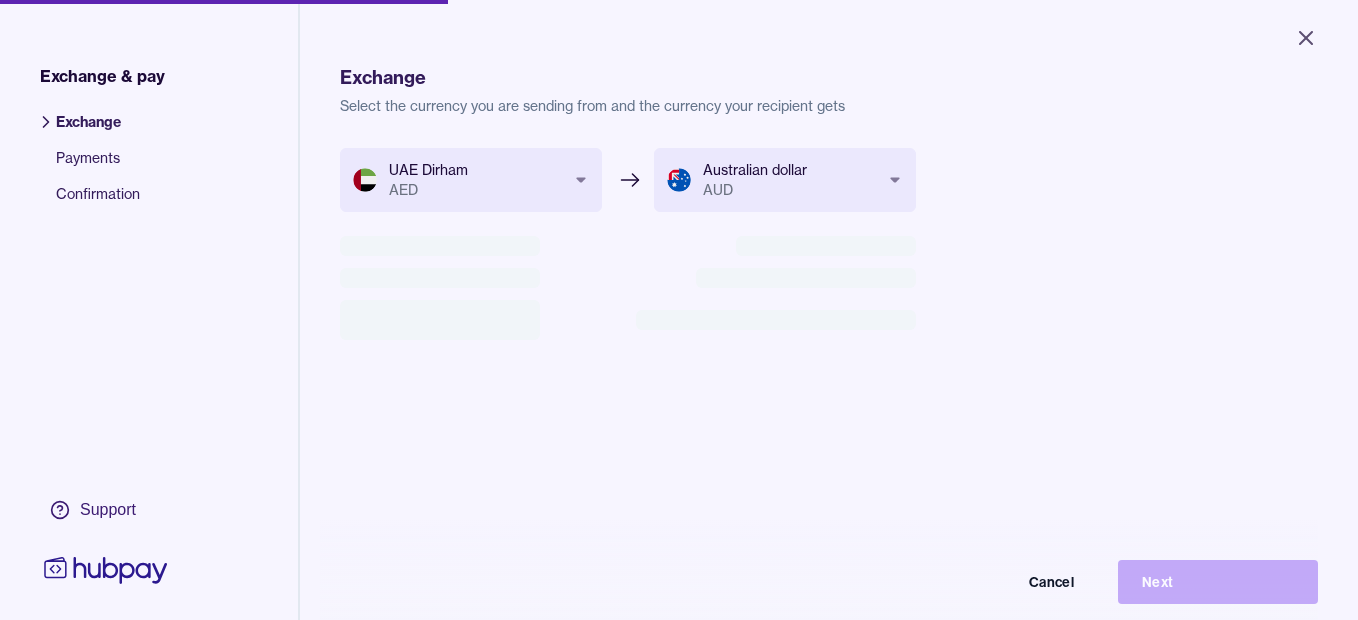 click on "Close Exchange & pay Exchange Payments Confirmation Support Exchange Select the currency you are sending from and the currency your recipient gets UAE Dirham AED *** *** *** *** *** *** *** Australian dollar AUD *** *** *** *** *** *** Cancel Next Exchange & pay | Hubpay" at bounding box center [679, 310] 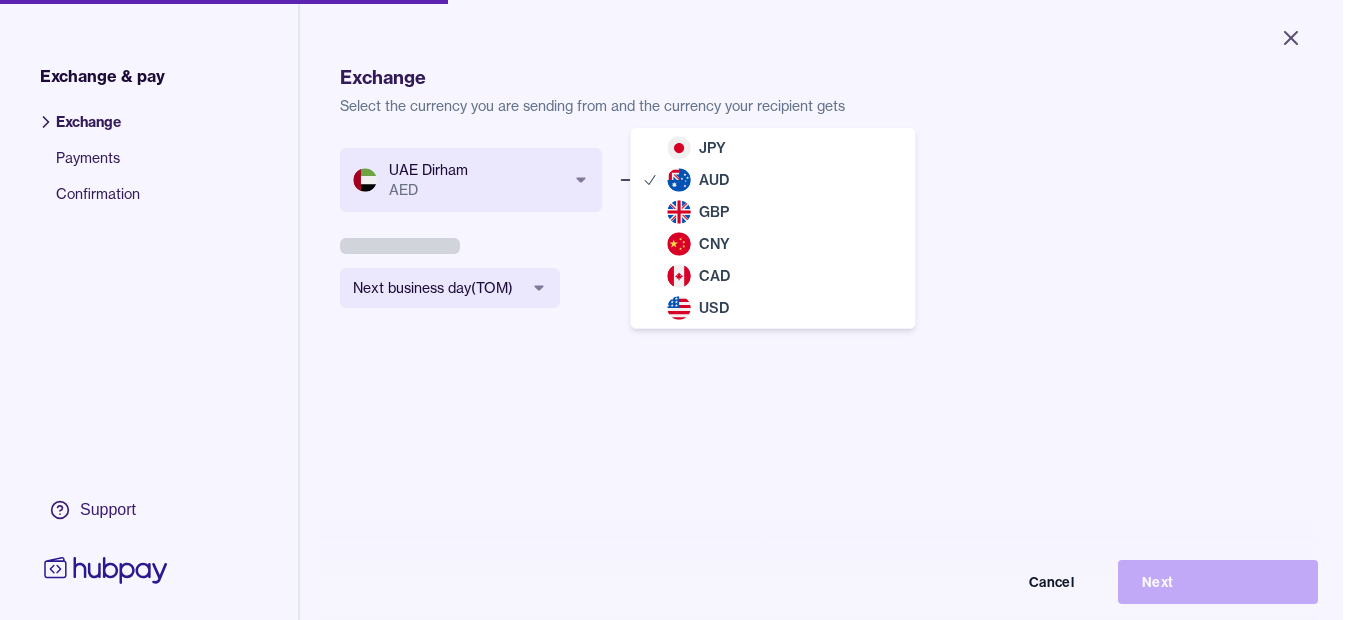 select on "***" 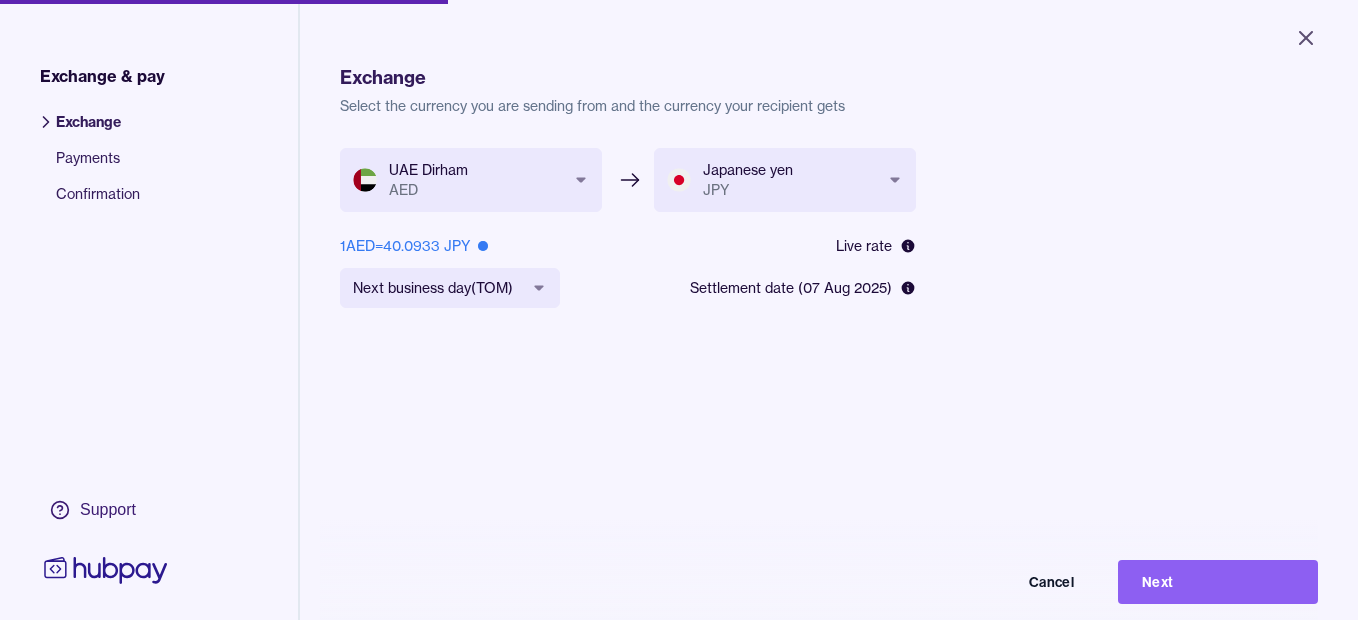 click on "**********" at bounding box center [679, 310] 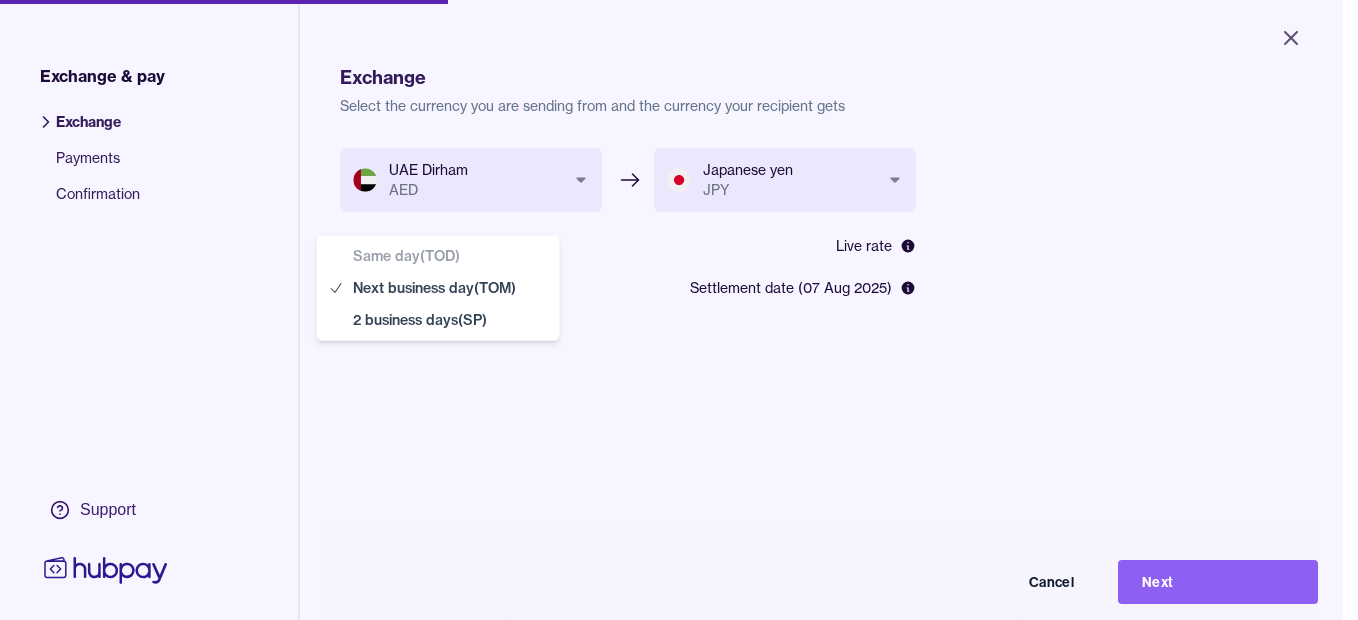 select on "**" 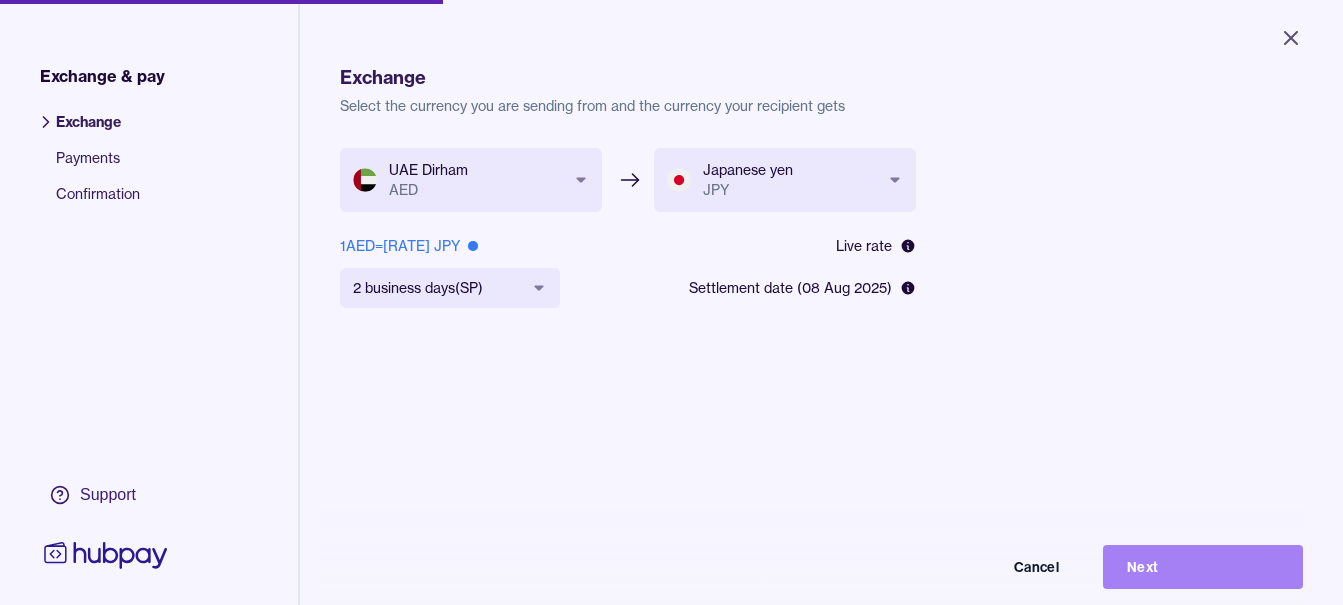 click on "Next" at bounding box center [1203, 567] 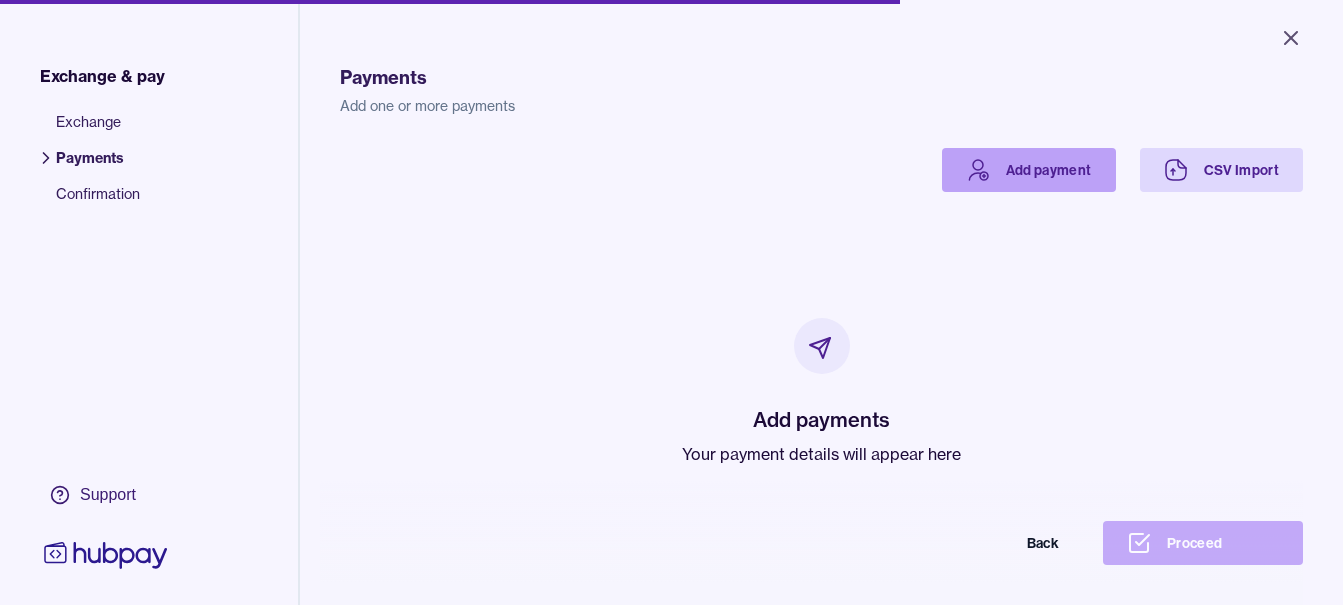 click on "Add payment" at bounding box center [1029, 170] 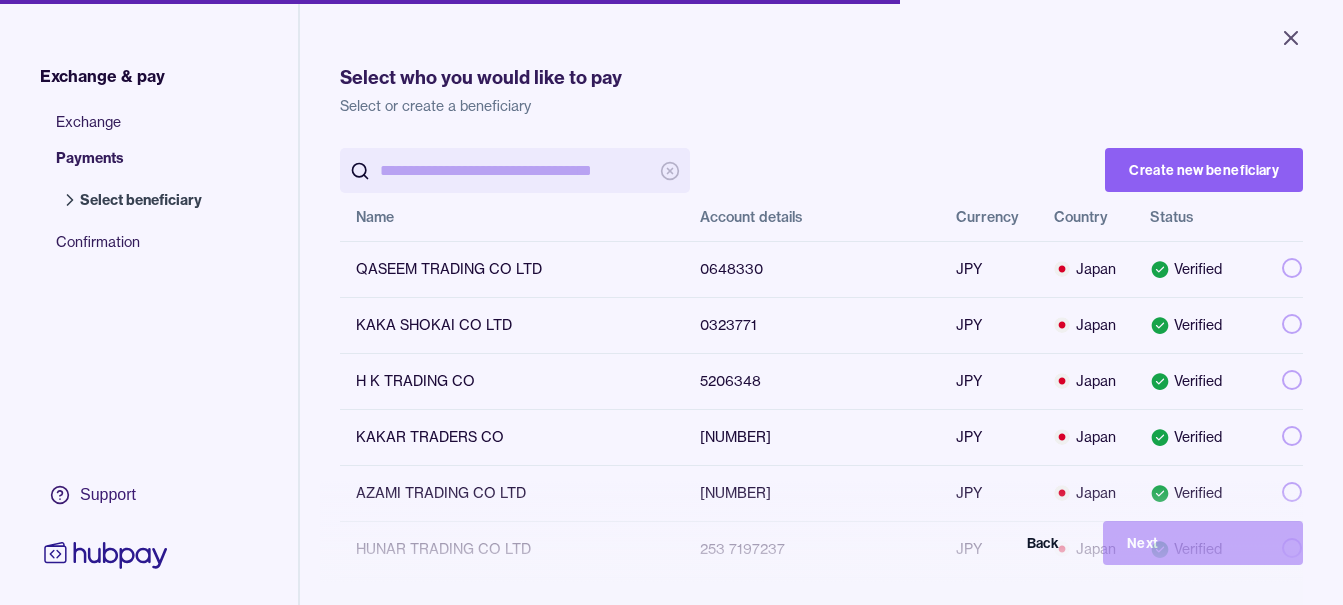 scroll, scrollTop: 0, scrollLeft: 0, axis: both 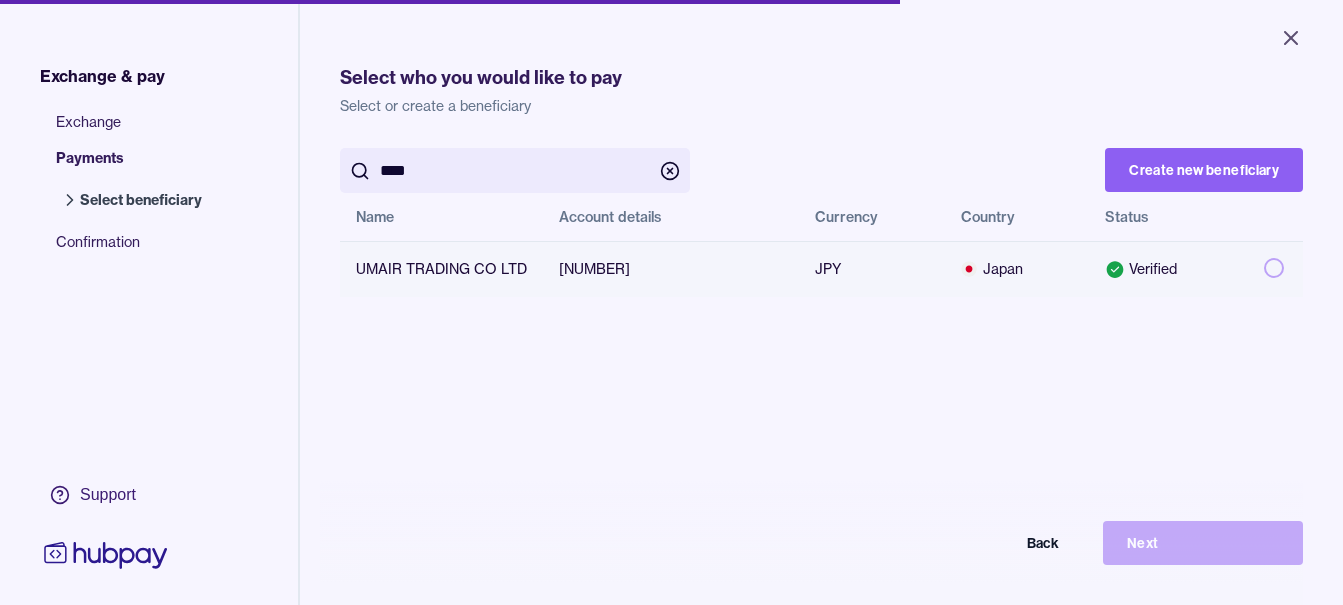 type on "****" 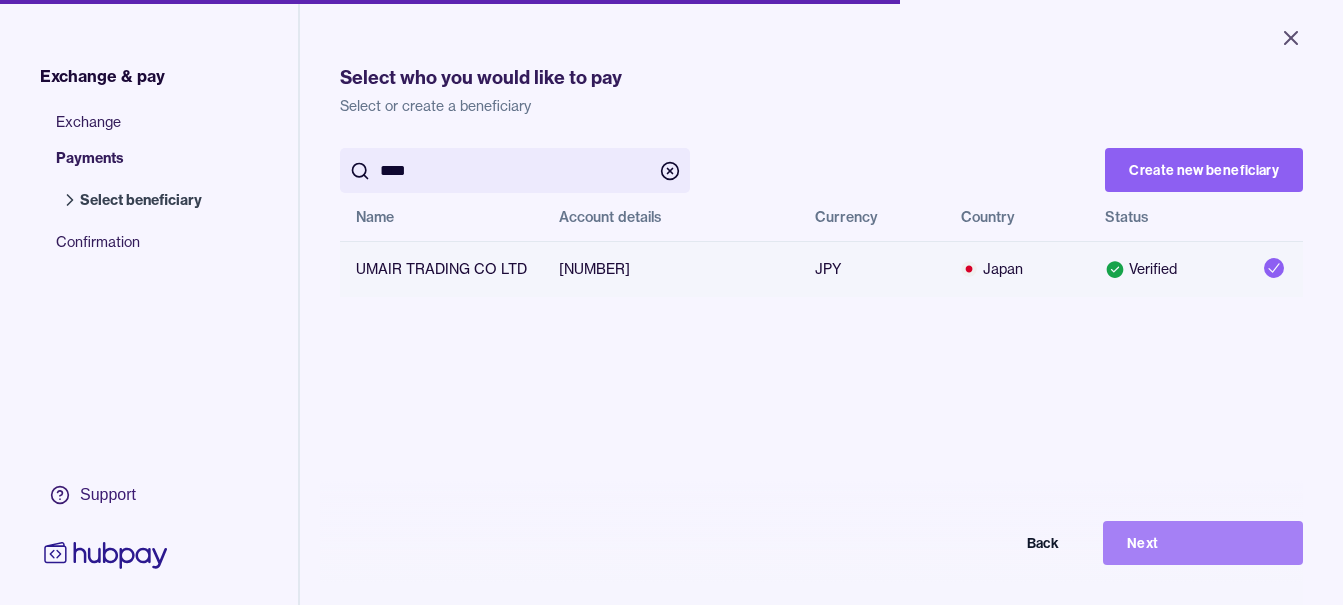 click on "Next" at bounding box center [1203, 543] 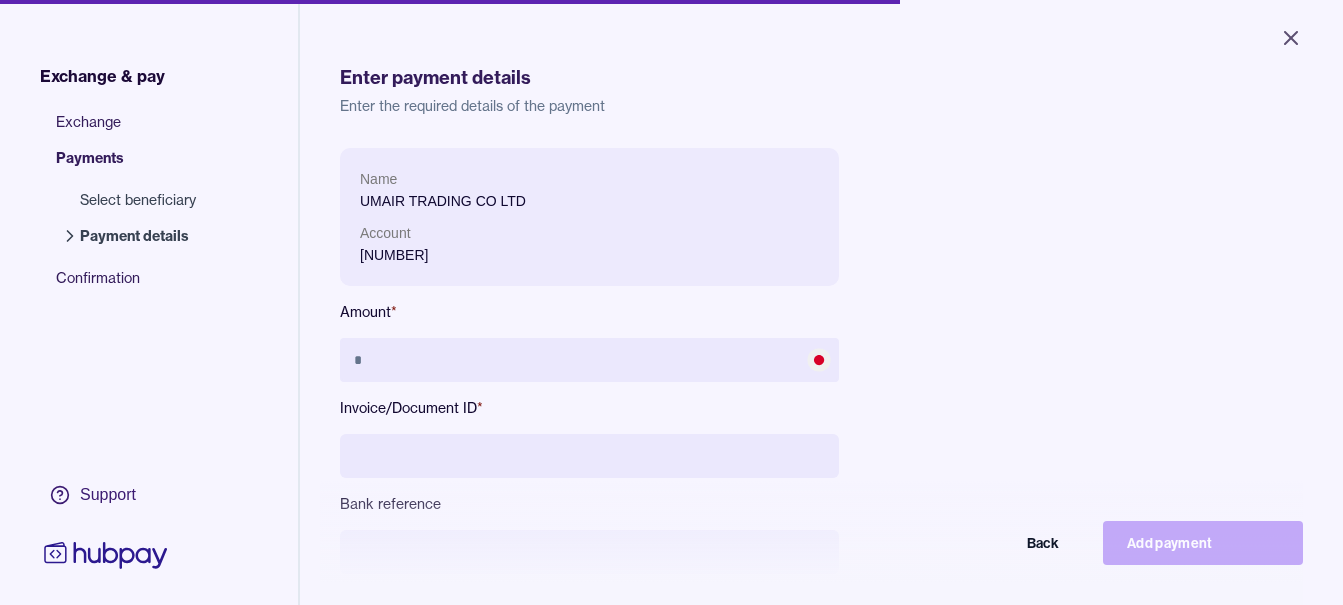 click at bounding box center [589, 456] 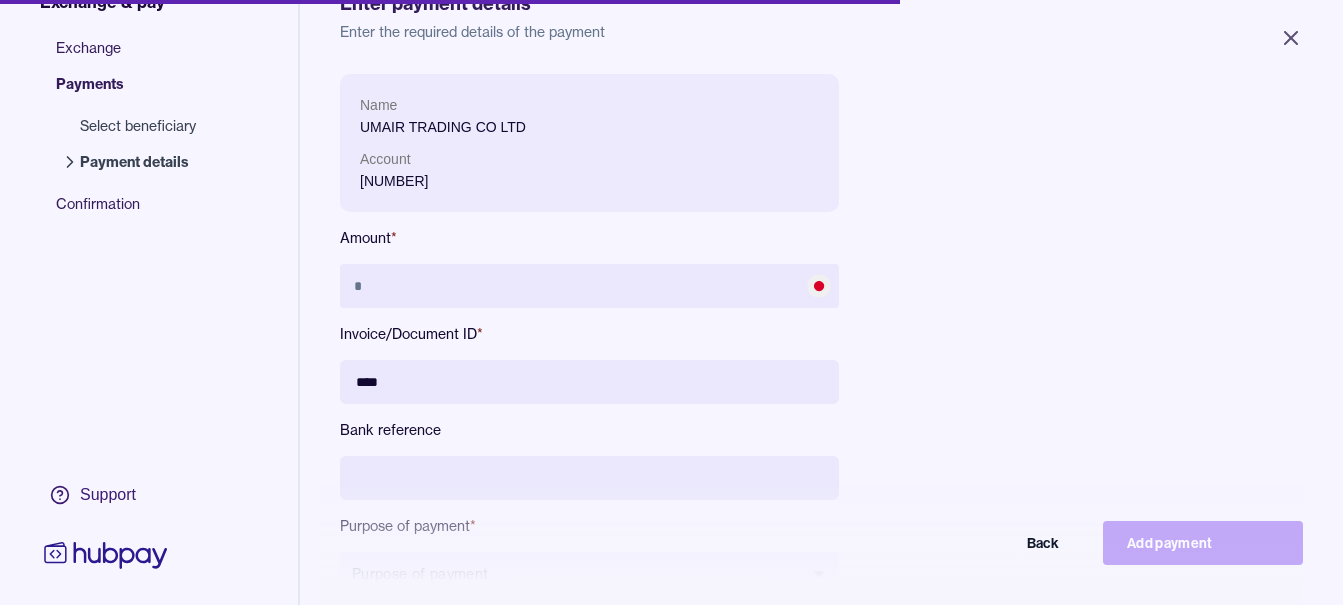 scroll, scrollTop: 268, scrollLeft: 0, axis: vertical 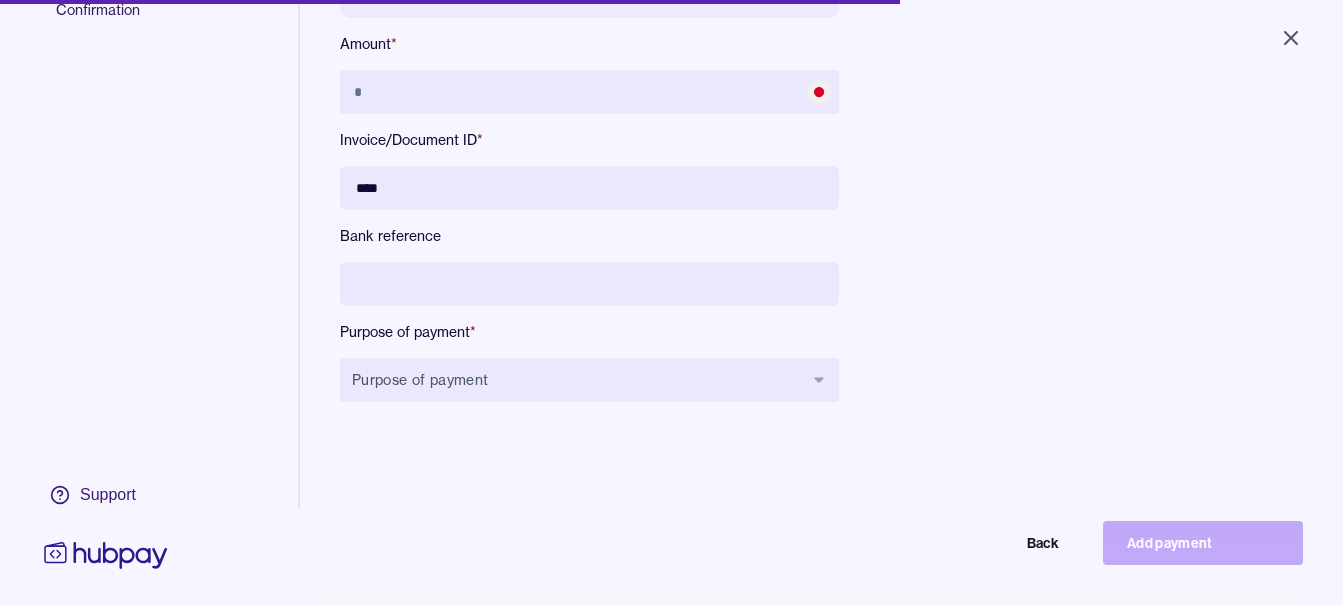 type on "****" 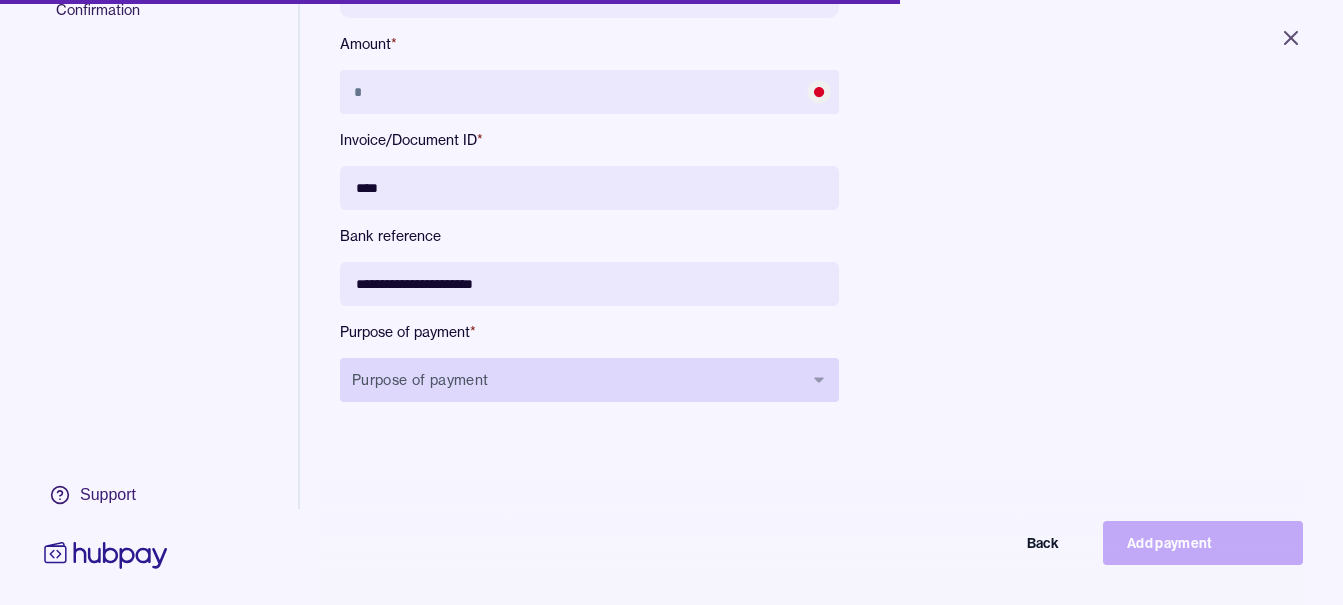 type on "**********" 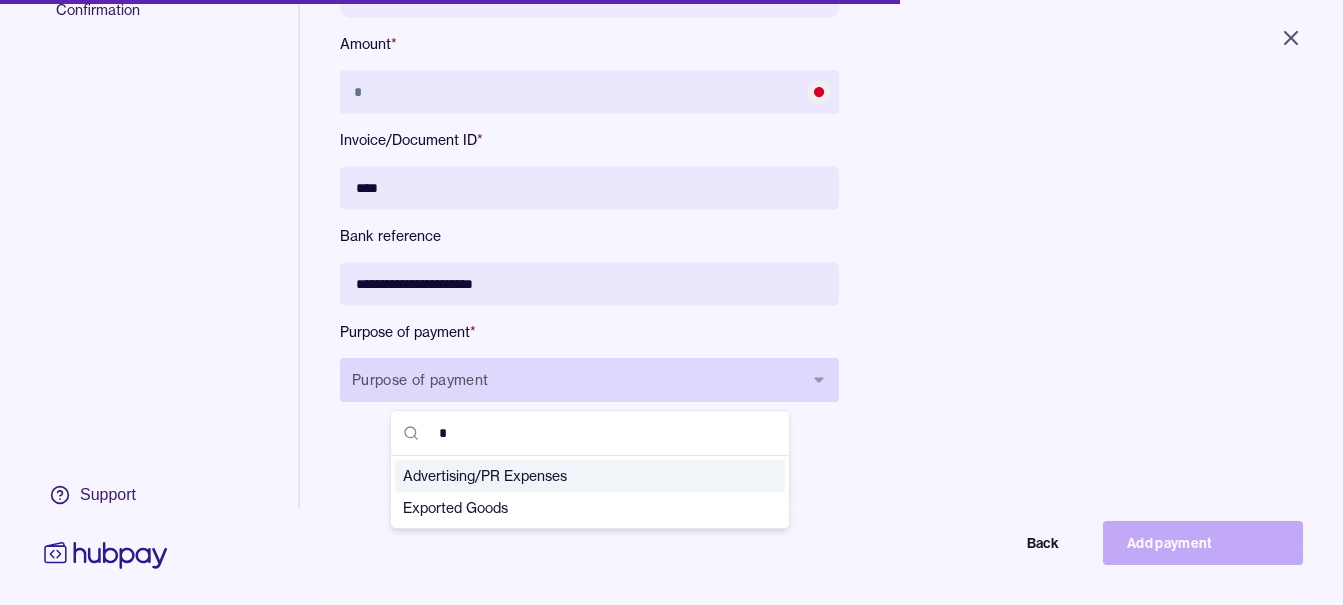 type on "**" 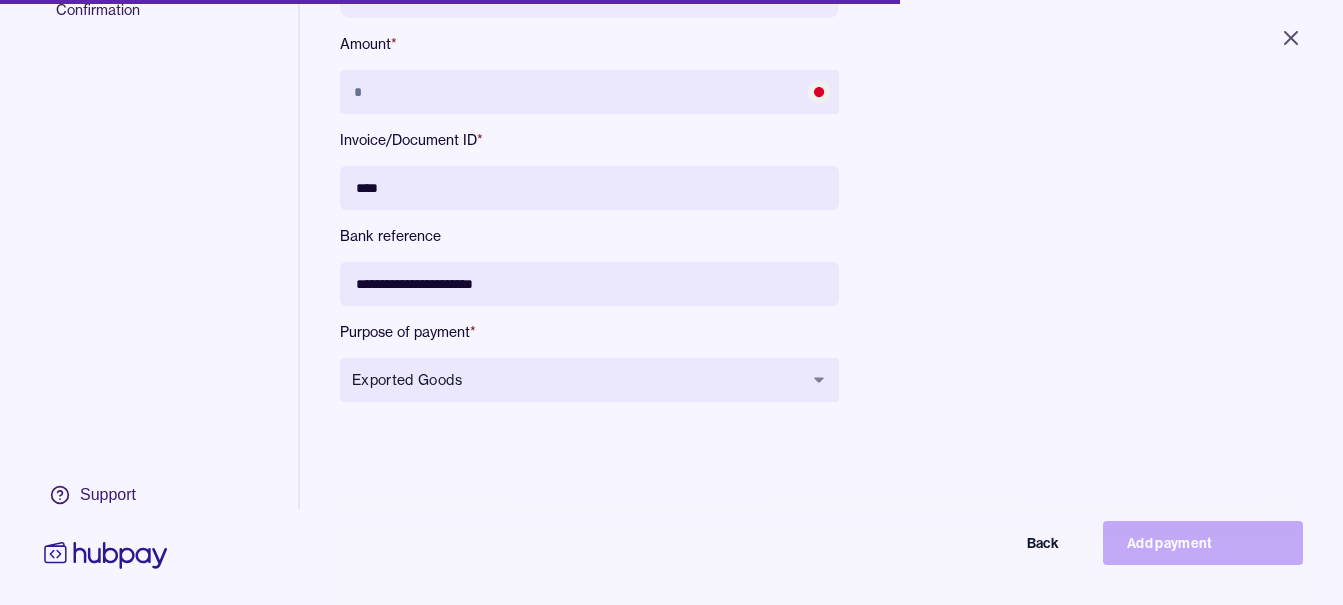 scroll, scrollTop: 68, scrollLeft: 0, axis: vertical 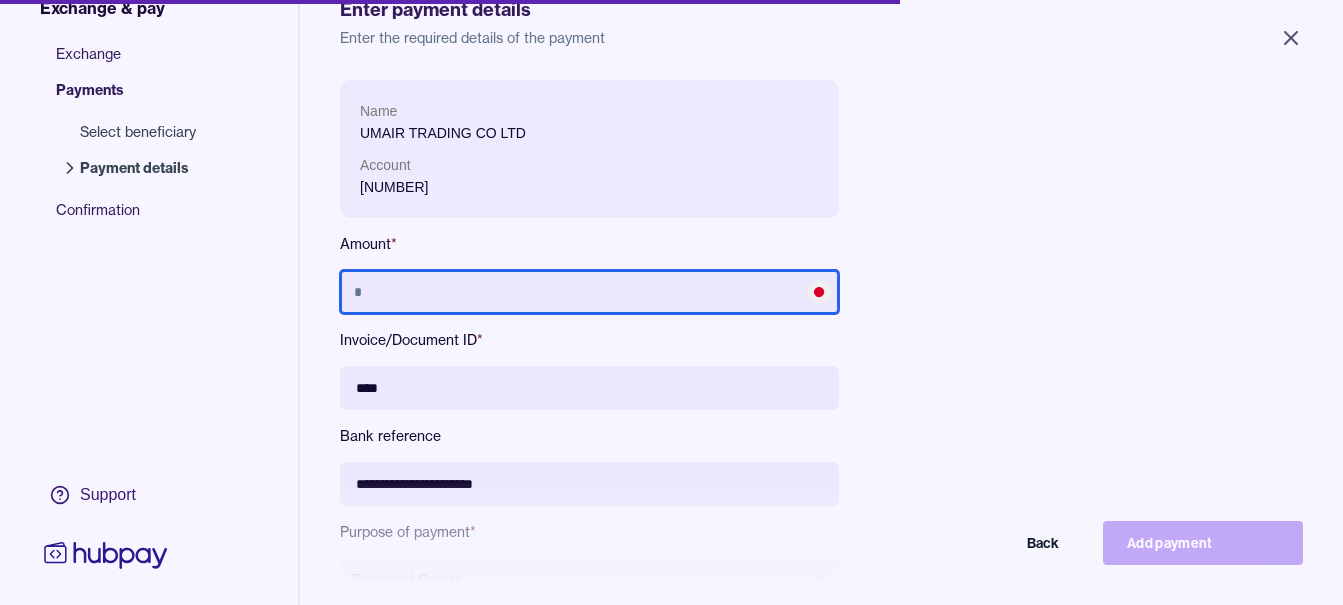 click at bounding box center (589, 292) 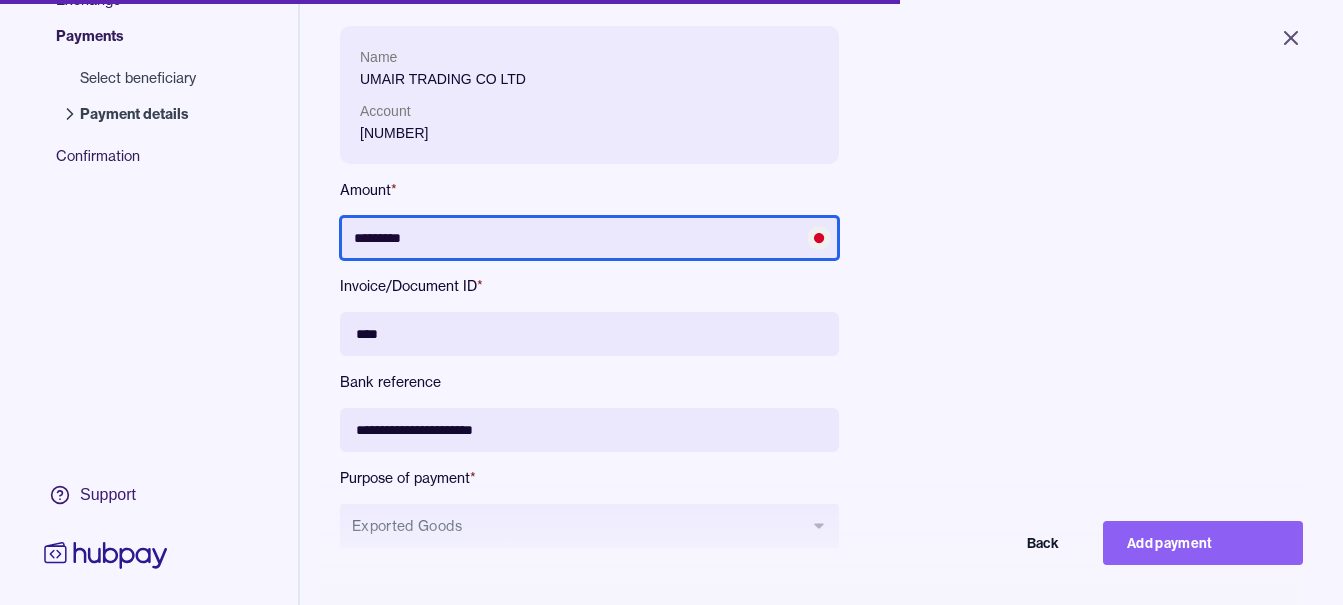 scroll, scrollTop: 268, scrollLeft: 0, axis: vertical 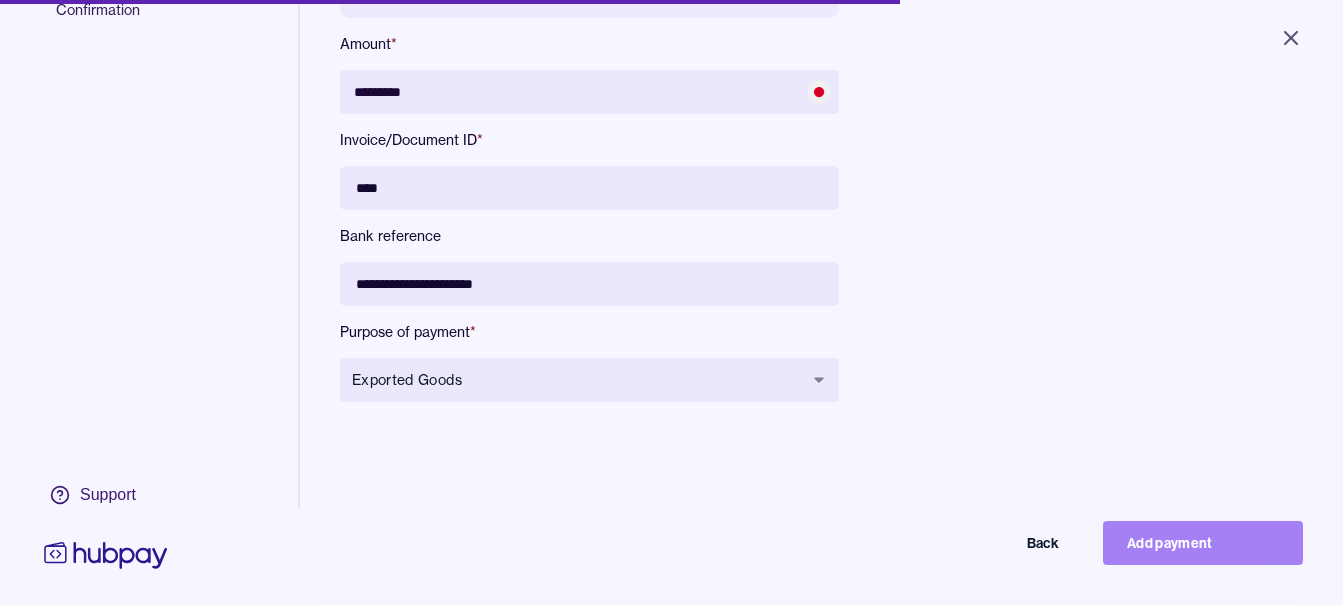click on "Add payment" at bounding box center (1203, 543) 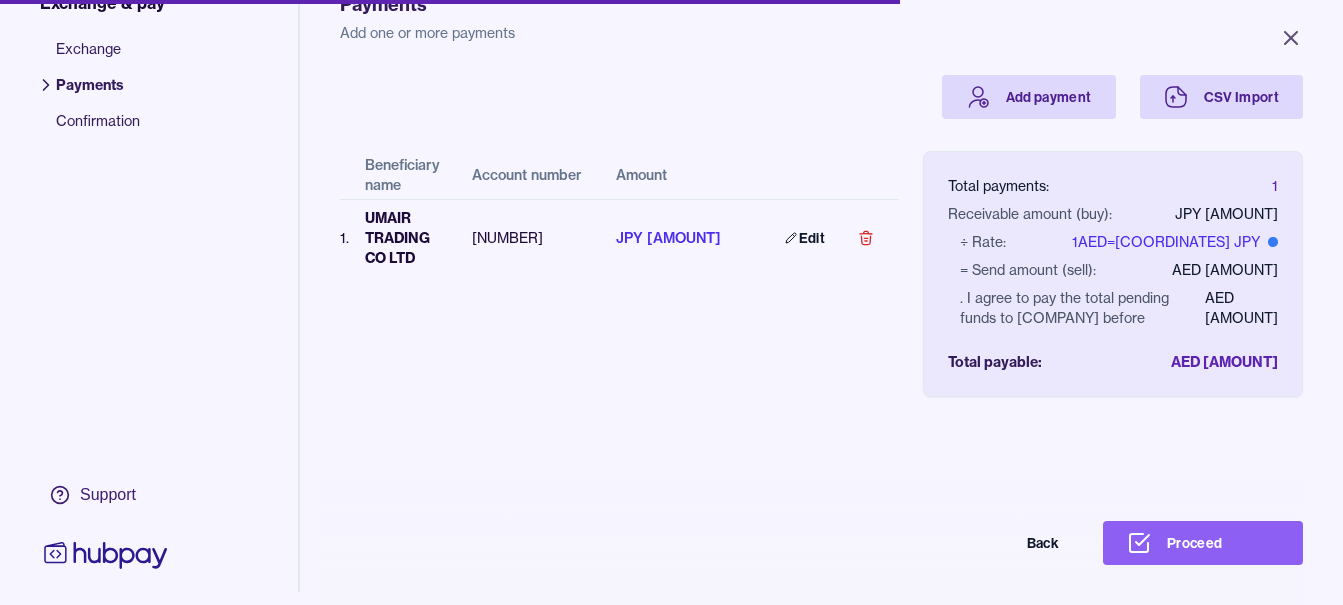 scroll, scrollTop: 156, scrollLeft: 0, axis: vertical 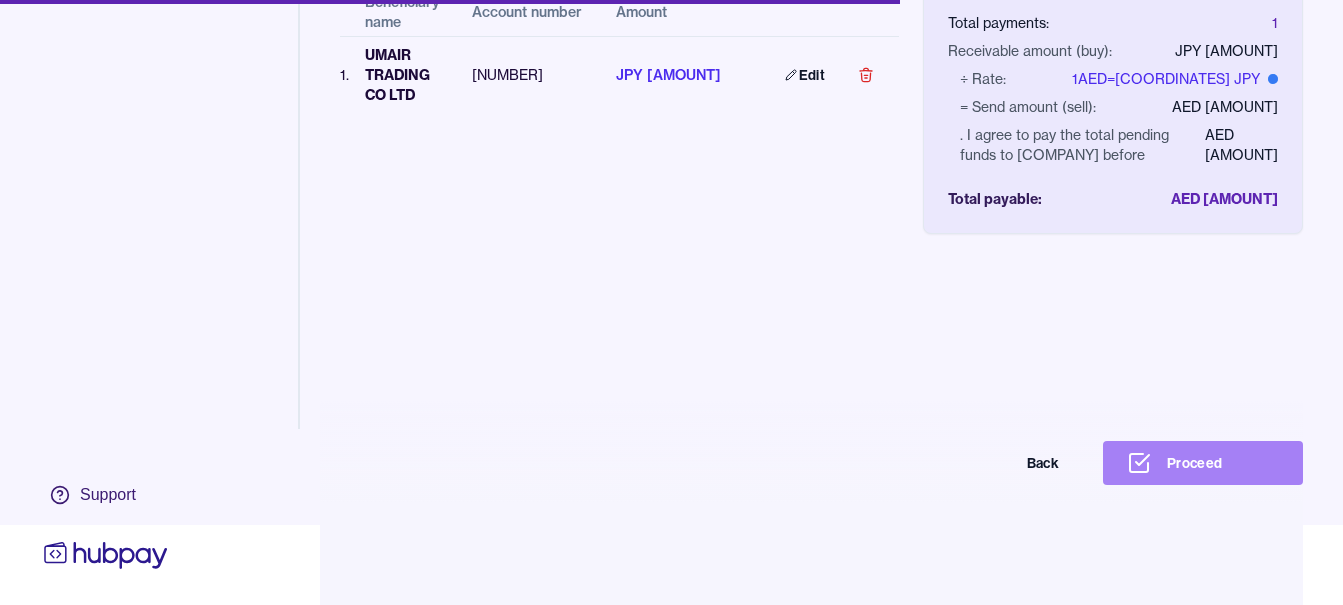 click on "Proceed" at bounding box center (1203, 463) 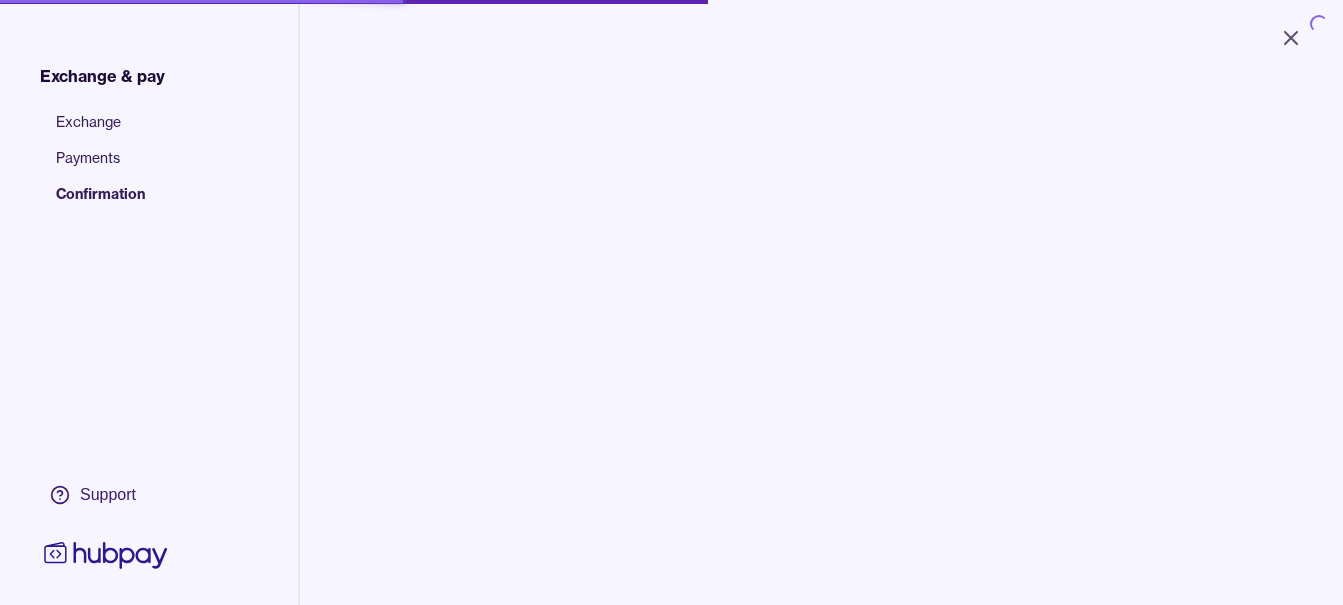 scroll, scrollTop: 0, scrollLeft: 0, axis: both 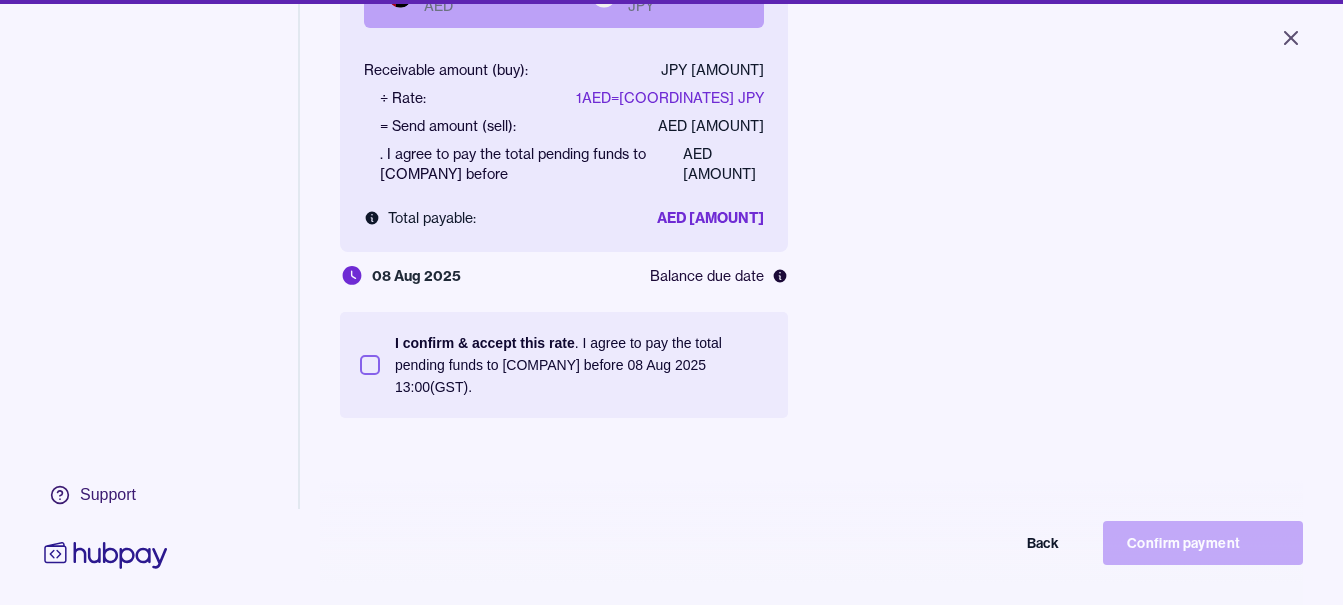 click on "I confirm & accept this rate . I agree to pay the total pending funds to Hubpay Limited before 08 Aug 2025 13:00 (GST)." at bounding box center (581, 365) 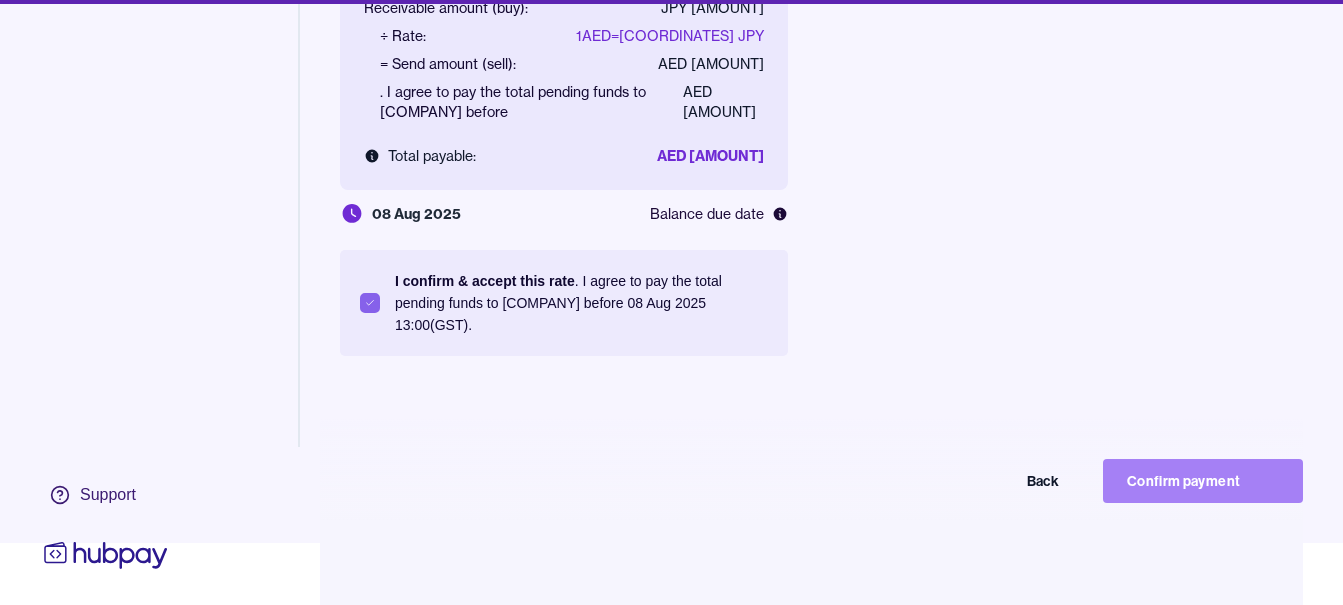 scroll, scrollTop: 95, scrollLeft: 0, axis: vertical 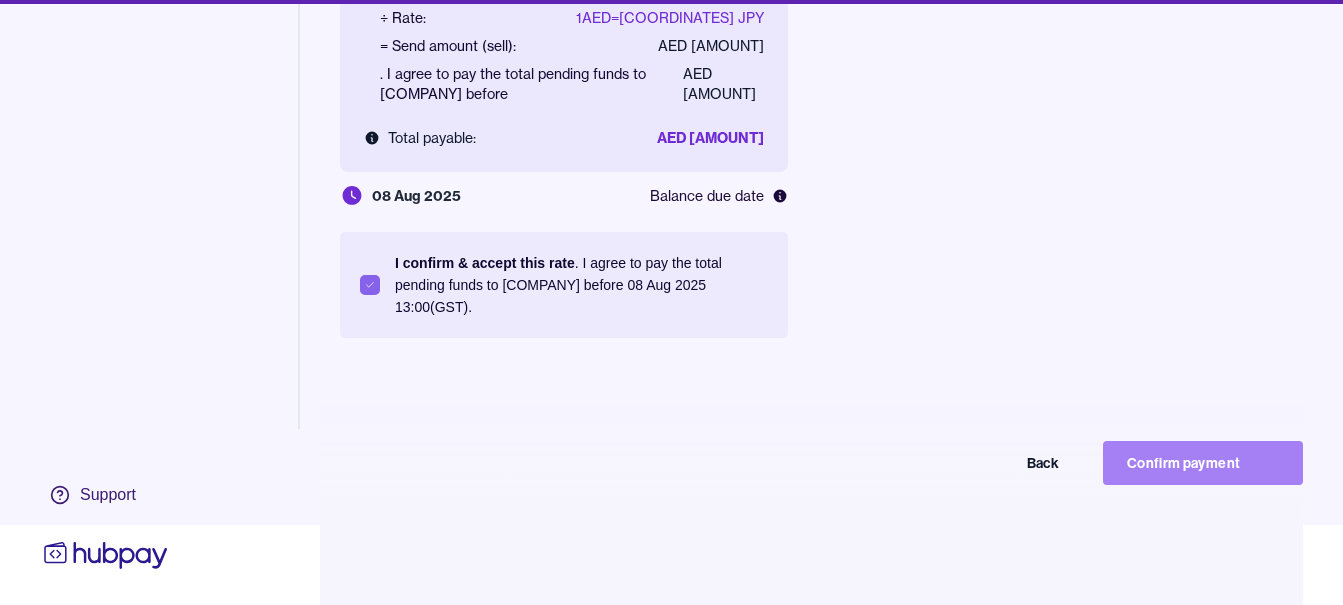 click on "Confirm payment" at bounding box center (1203, 463) 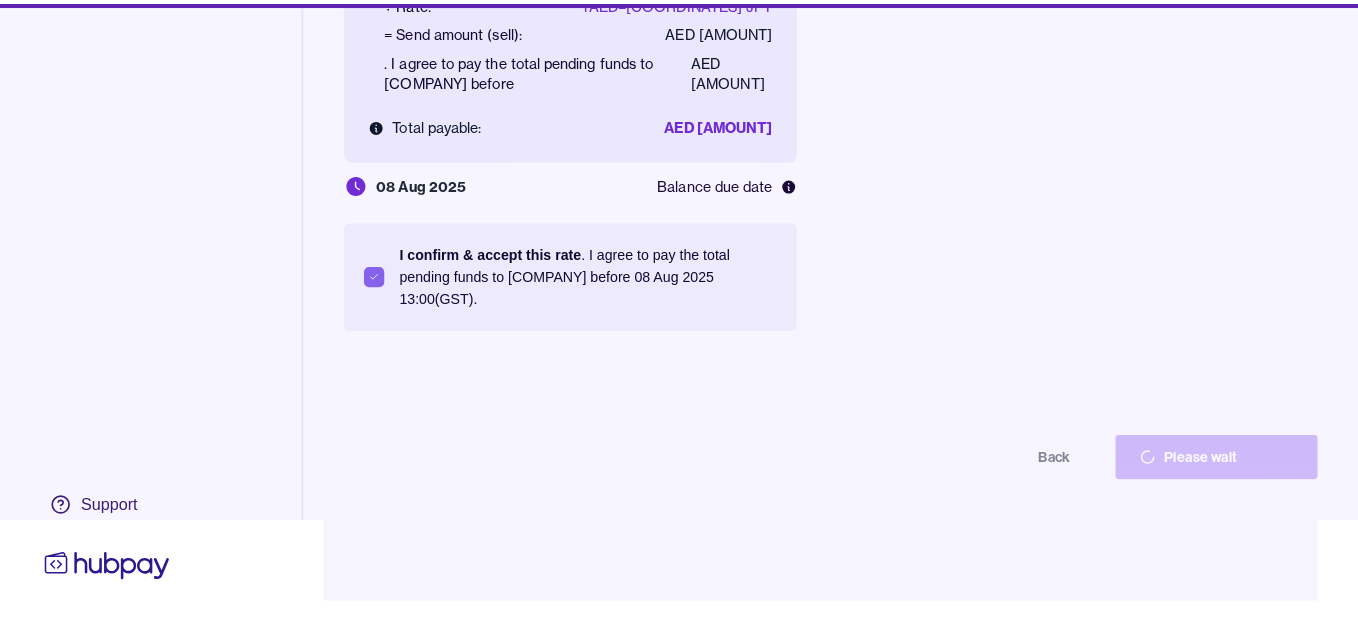 scroll, scrollTop: 80, scrollLeft: 0, axis: vertical 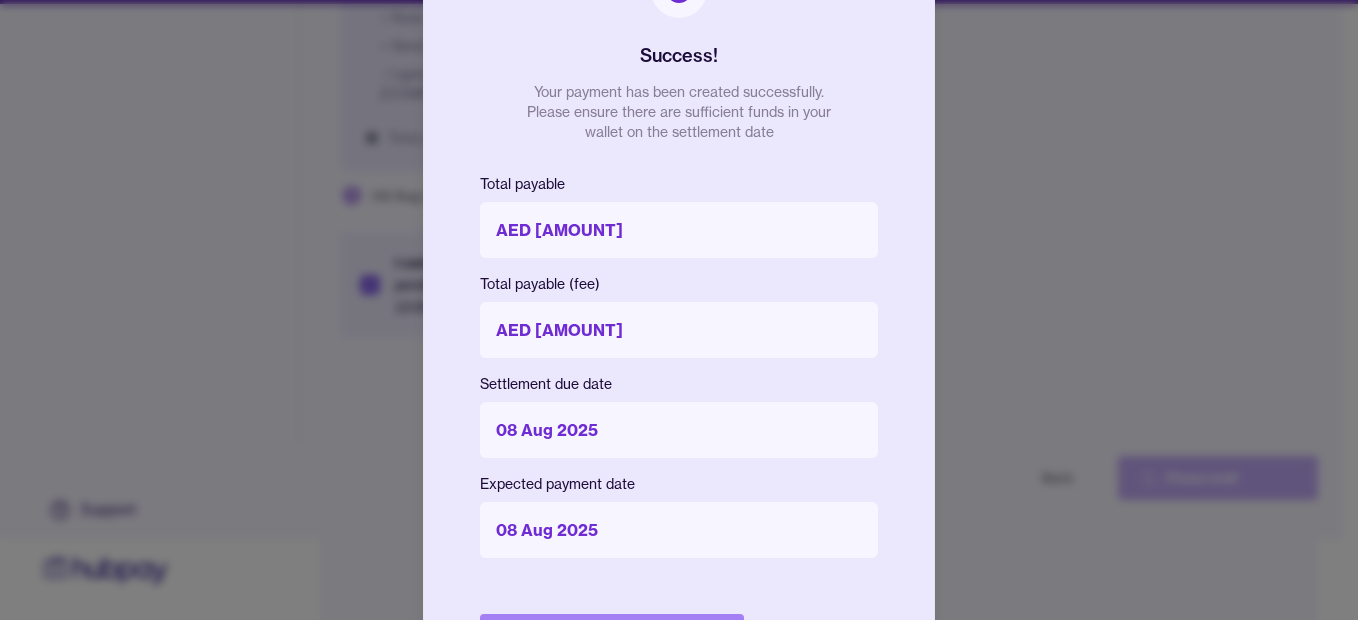 click on "Done" at bounding box center [612, 636] 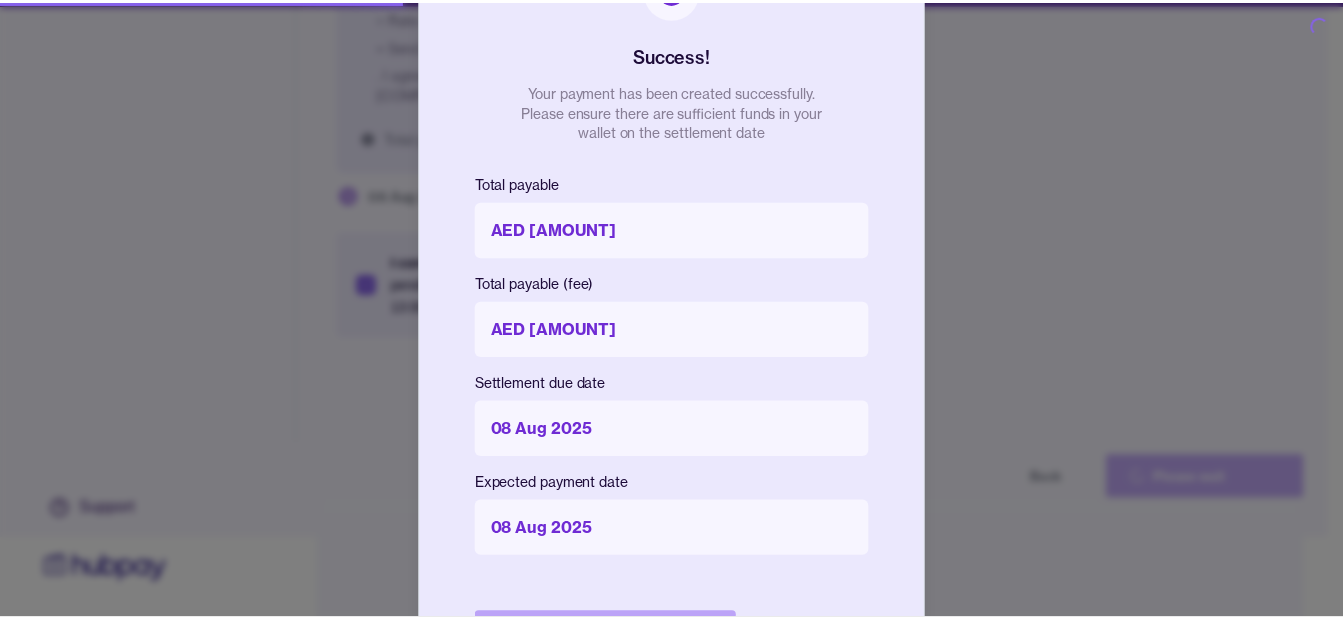 scroll, scrollTop: 0, scrollLeft: 0, axis: both 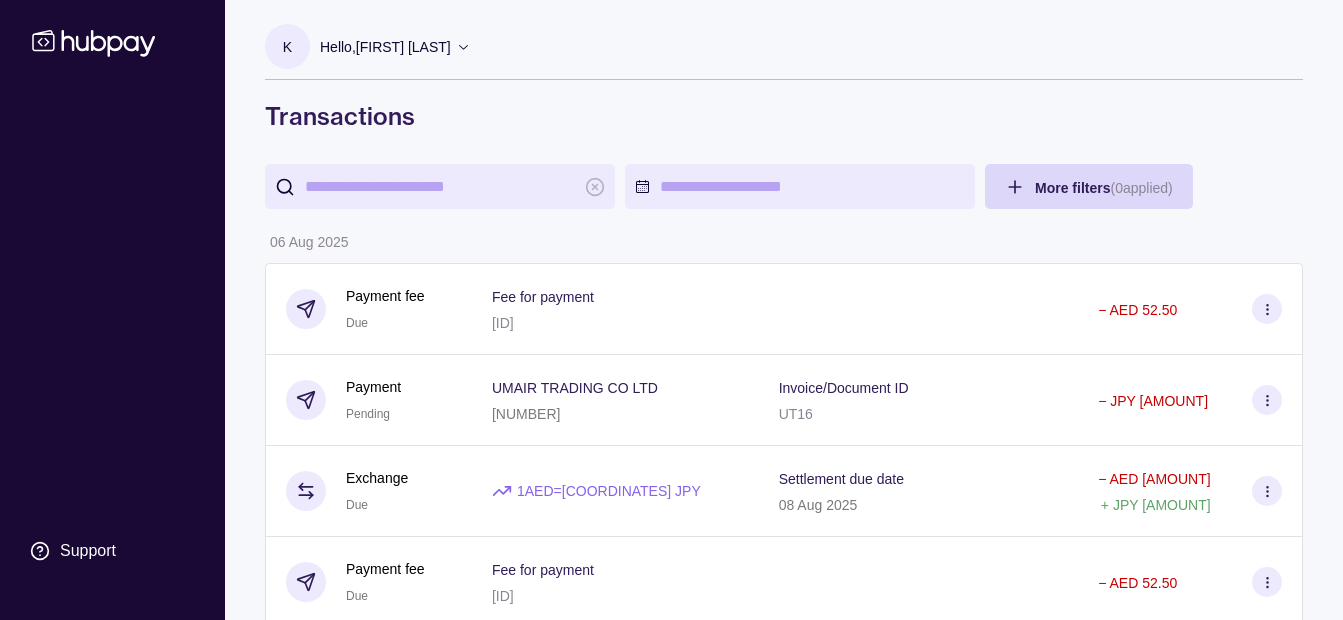click on "Hello,  Khalid Khan Rahmat Gul" at bounding box center (385, 47) 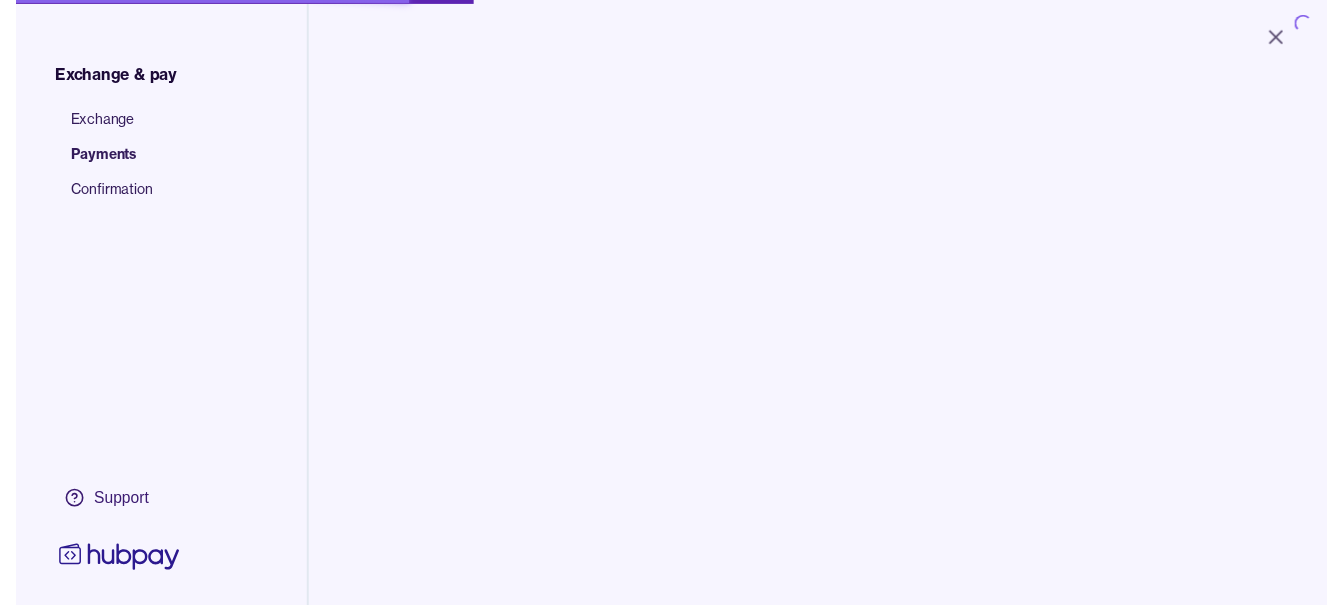 scroll, scrollTop: 0, scrollLeft: 0, axis: both 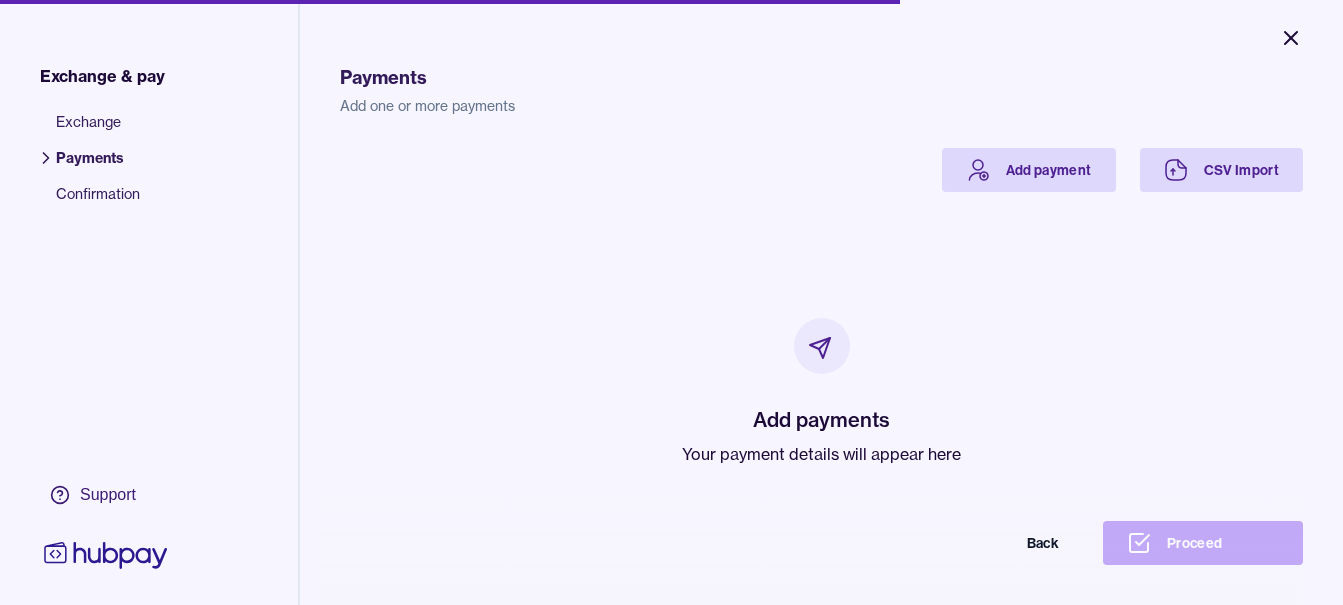 click 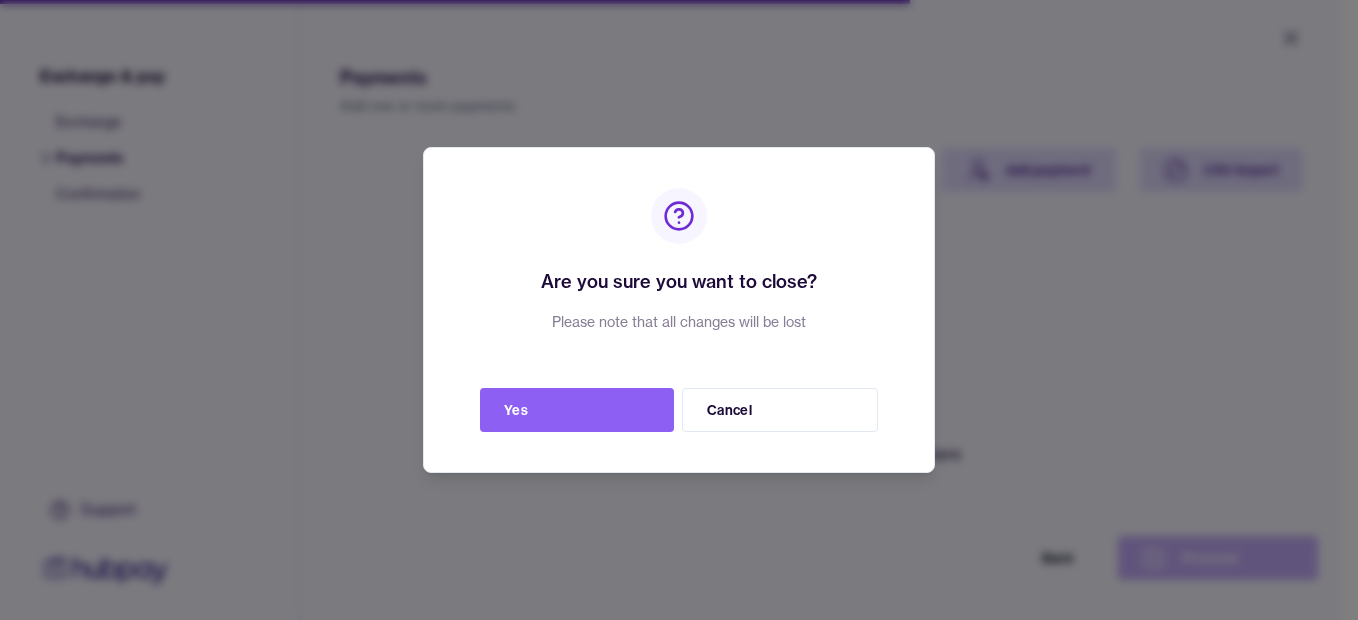 click on "Are you sure you want to close? Please note that all changes will be lost Yes Cancel" at bounding box center [679, 310] 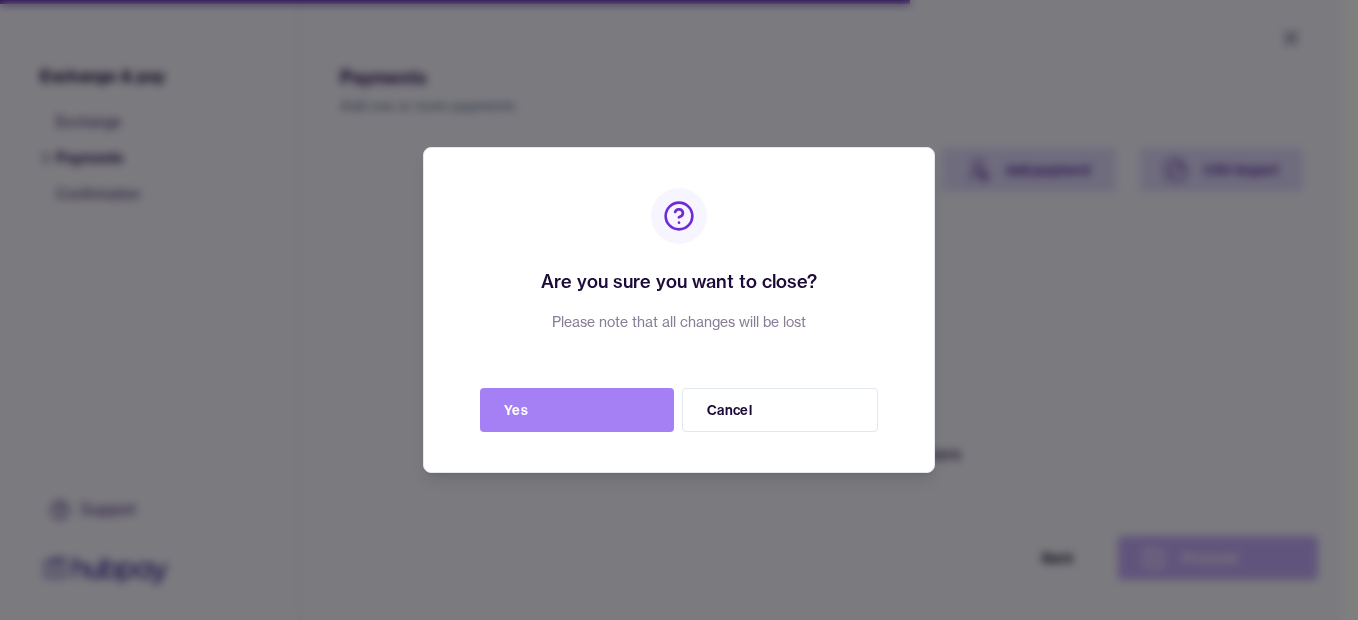 click on "Yes" at bounding box center [577, 410] 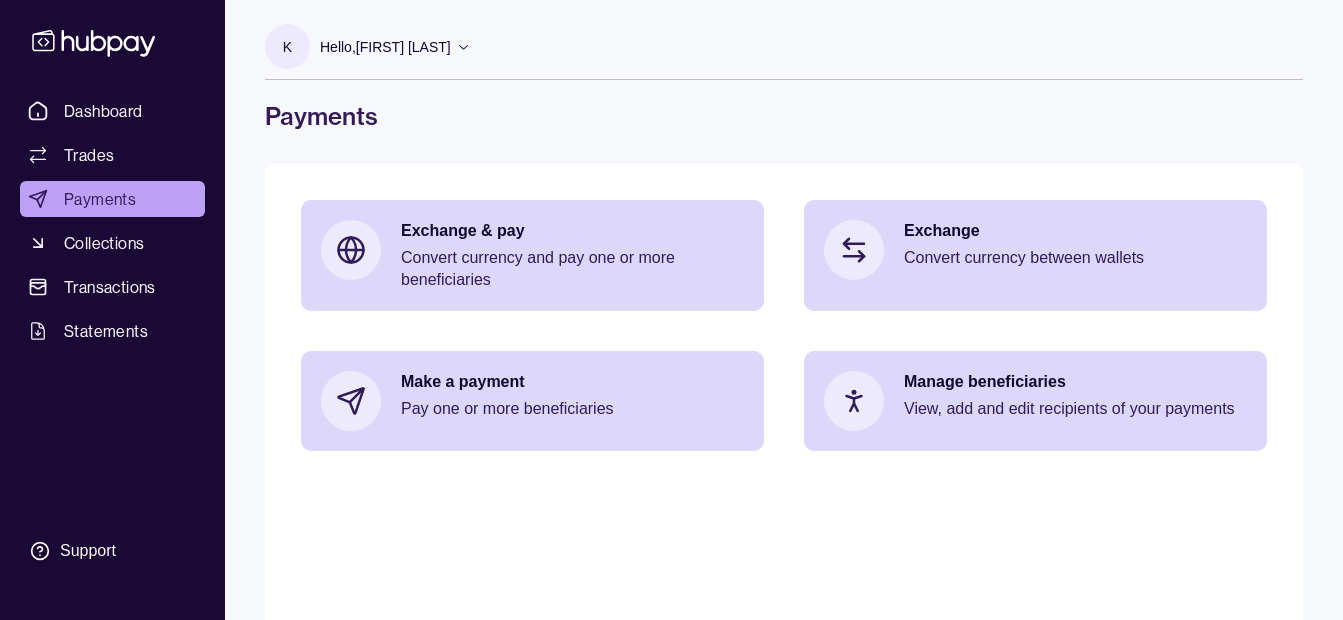 click on "Hello,  Khalid Khan Rahmat Gul" at bounding box center (385, 47) 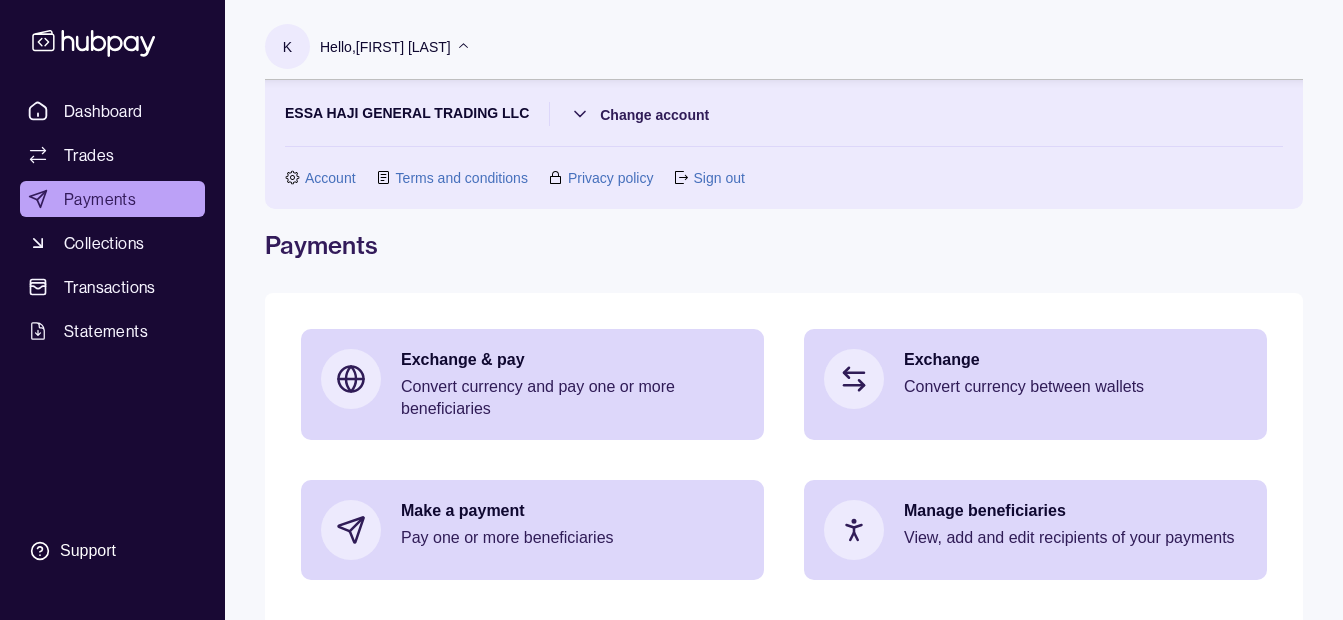 click on "Hello,  Khalid Khan Rahmat Gul" at bounding box center (385, 47) 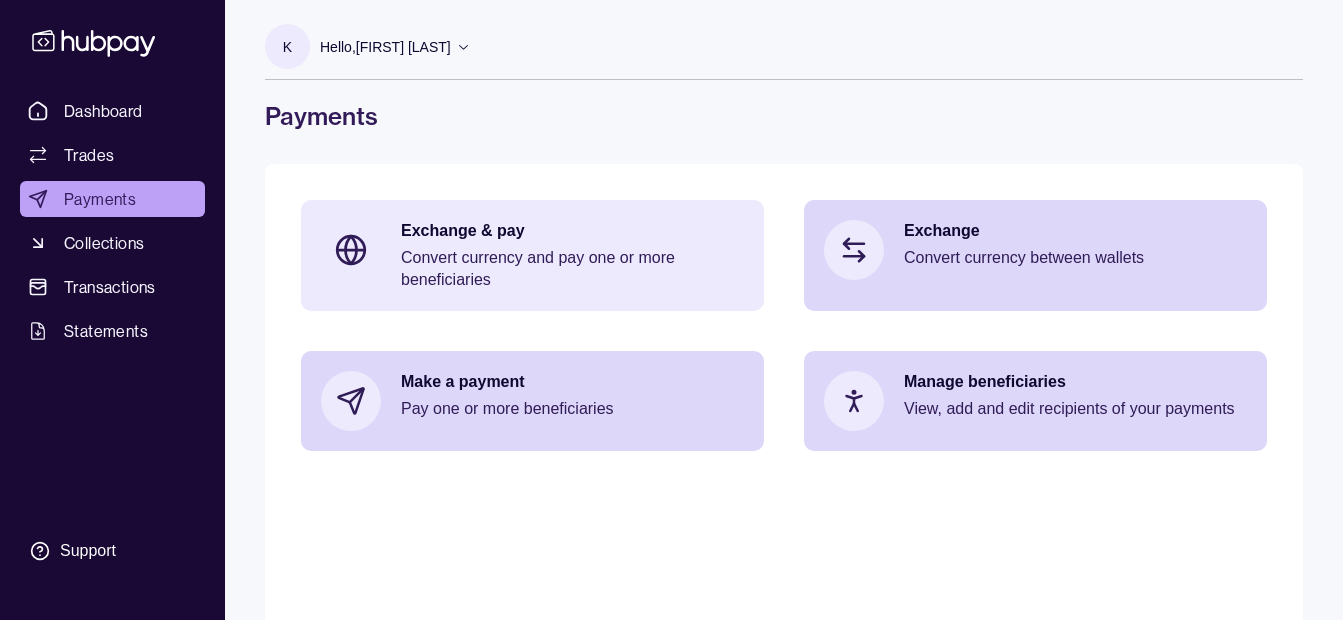 click on "Exchange & pay Convert currency and pay one or more beneficiaries" at bounding box center [572, 255] 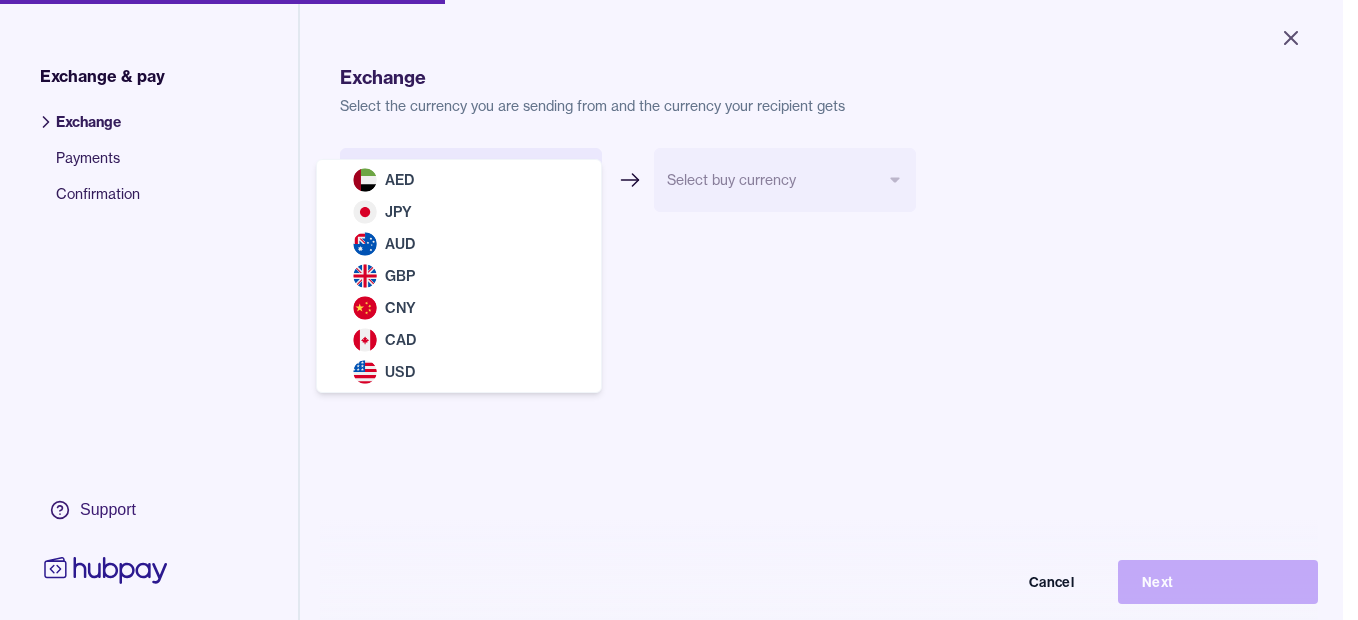 click on "Close Exchange & pay Exchange Payments Confirmation Support Exchange Select the currency you are sending from and the currency your recipient gets Select sell currency *** *** *** *** *** *** *** Select buy currency Cancel Next Exchange & pay | Hubpay AED JPY AUD GBP CNY CAD USD" at bounding box center [671, 310] 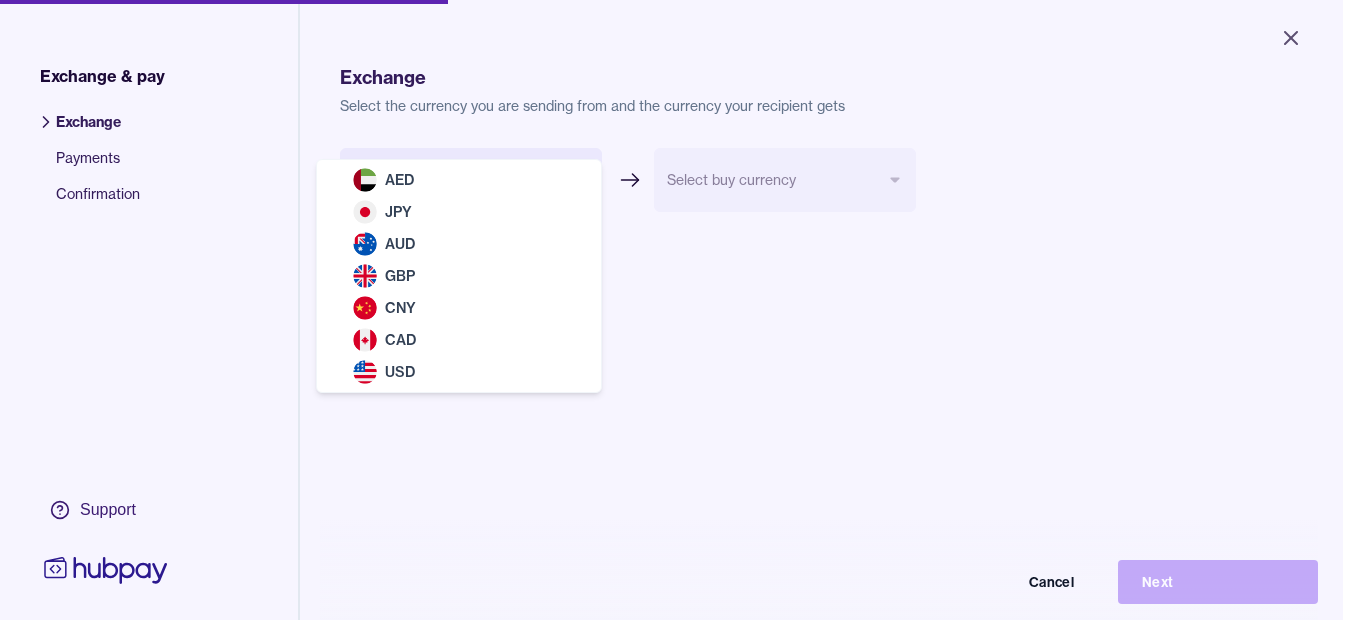 select on "***" 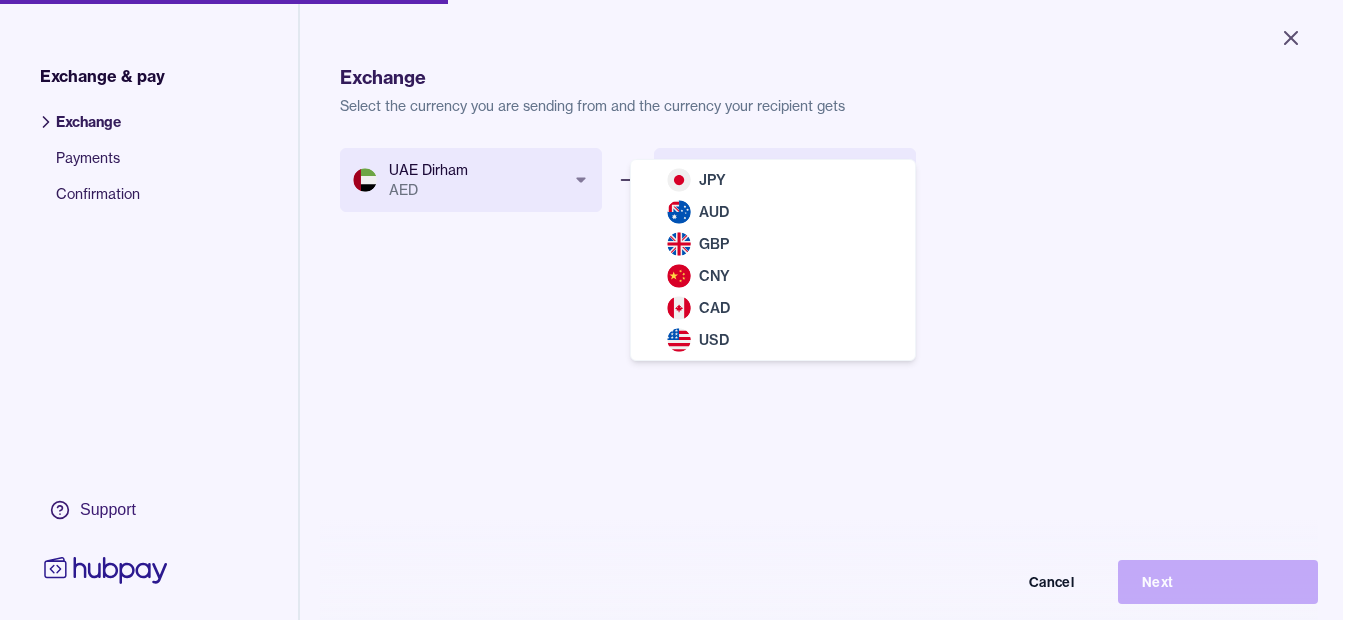 click on "Close Exchange & pay Exchange Payments Confirmation Support Exchange Select the currency you are sending from and the currency your recipient gets UAE Dirham AED *** *** *** *** *** *** *** Select buy currency *** *** *** *** *** *** Cancel Next Exchange & pay | Hubpay JPY AUD GBP CNY CAD USD" at bounding box center (671, 310) 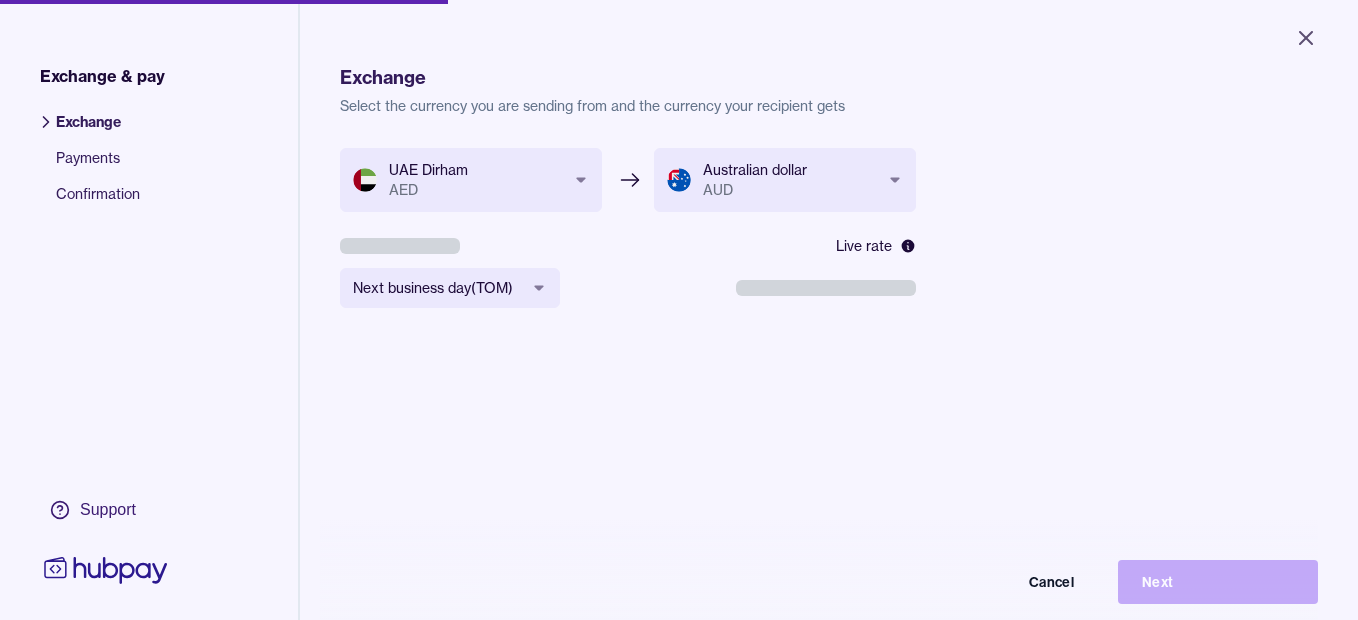 click on "**********" at bounding box center (679, 310) 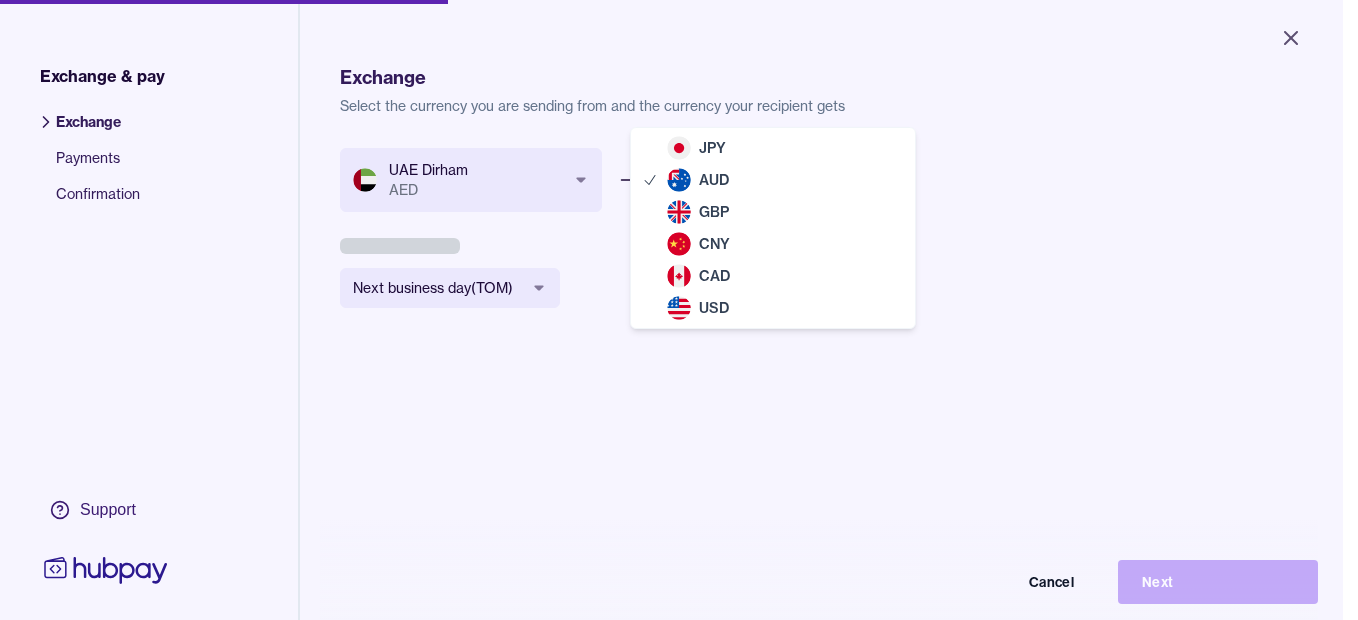 select on "***" 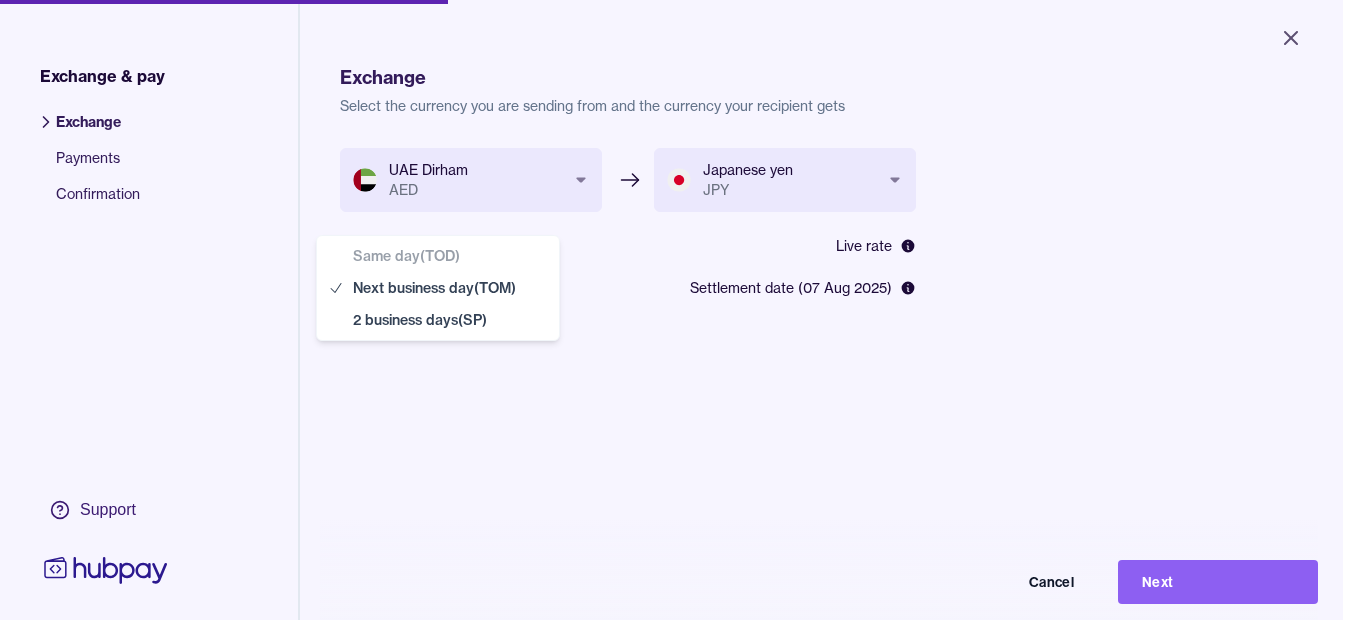 click on "**********" at bounding box center [671, 310] 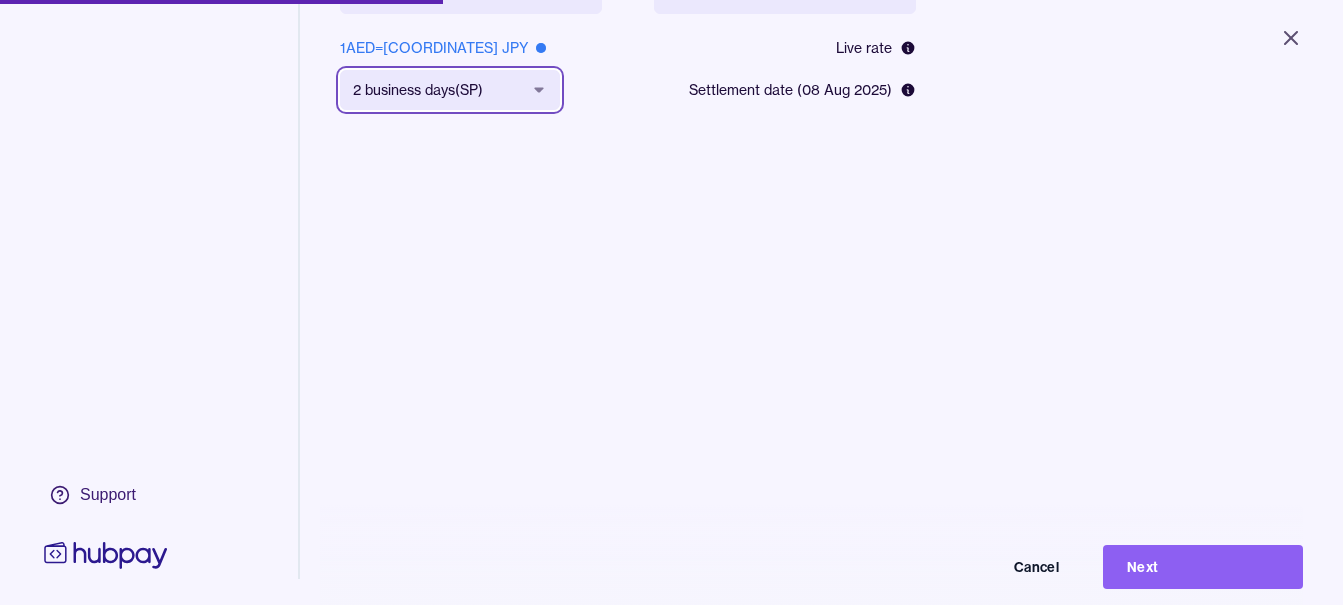 scroll, scrollTop: 268, scrollLeft: 0, axis: vertical 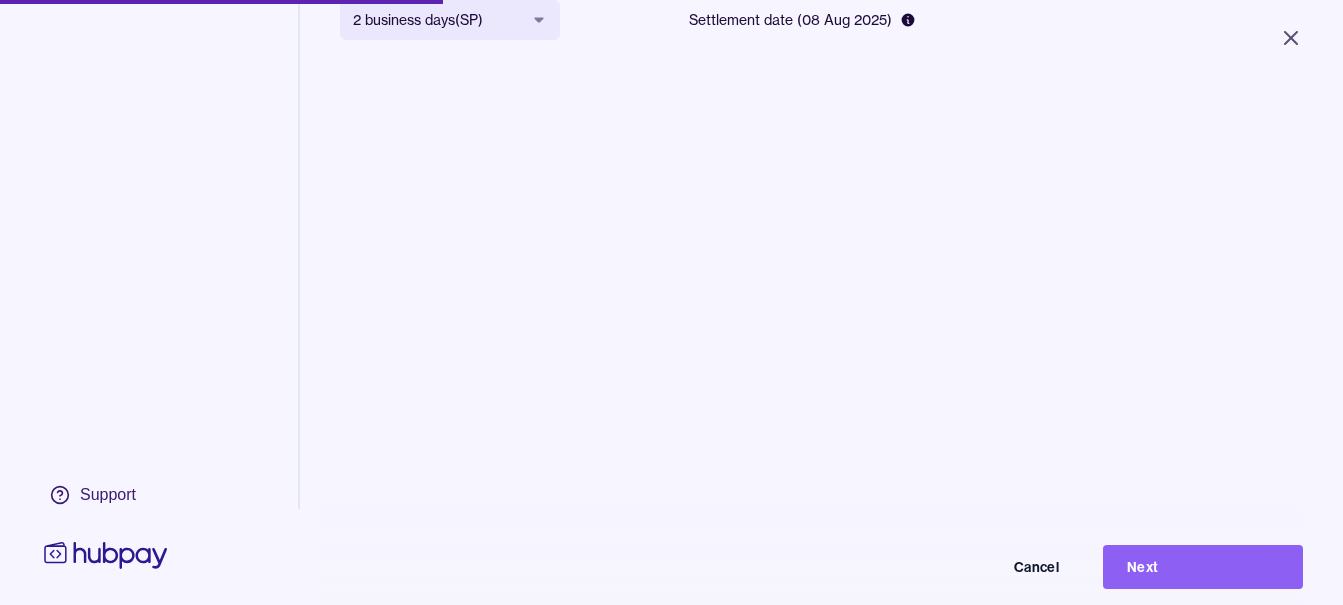 drag, startPoint x: 1227, startPoint y: 590, endPoint x: 1053, endPoint y: 500, distance: 195.89793 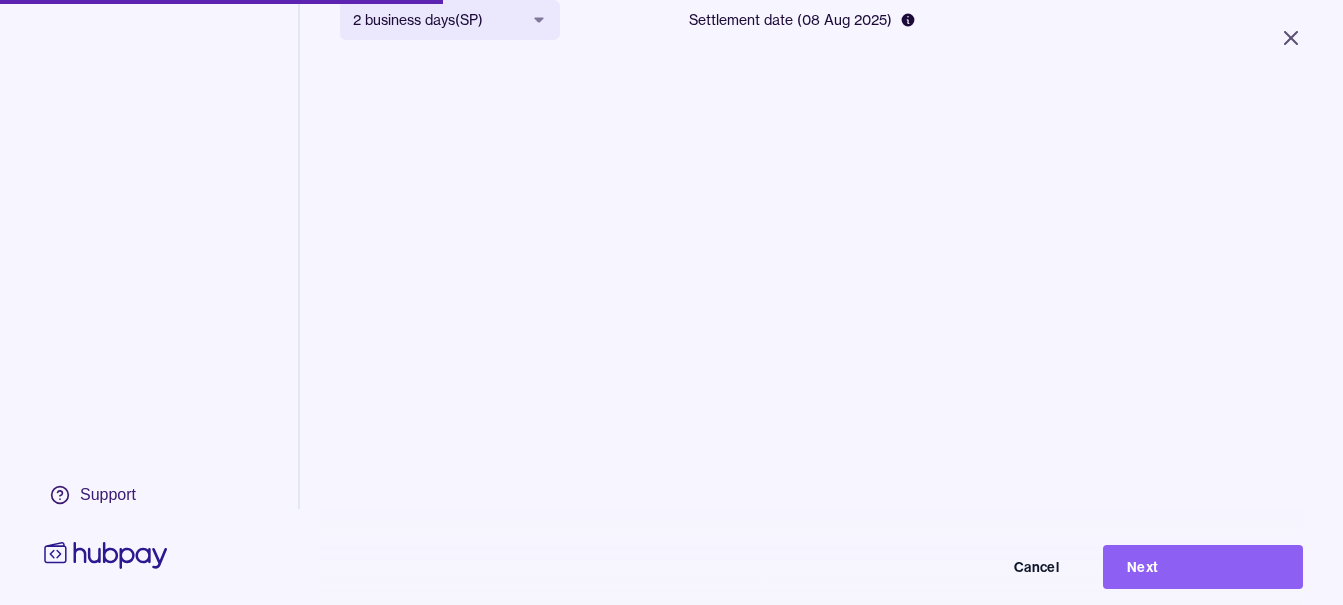 click on "Next" at bounding box center (1203, 567) 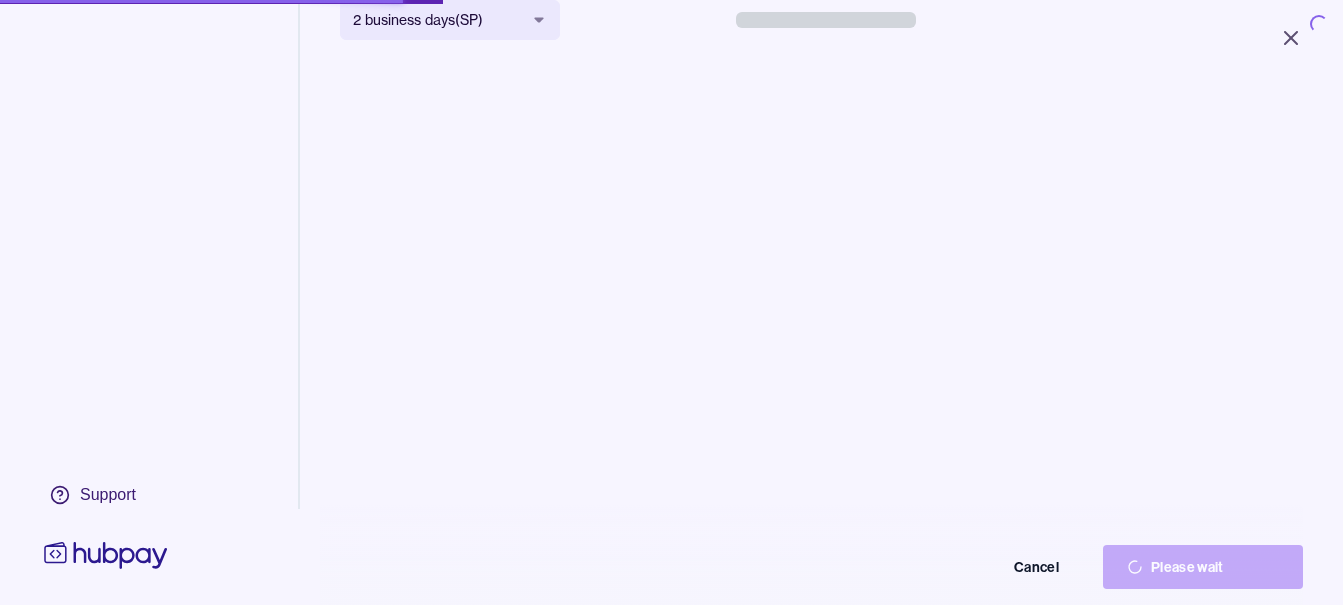 scroll, scrollTop: 0, scrollLeft: 0, axis: both 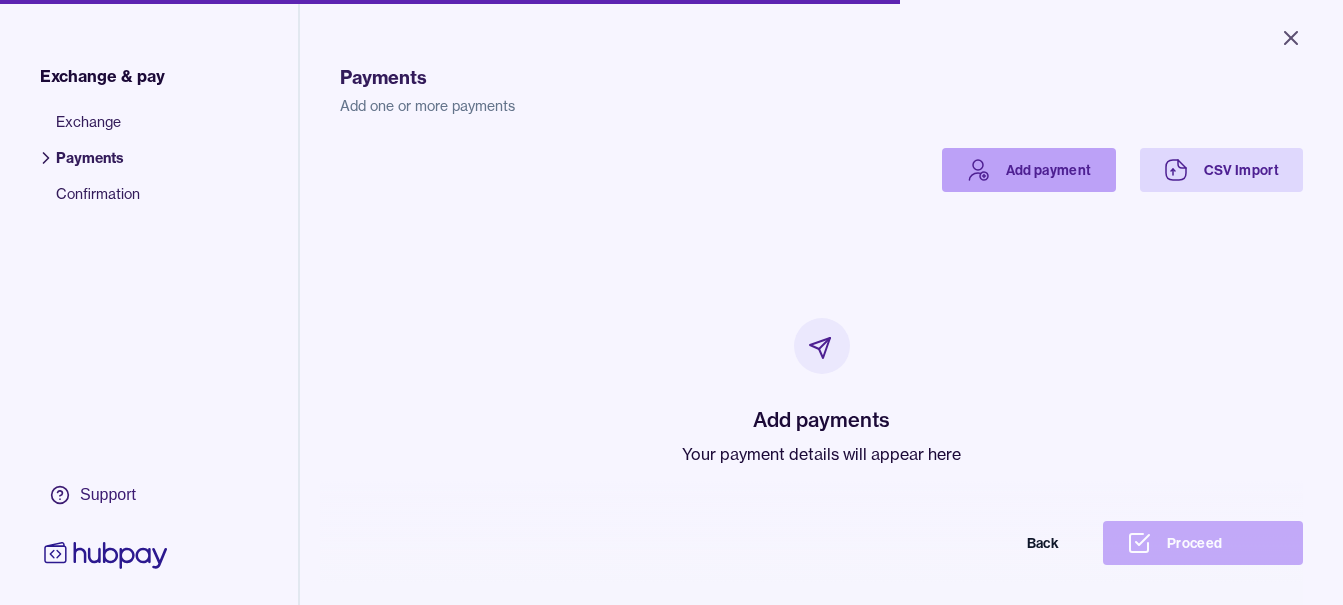 click on "Add payment" at bounding box center [1029, 170] 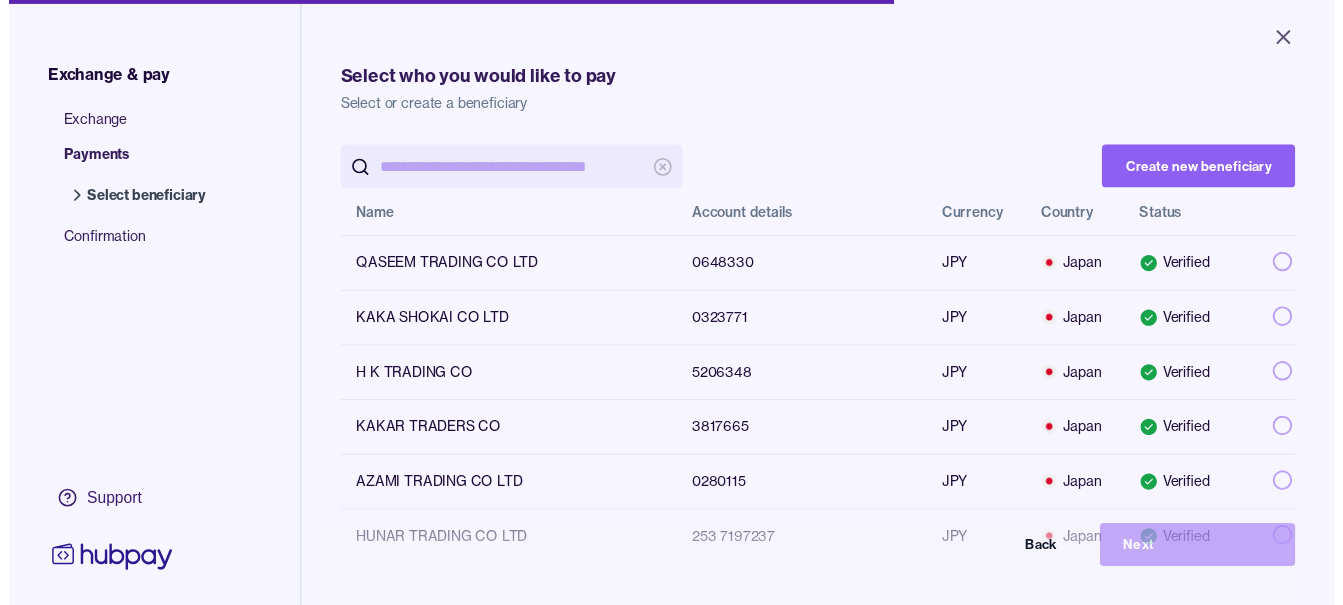 scroll, scrollTop: 0, scrollLeft: 0, axis: both 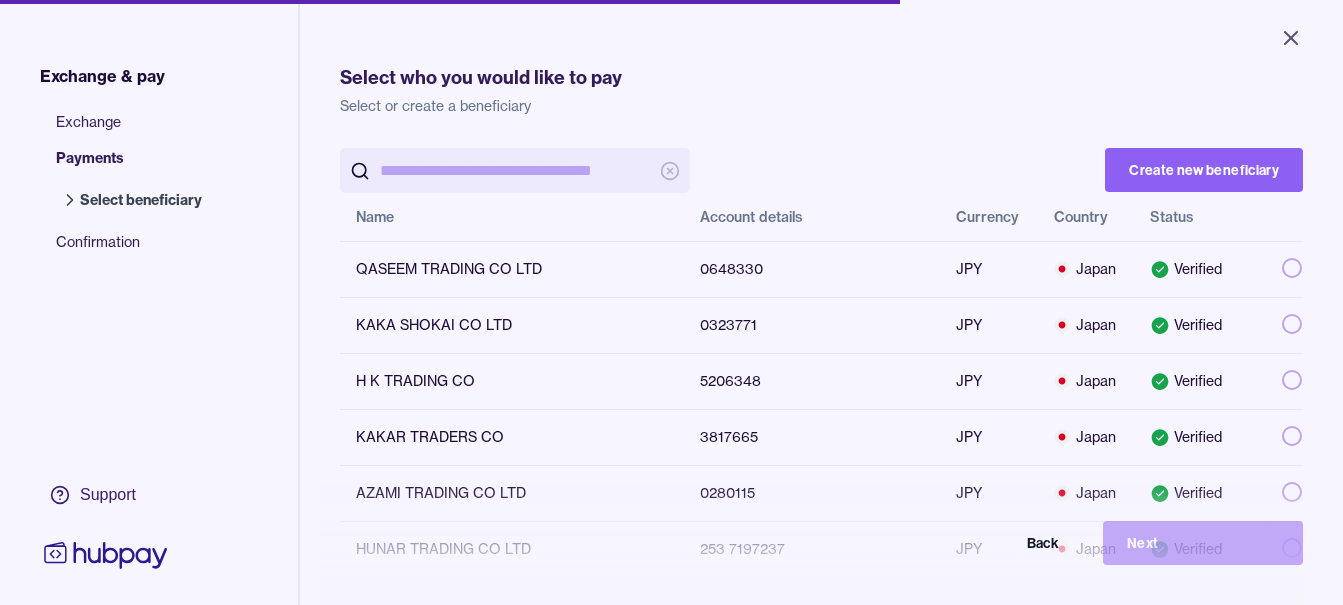 click at bounding box center [515, 170] 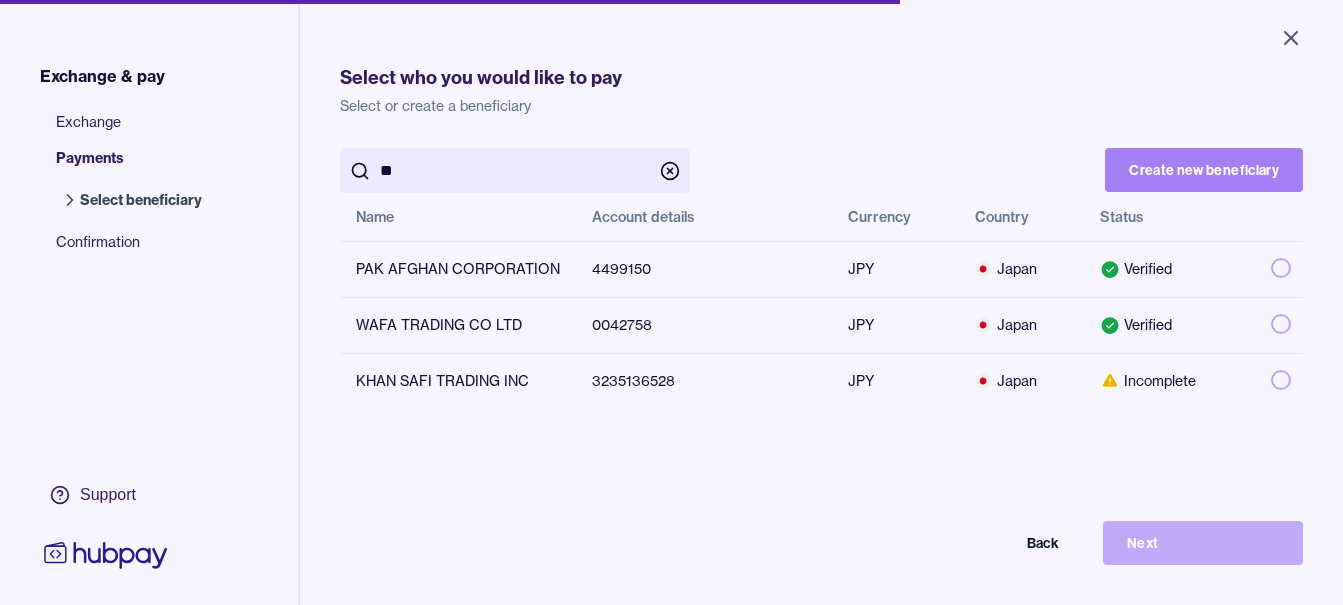 type on "**" 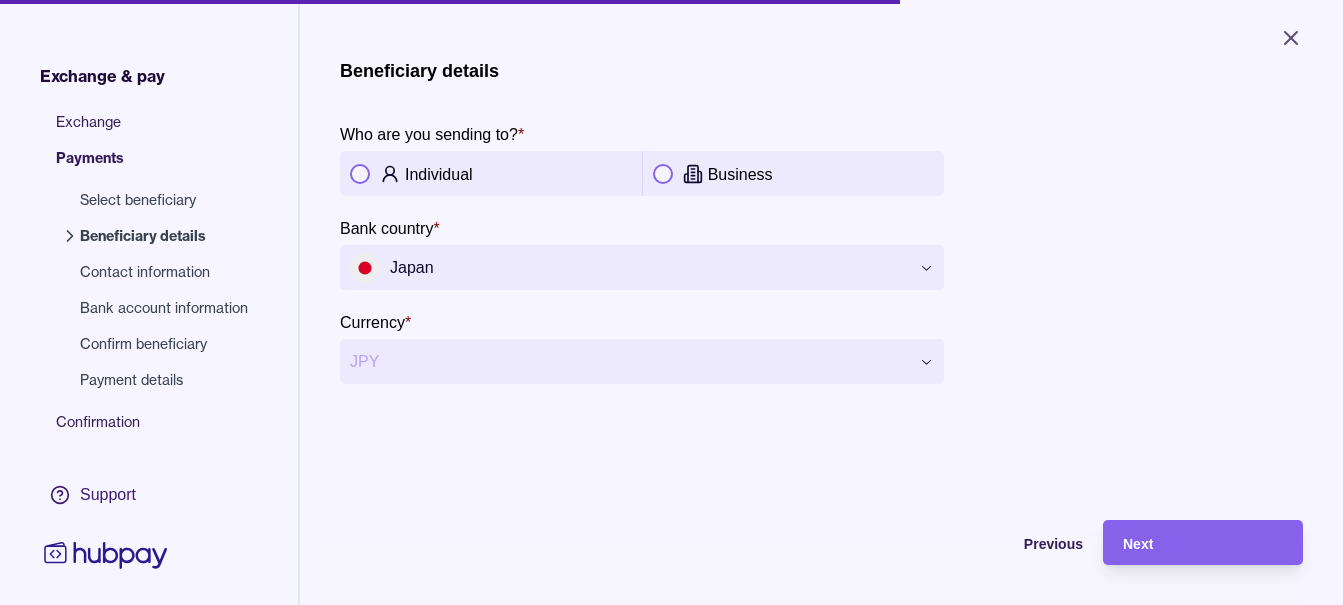 click on "**********" at bounding box center (642, 222) 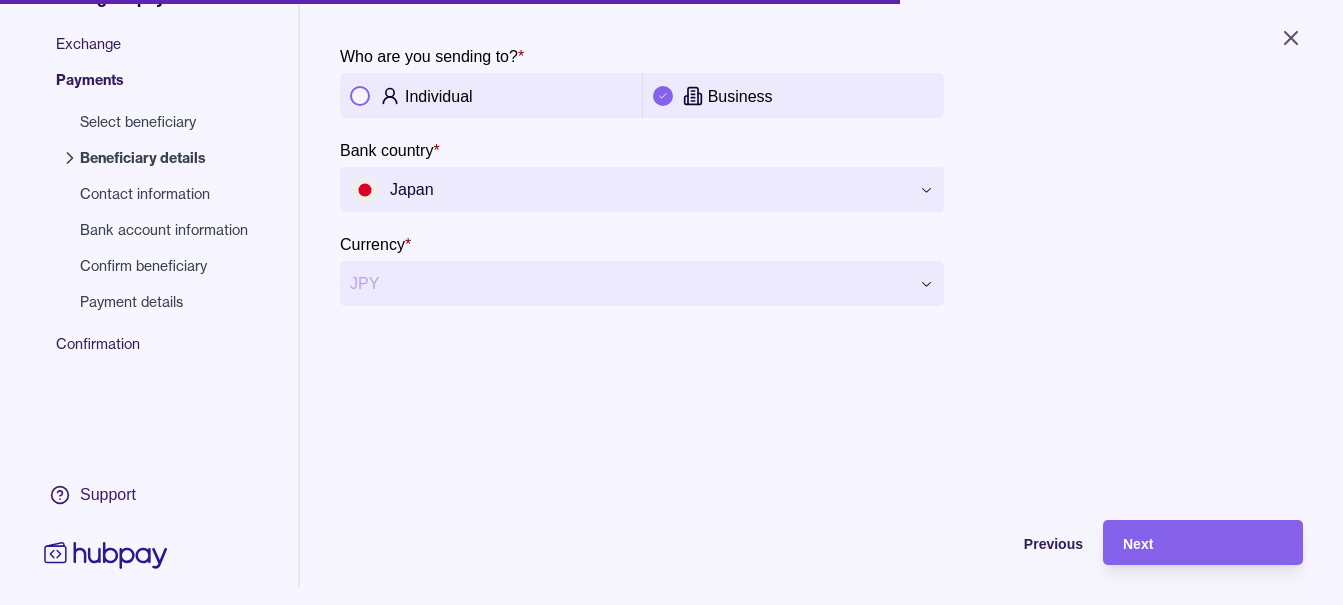 scroll, scrollTop: 156, scrollLeft: 0, axis: vertical 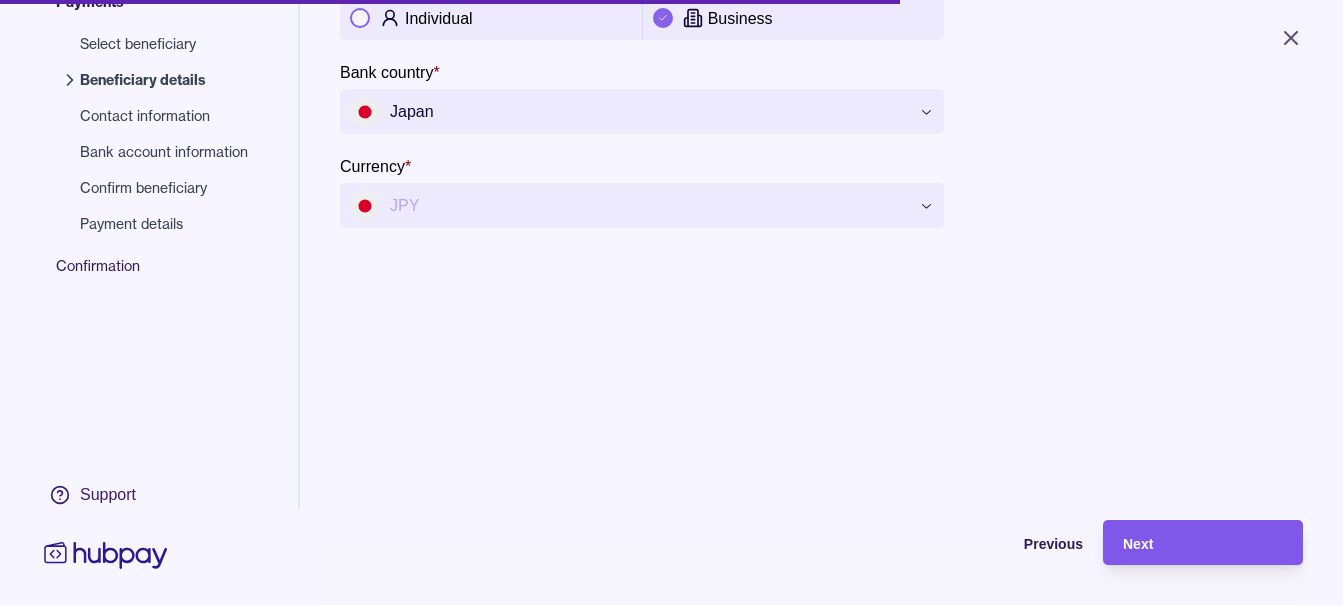 click on "Next" at bounding box center (1203, 543) 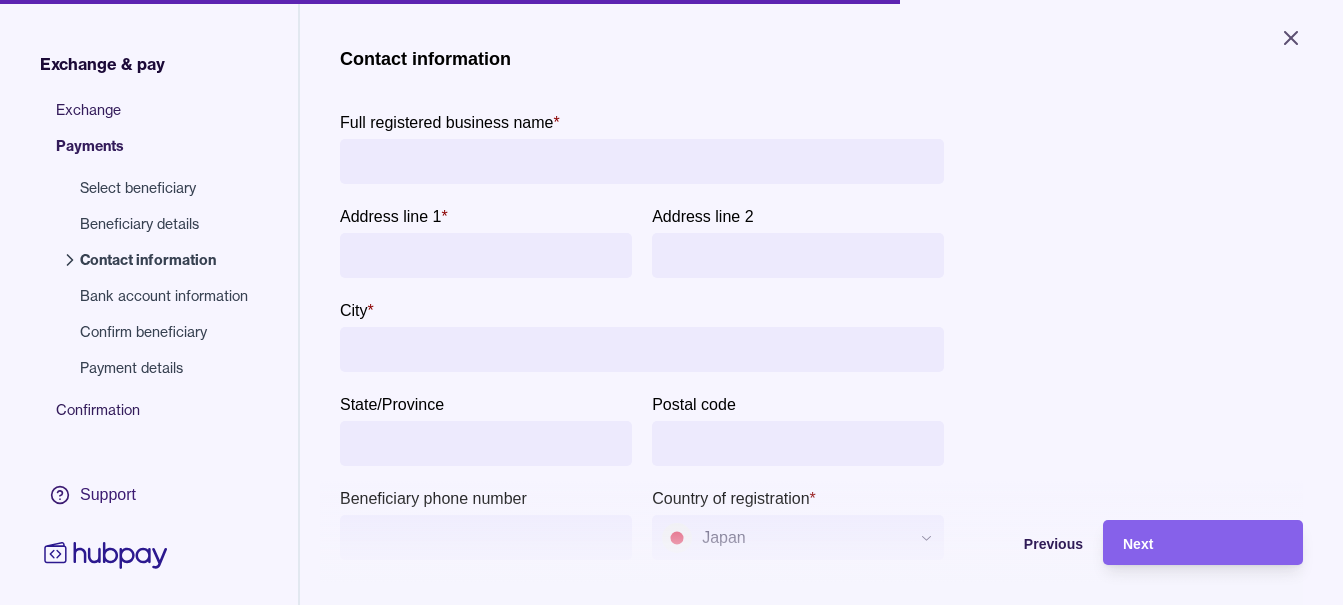 scroll, scrollTop: 0, scrollLeft: 0, axis: both 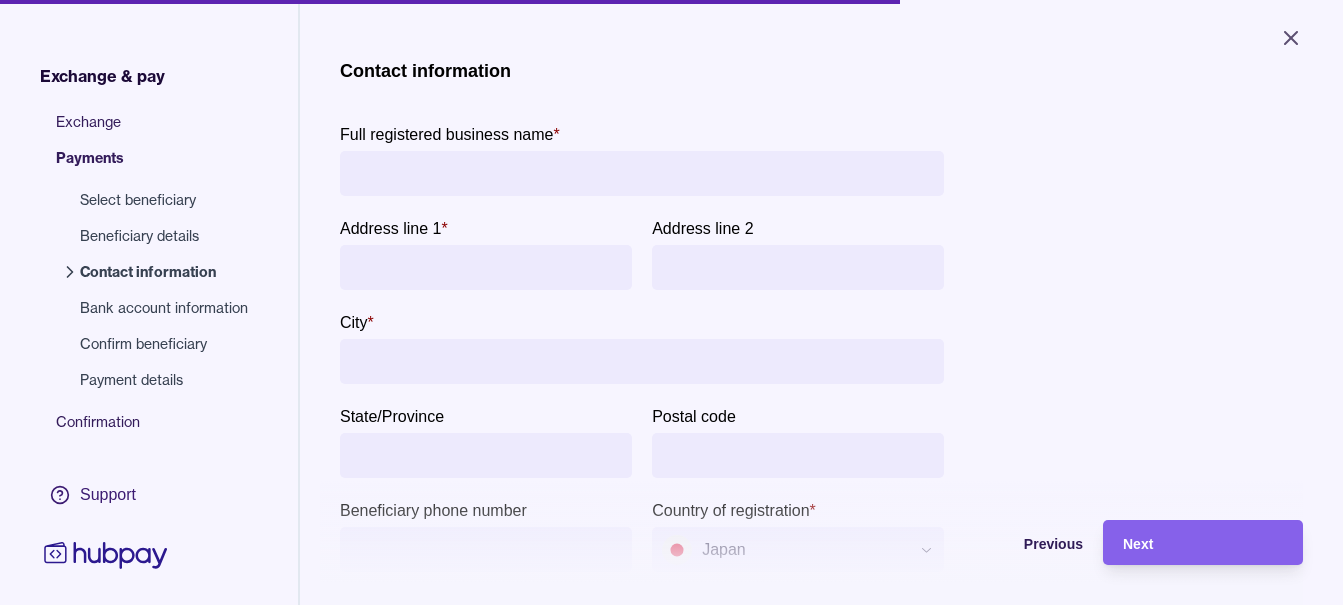click on "Full registered business name *" at bounding box center (642, 173) 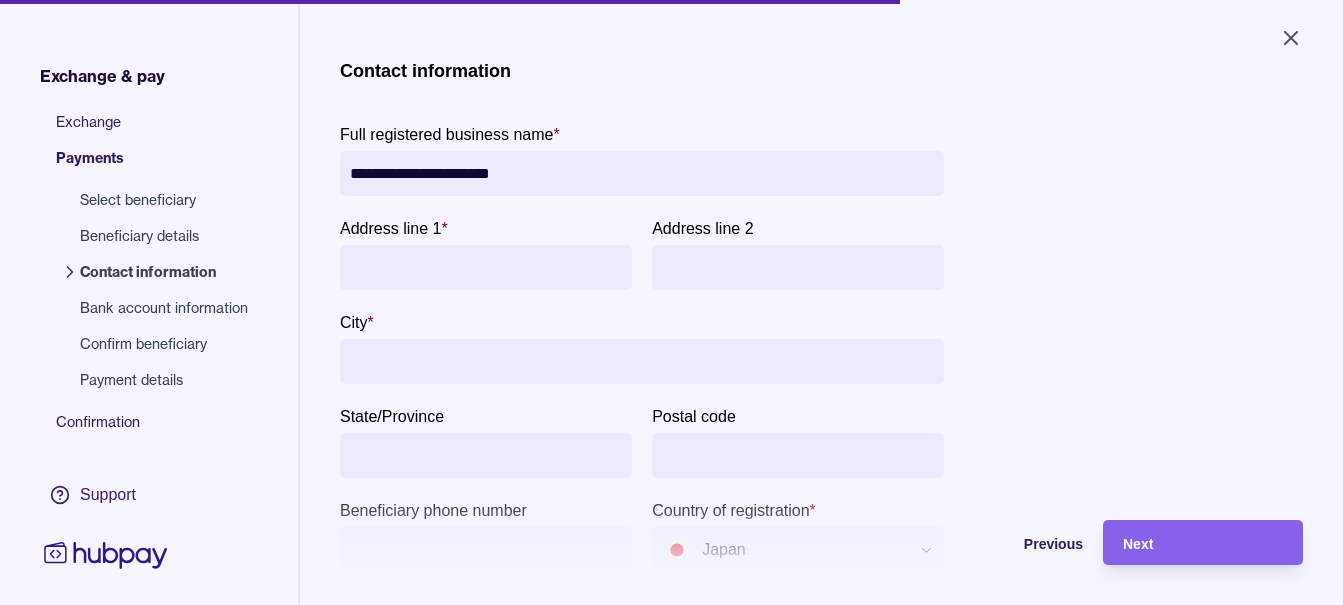 type on "**********" 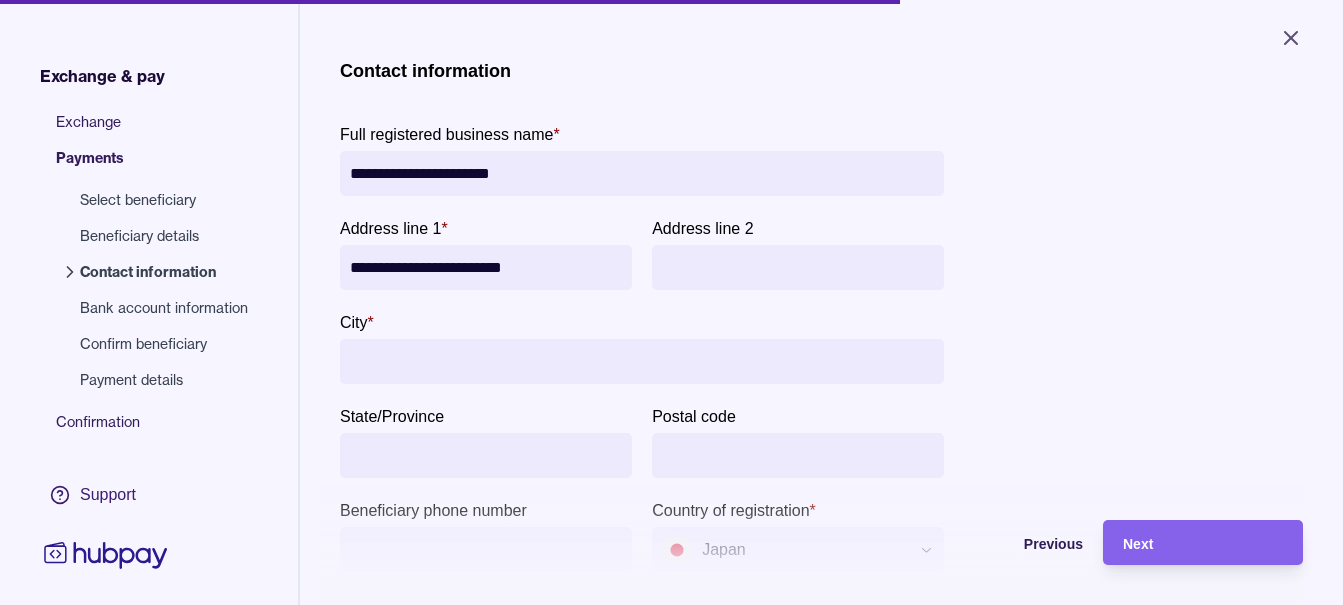 type on "**********" 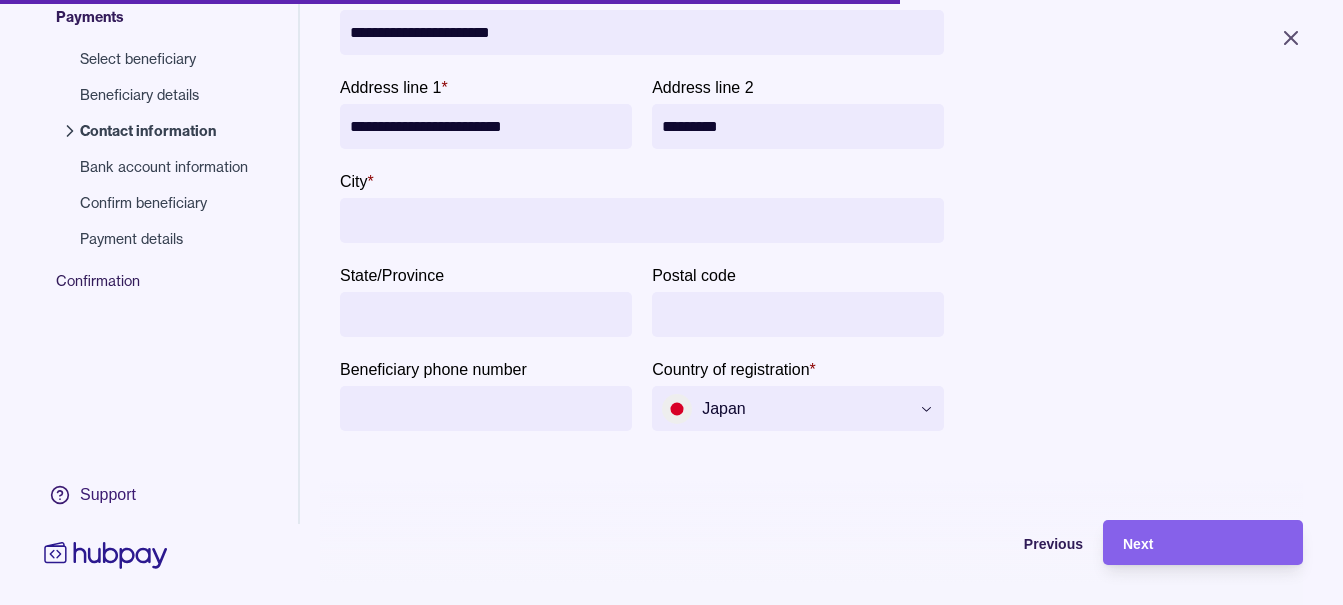 scroll, scrollTop: 156, scrollLeft: 0, axis: vertical 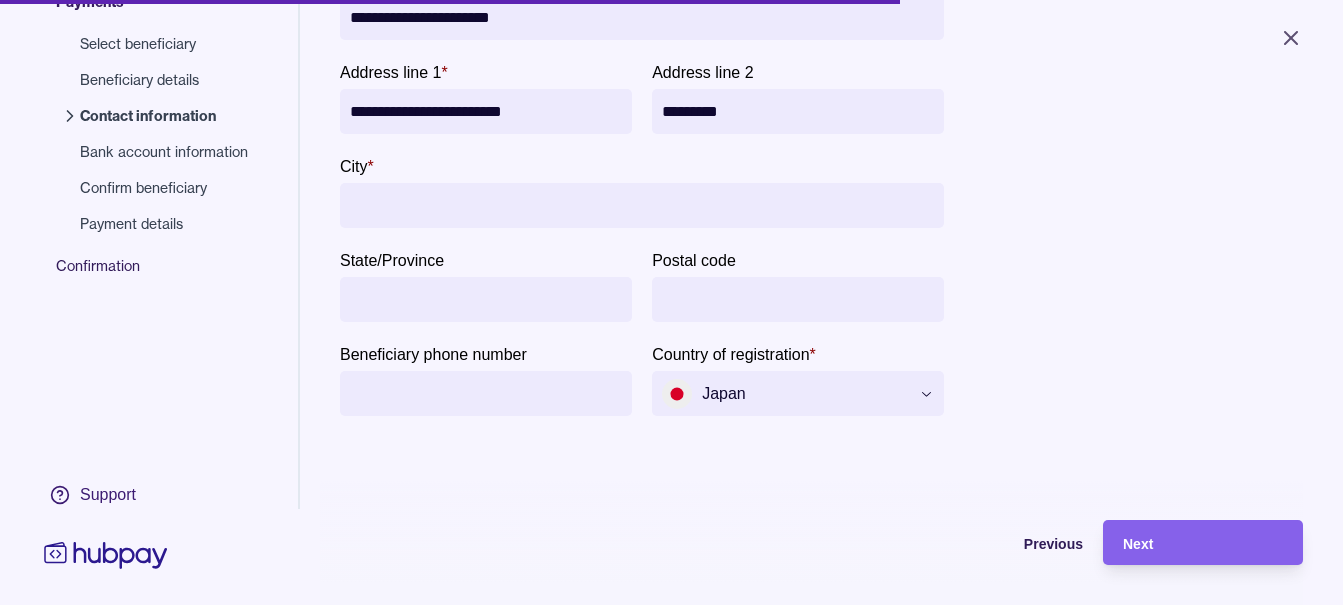 type on "*********" 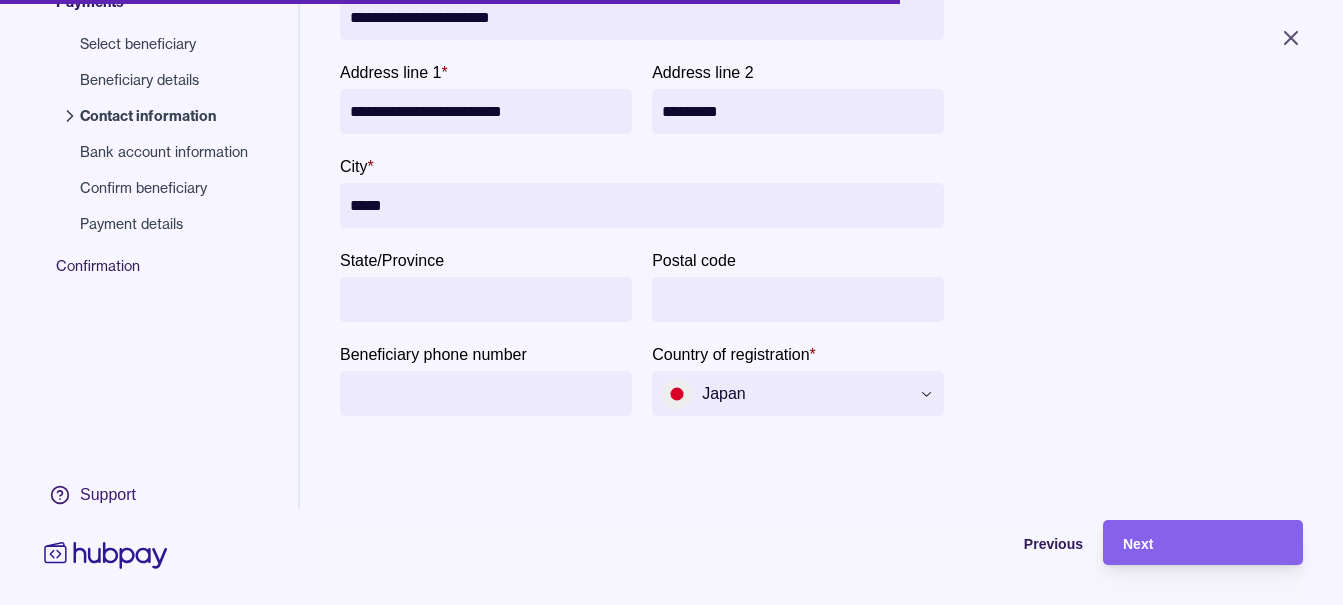 type on "*****" 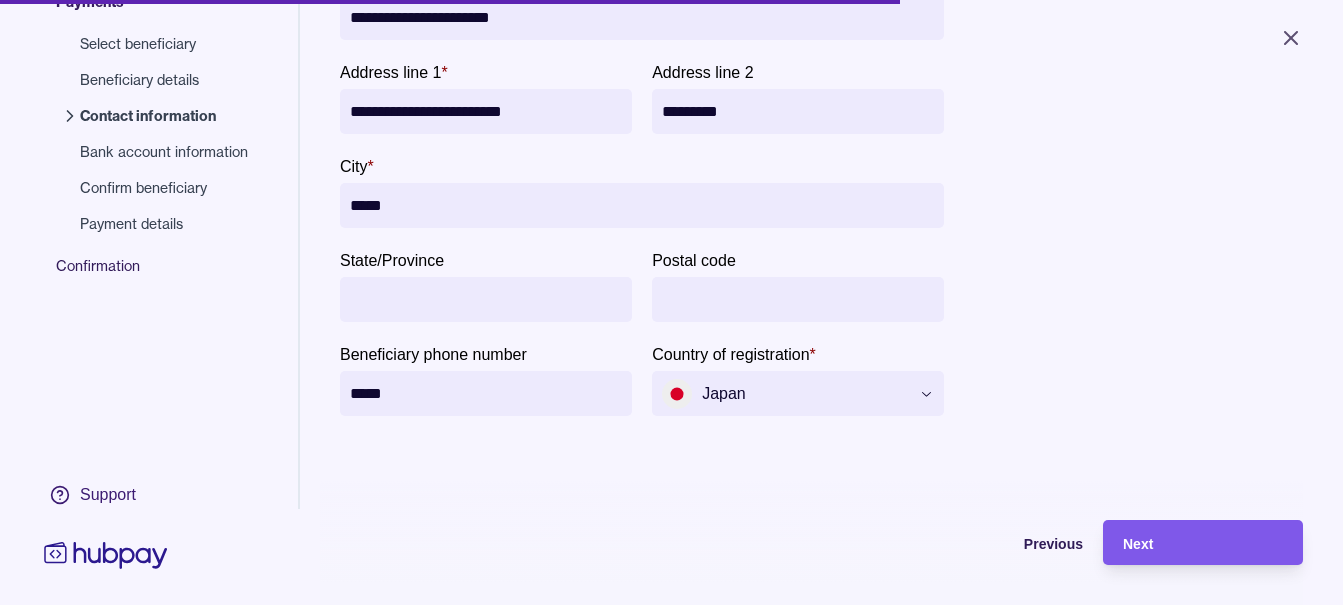 type on "*****" 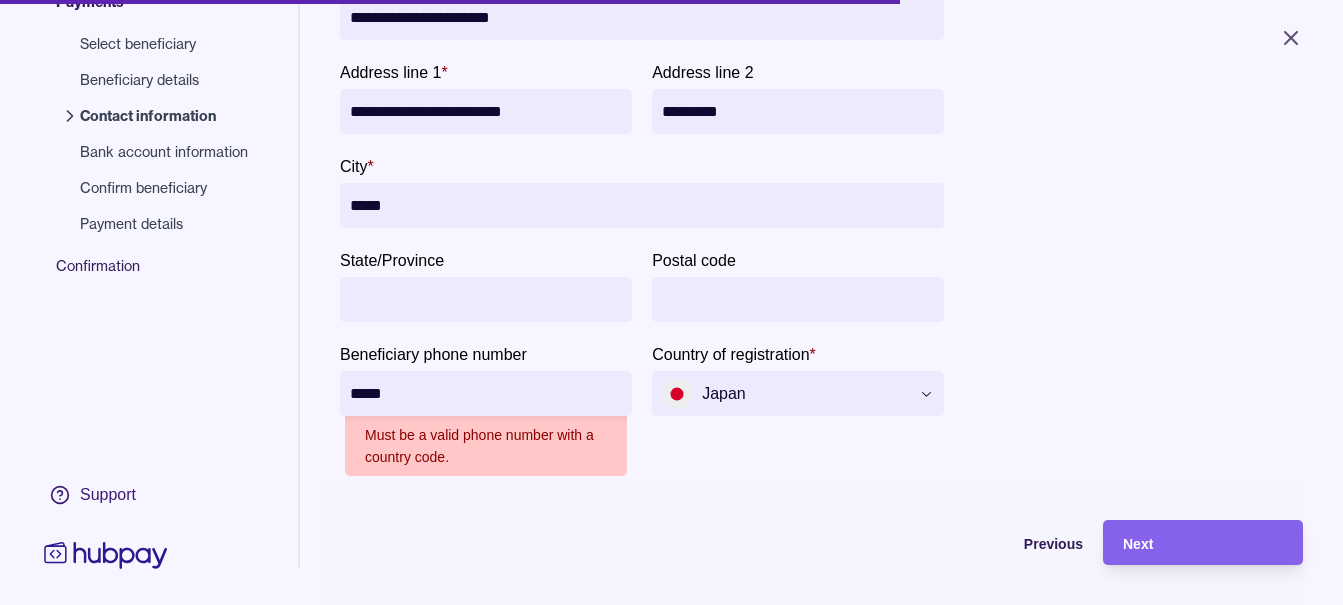drag, startPoint x: 473, startPoint y: 400, endPoint x: 73, endPoint y: 359, distance: 402.09576 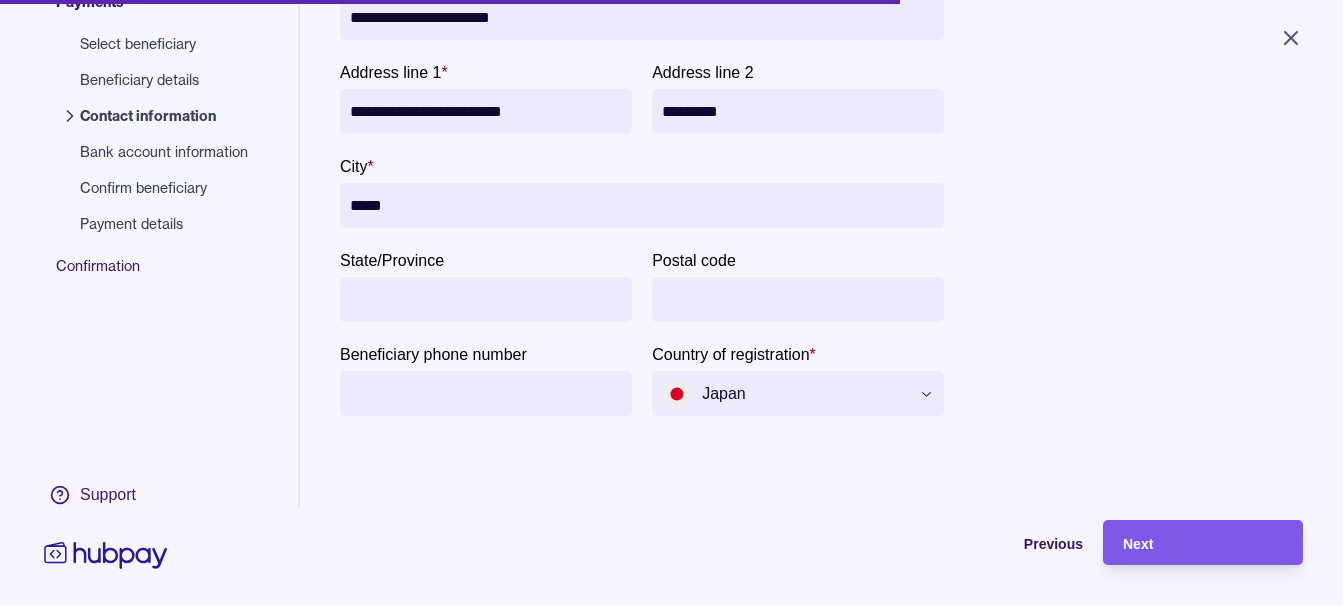 type 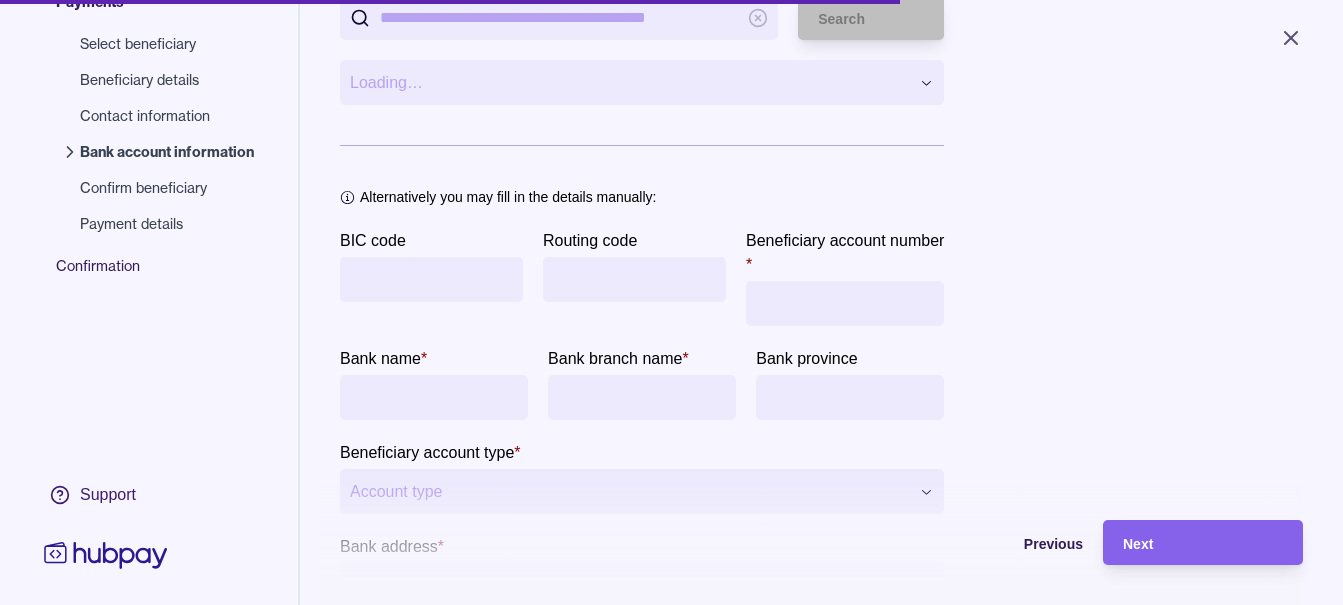 click on "Search bank" at bounding box center (559, 17) 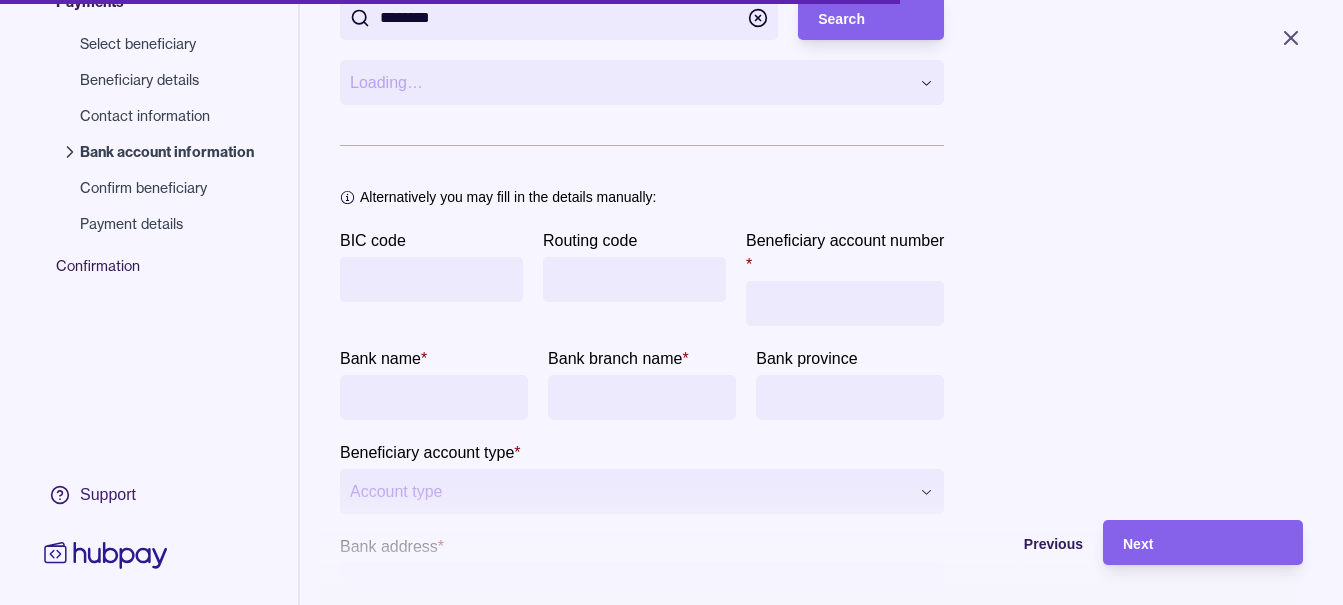 type on "********" 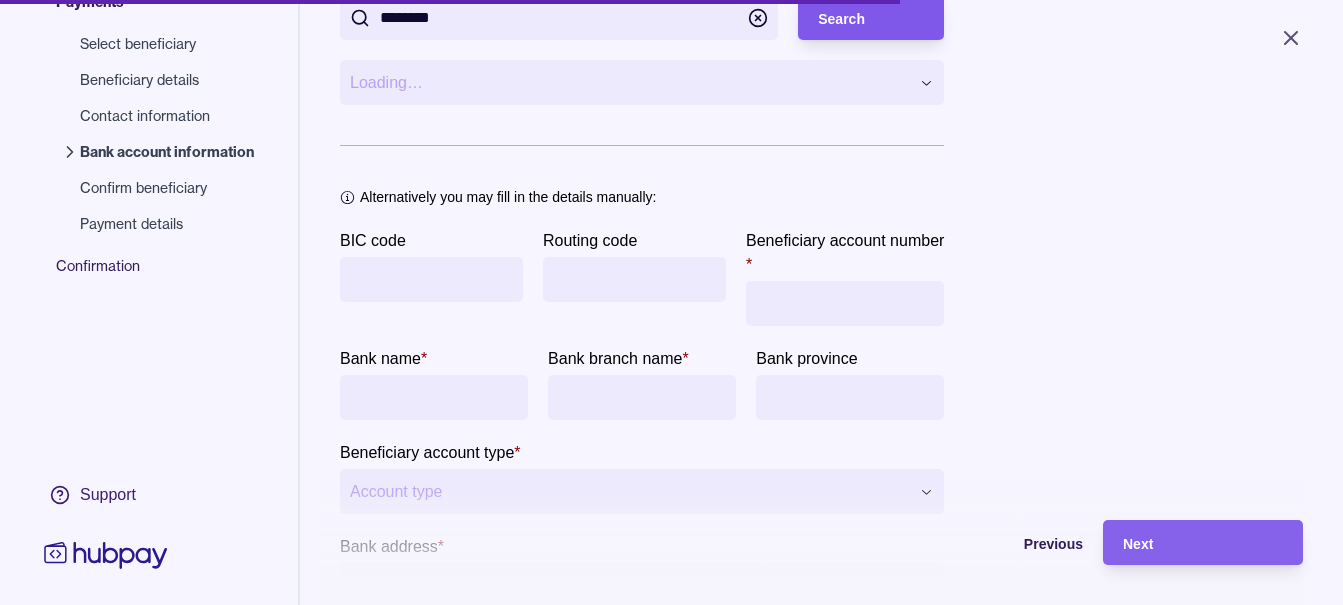 click on "Search" at bounding box center [841, 19] 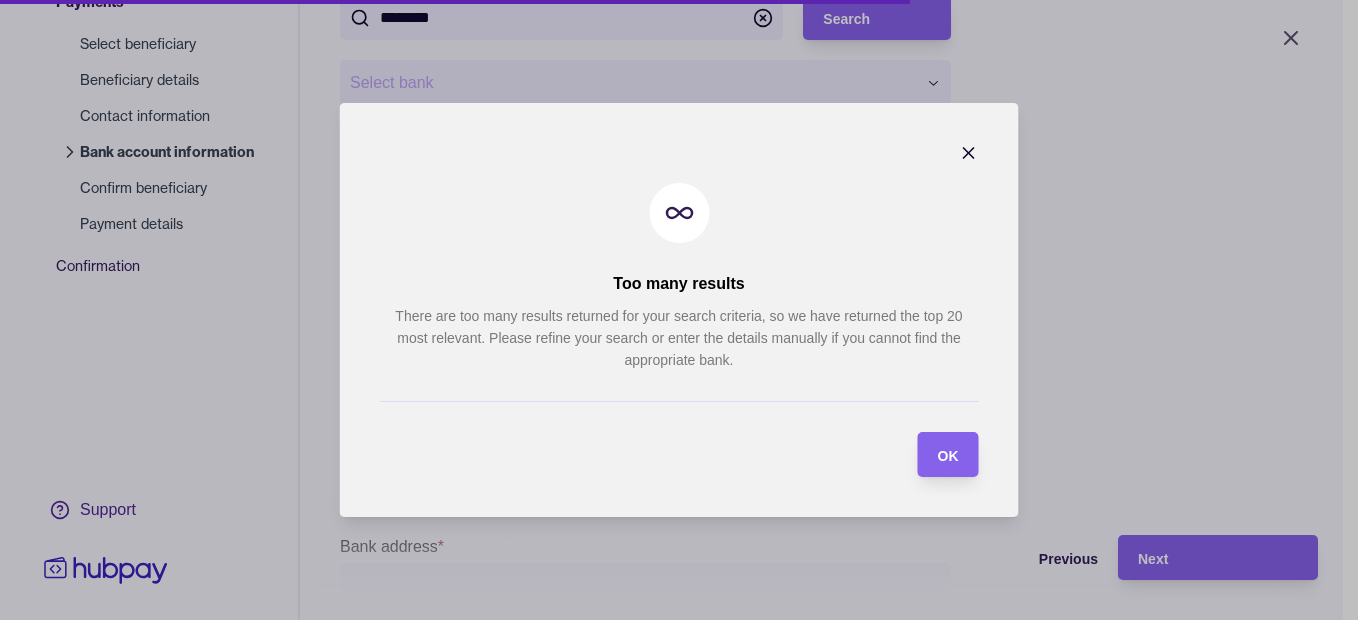 click on "Too many results There are too many results returned for your search criteria, so we have returned the top 20 most relevant. Please refine your search or enter the details manually if you cannot find the appropriate bank. OK" at bounding box center (679, 310) 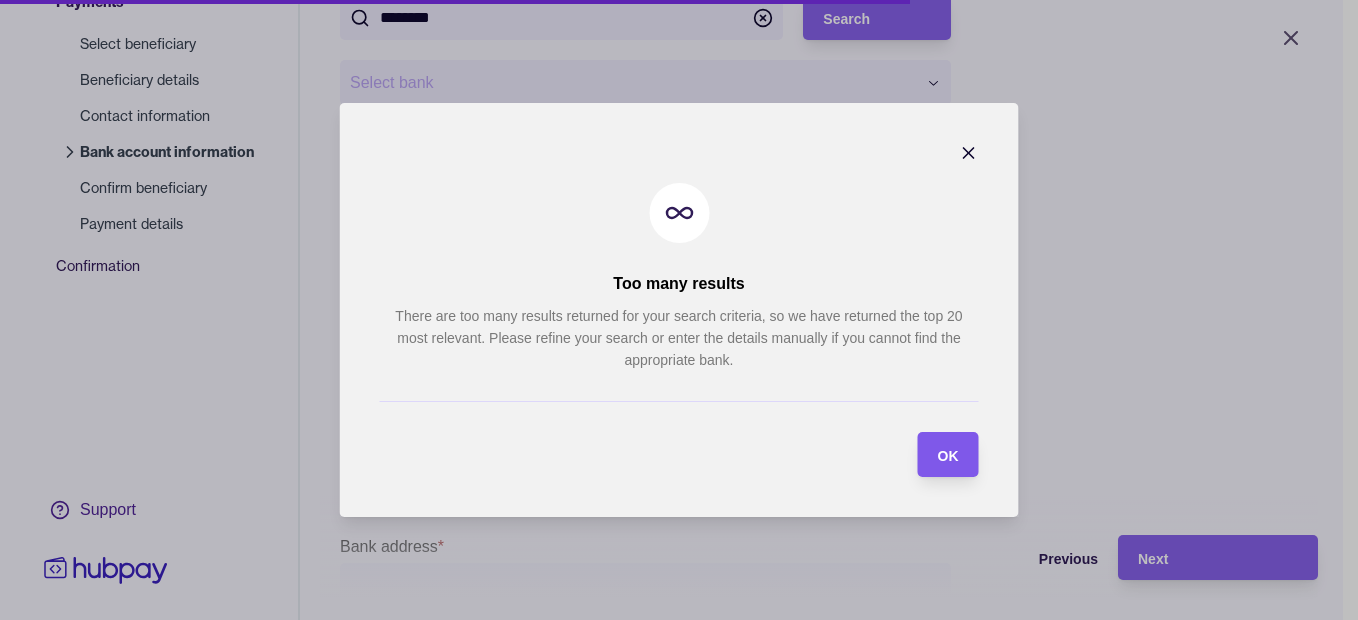 click on "OK" at bounding box center (948, 456) 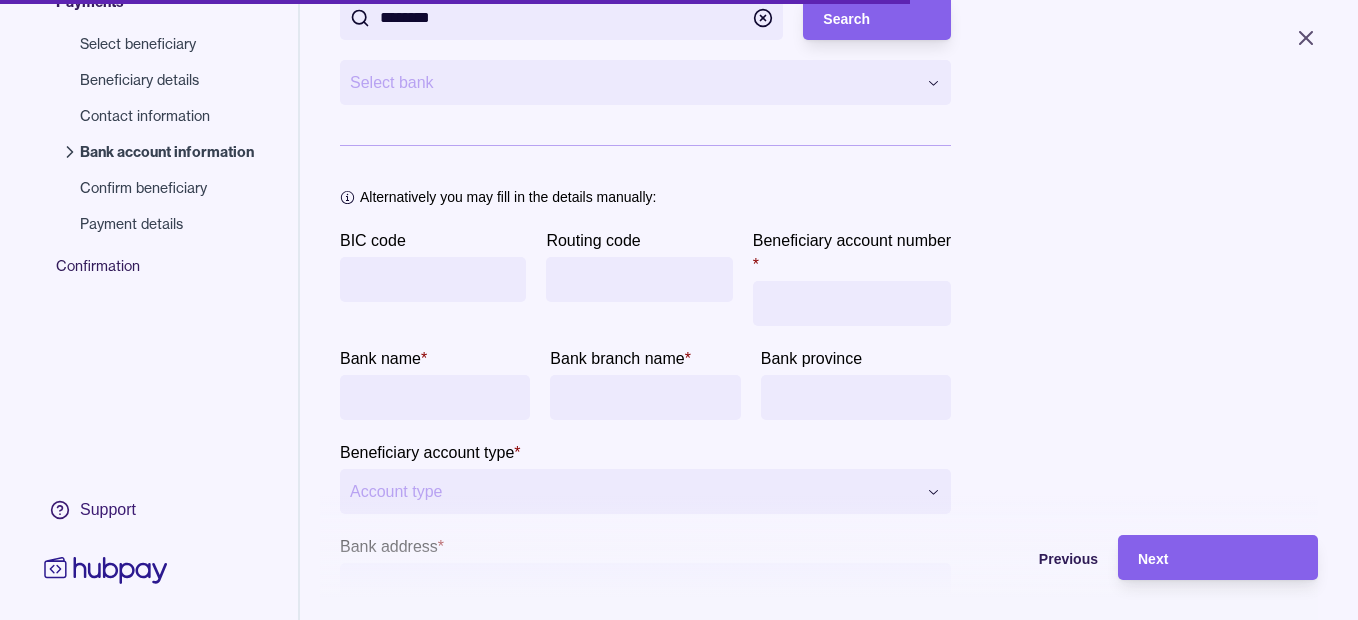 click on "**********" at bounding box center (679, 310) 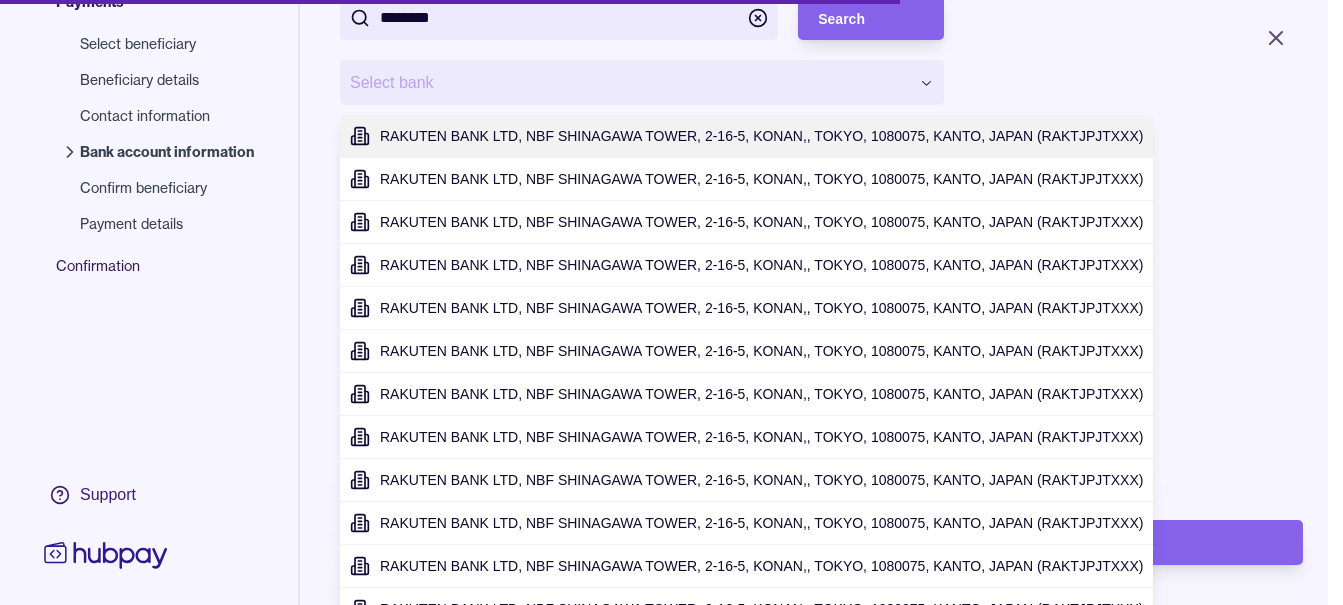 type on "**********" 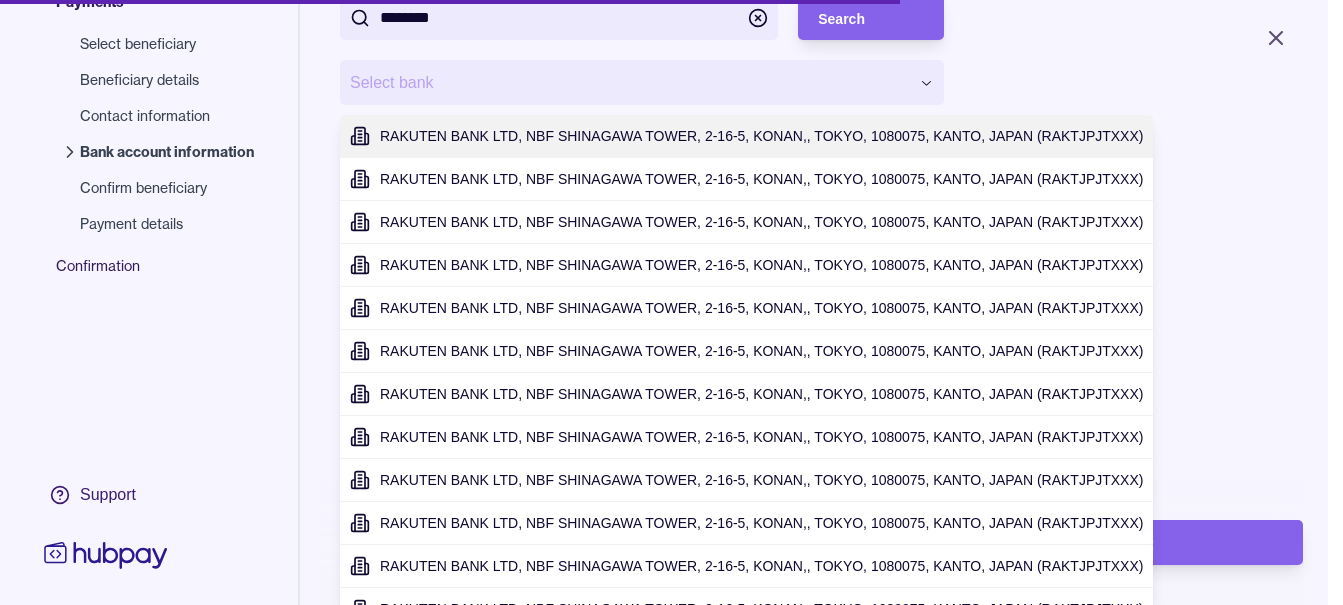 type on "*******" 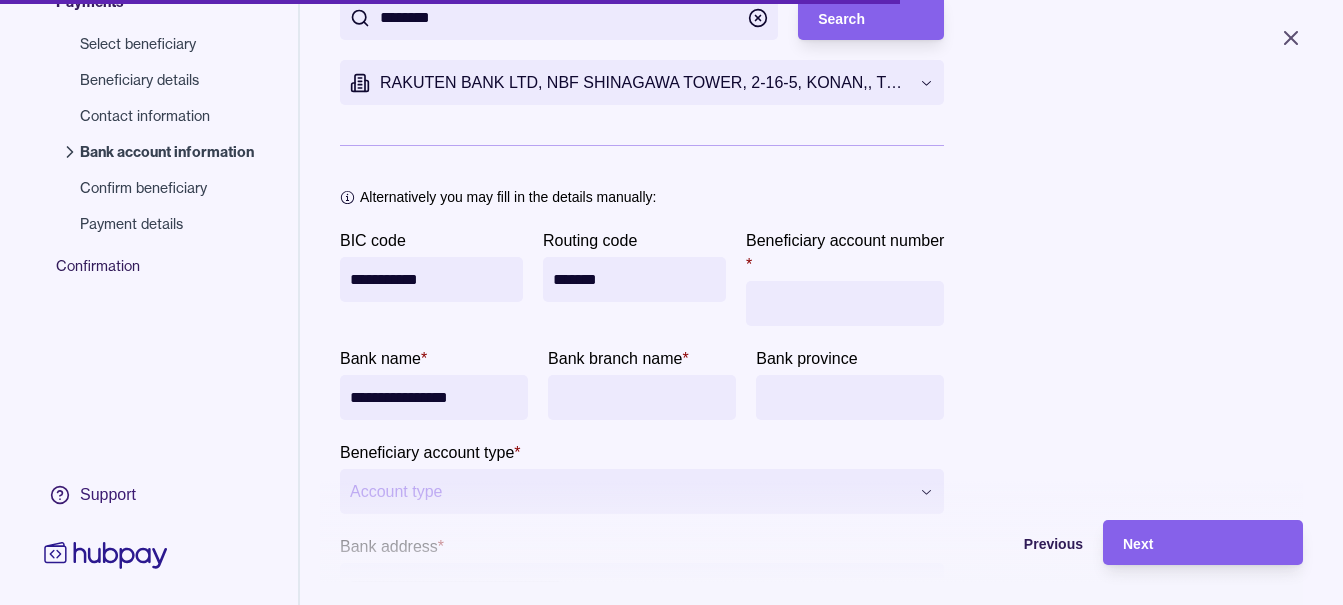click on "Beneficiary account number  *" at bounding box center [845, 303] 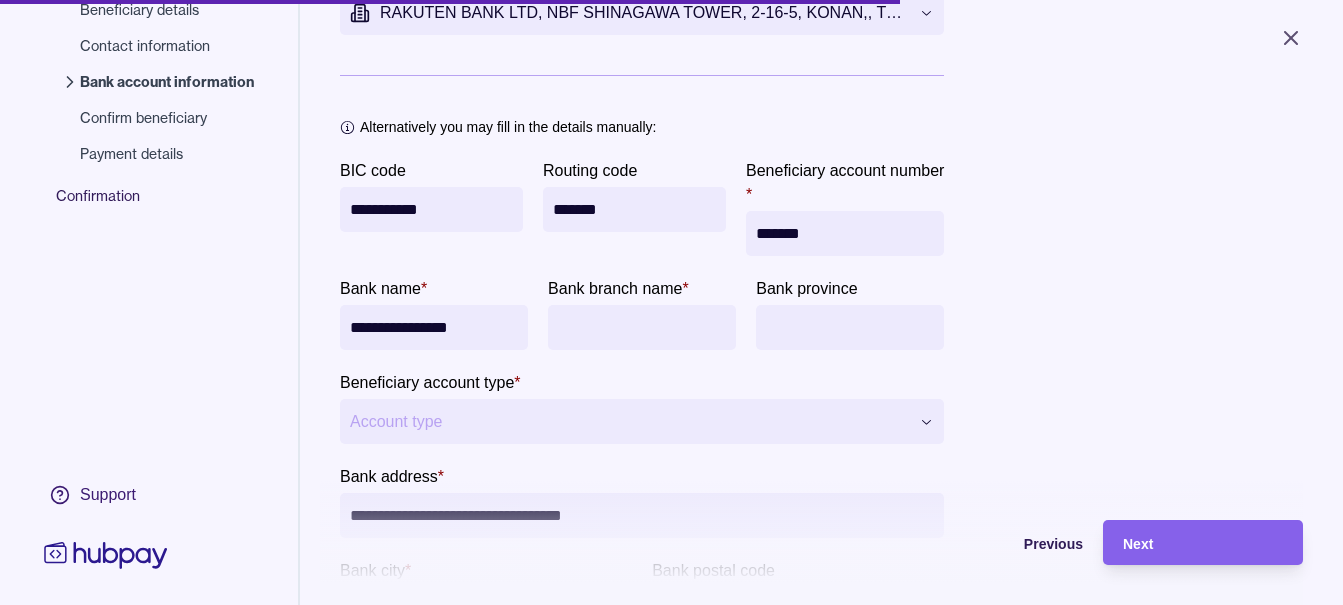 scroll, scrollTop: 256, scrollLeft: 0, axis: vertical 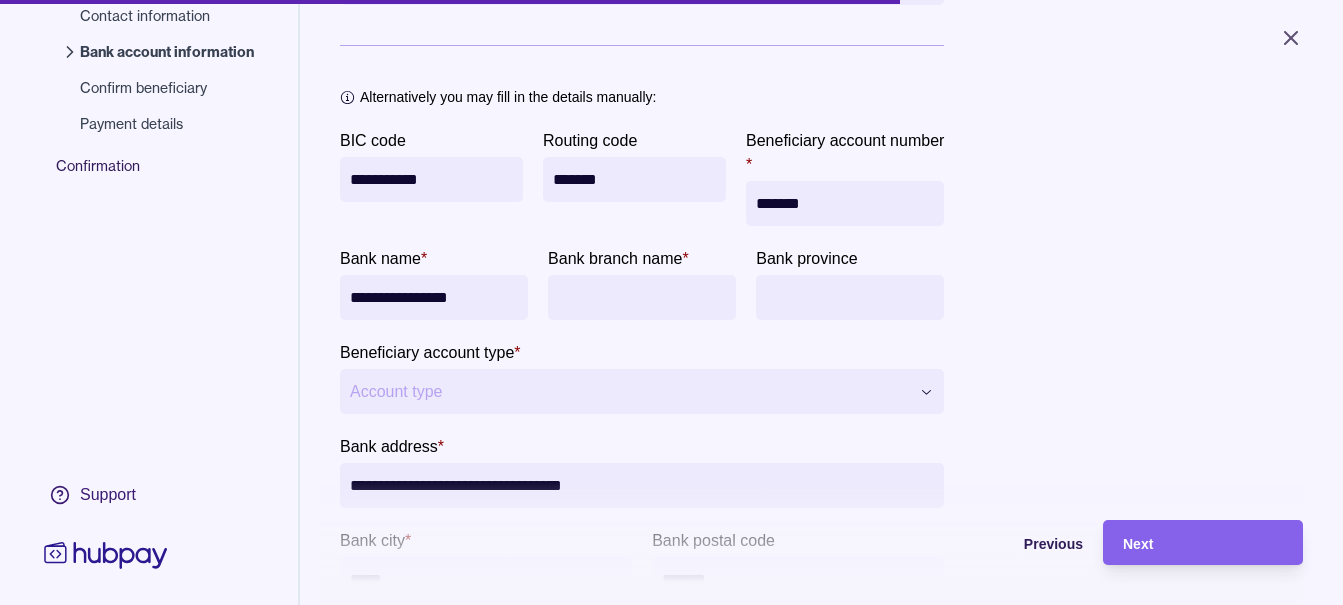 type on "*******" 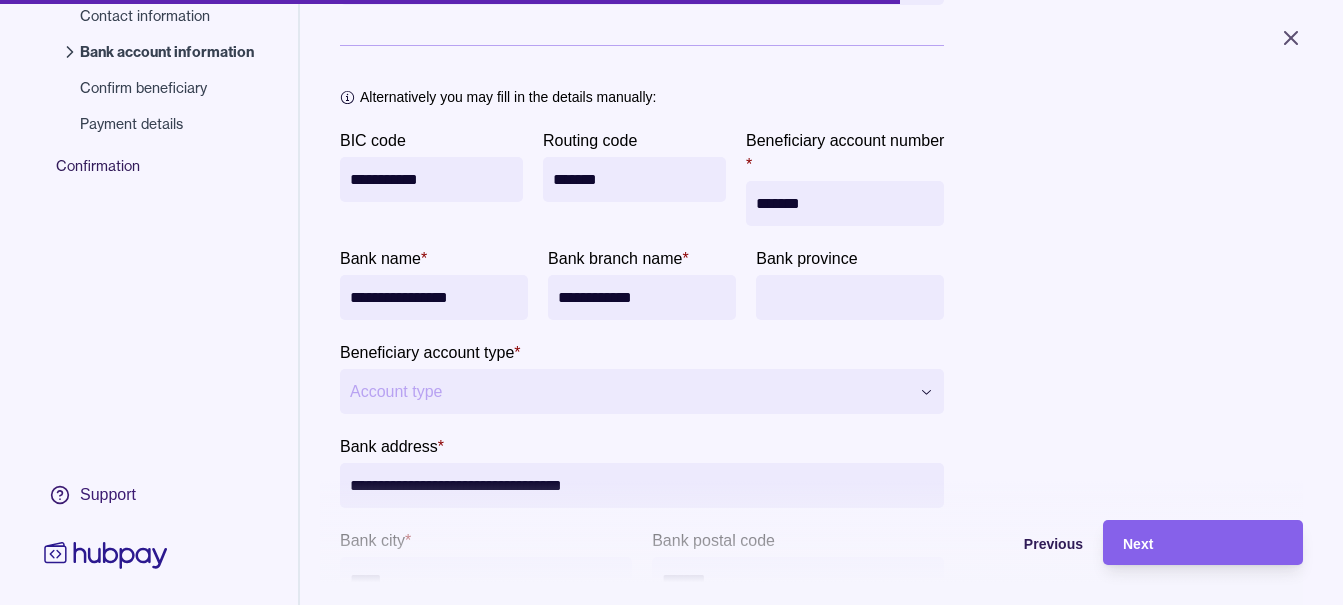 scroll, scrollTop: 356, scrollLeft: 0, axis: vertical 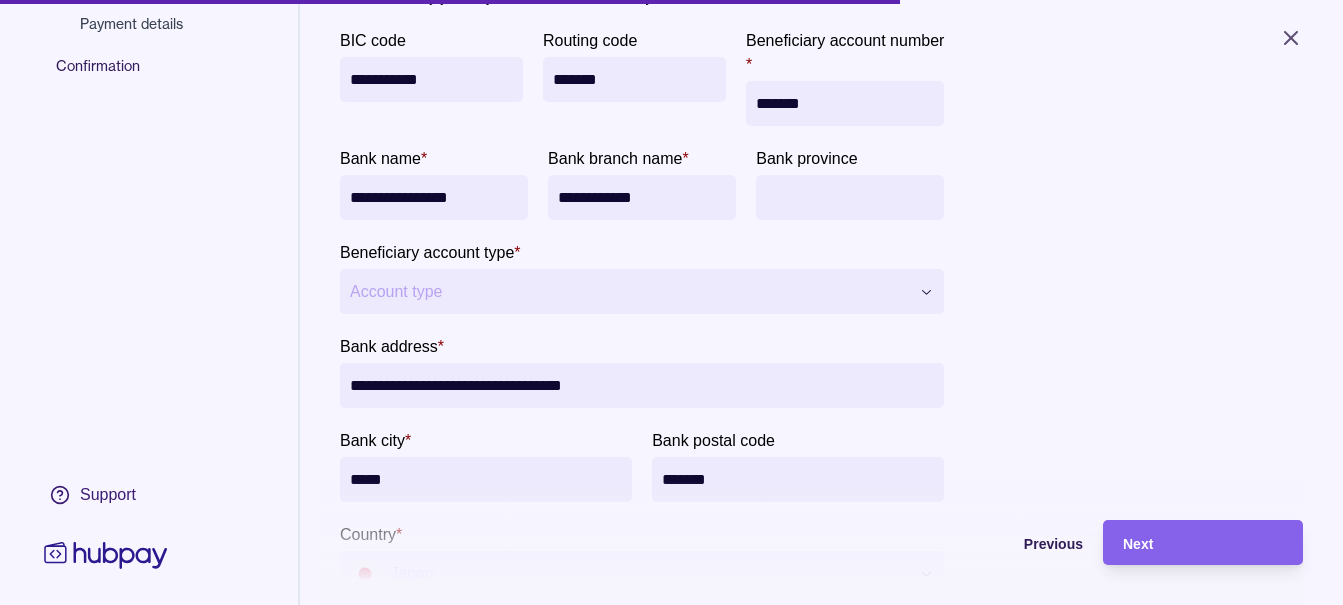 type on "**********" 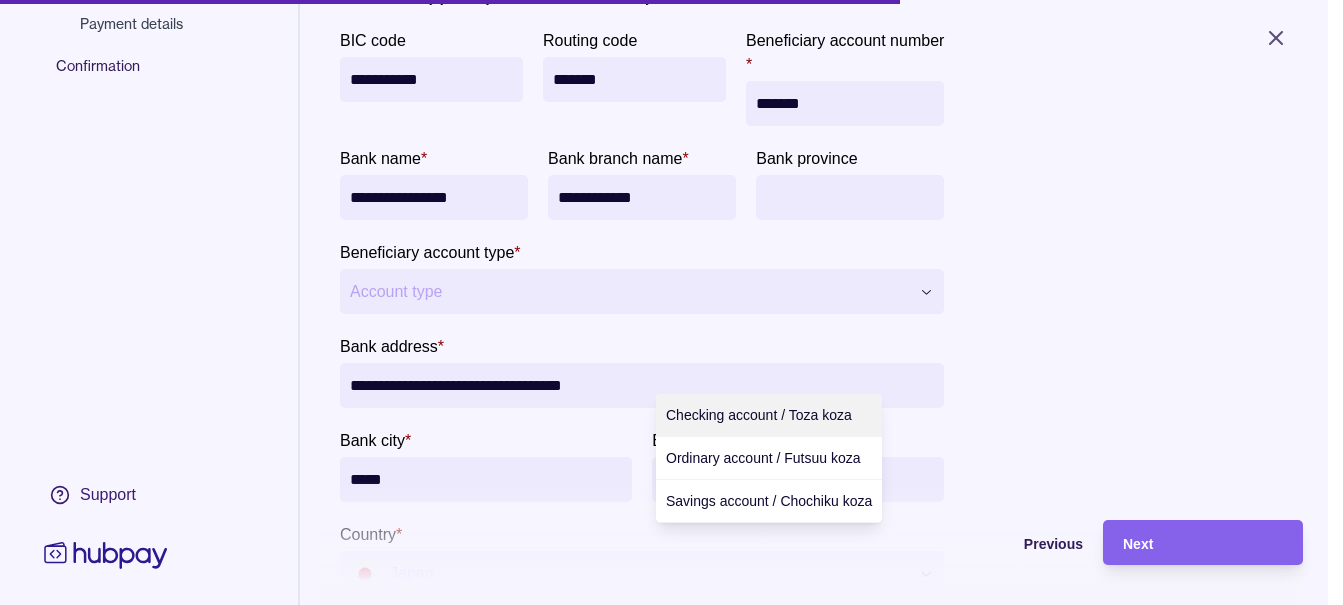 click on "**********" at bounding box center [671, 302] 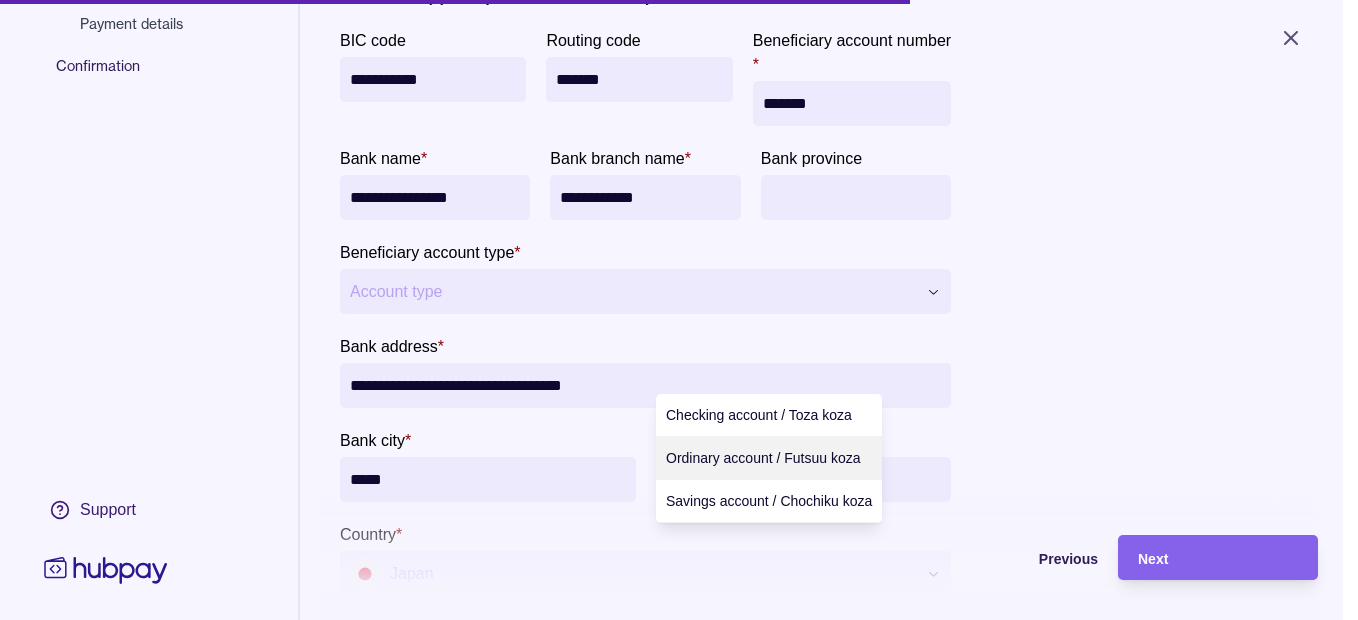 drag, startPoint x: 762, startPoint y: 448, endPoint x: 588, endPoint y: 414, distance: 177.29073 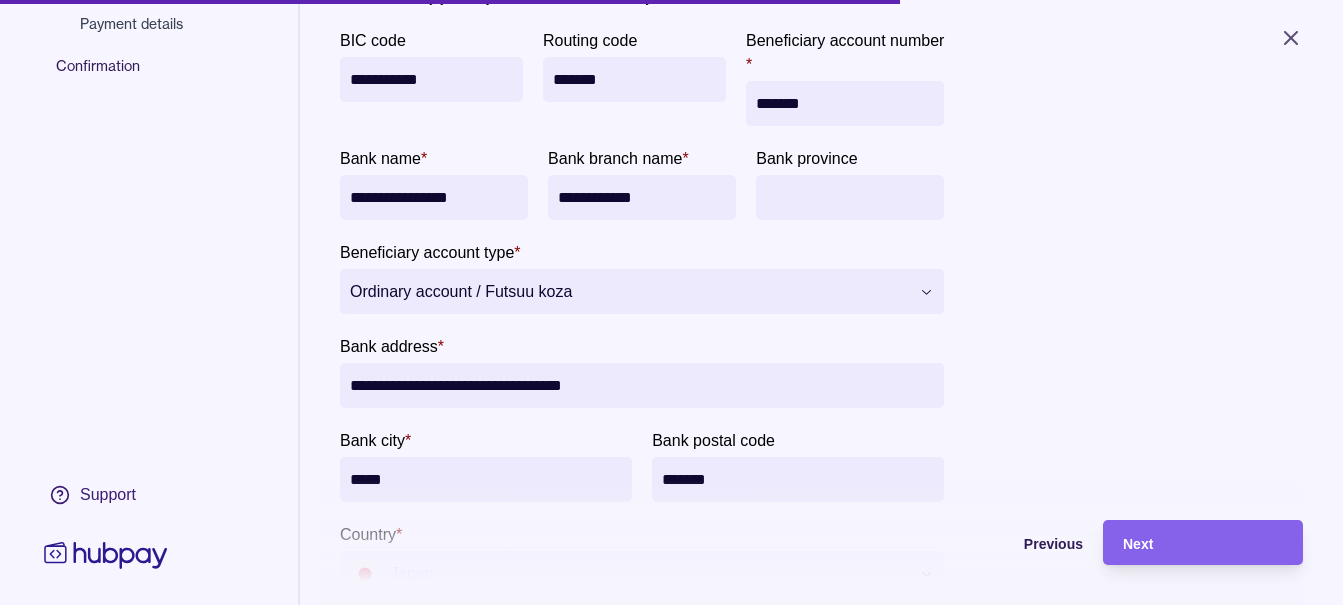 click on "Bank province" at bounding box center (850, 197) 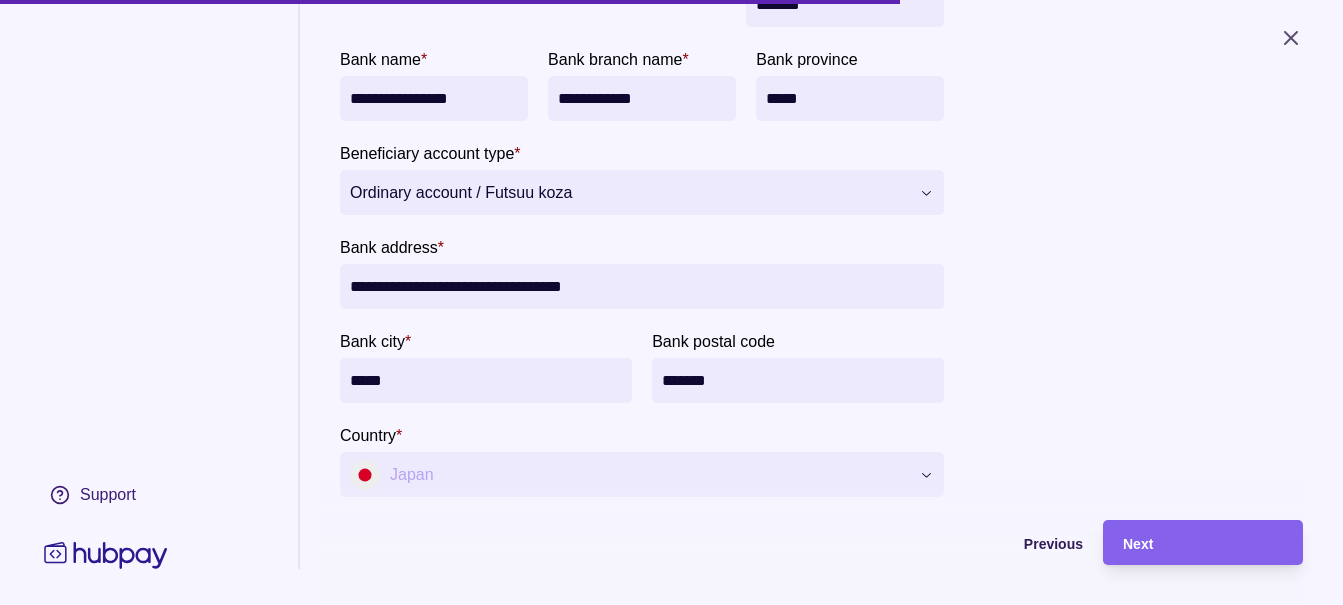 scroll, scrollTop: 570, scrollLeft: 0, axis: vertical 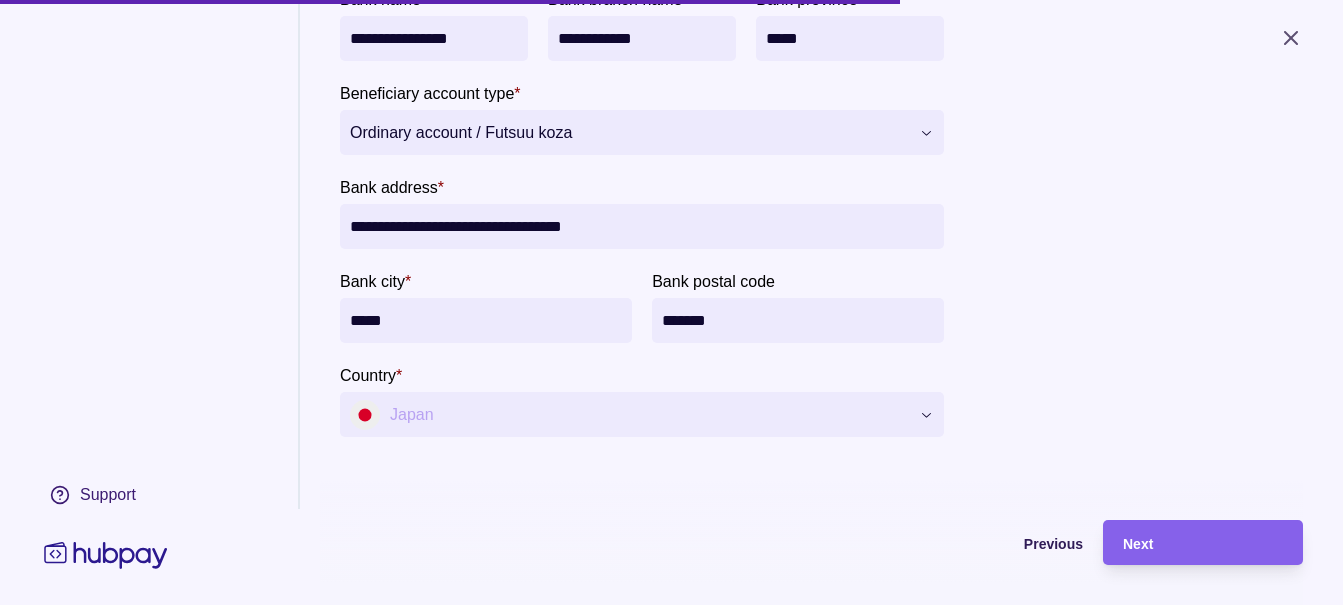 type on "*****" 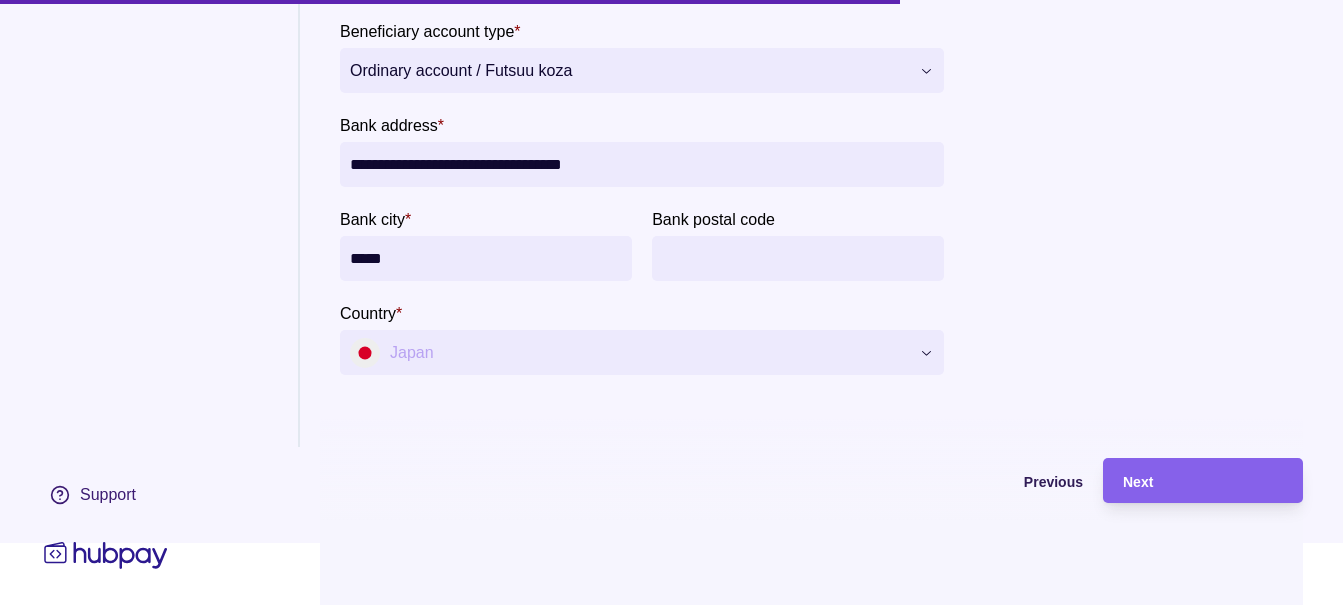 scroll, scrollTop: 95, scrollLeft: 0, axis: vertical 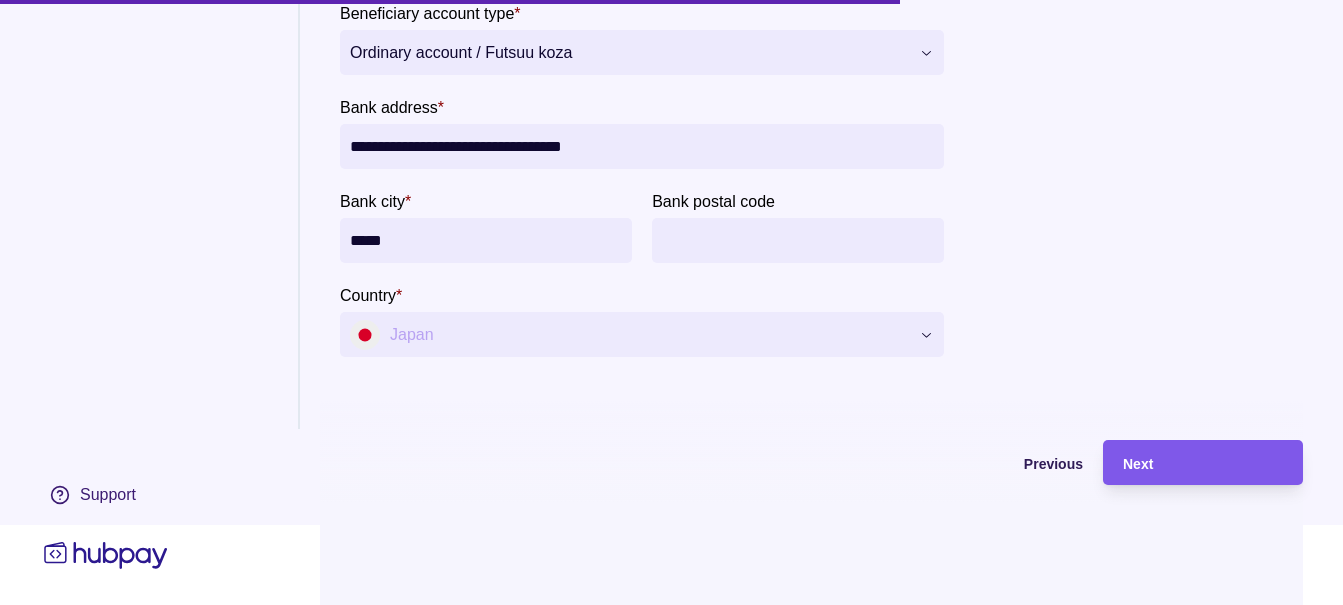 type 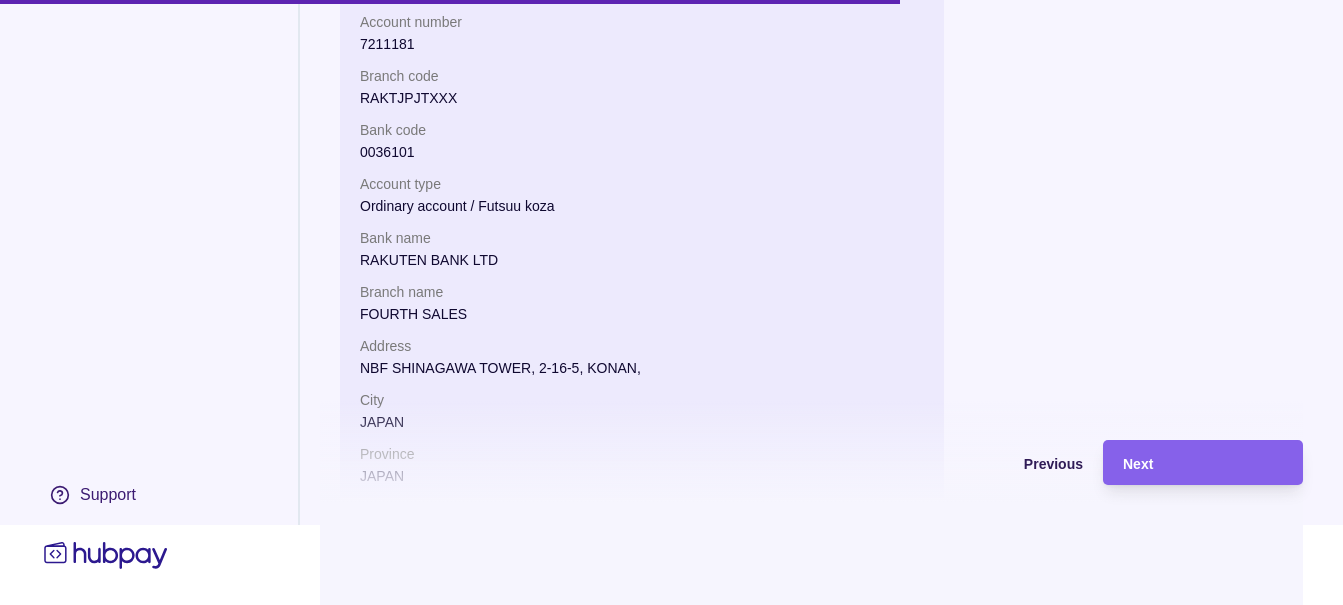 scroll, scrollTop: 0, scrollLeft: 0, axis: both 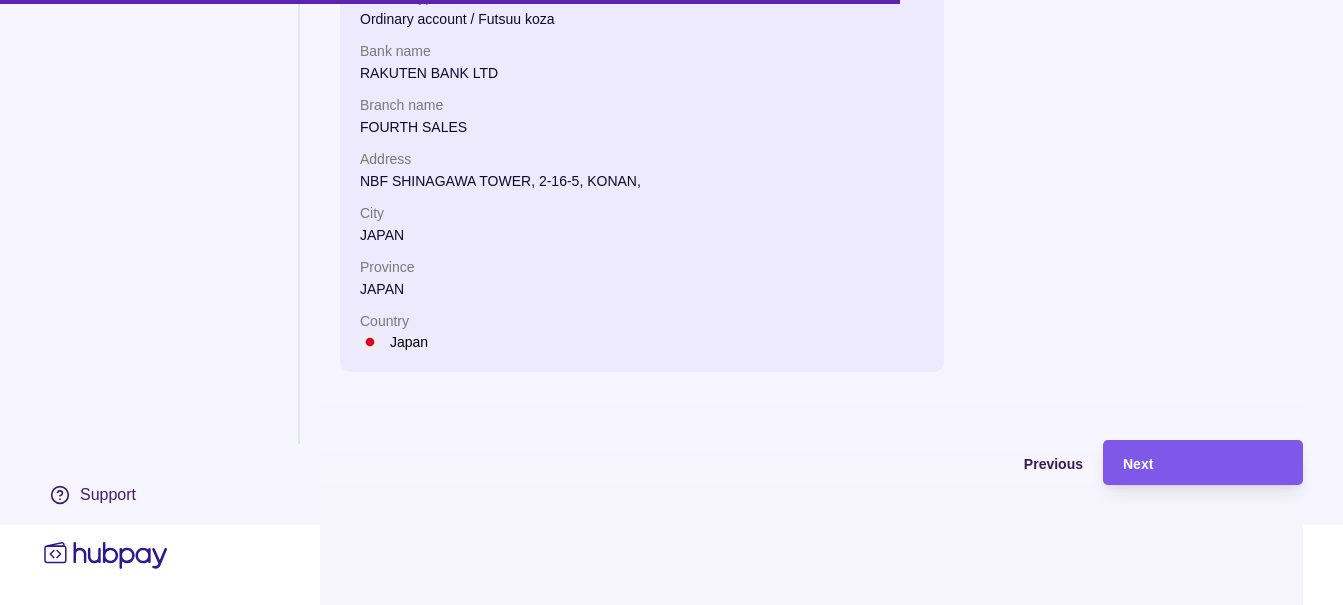 click on "Next" at bounding box center (1203, 463) 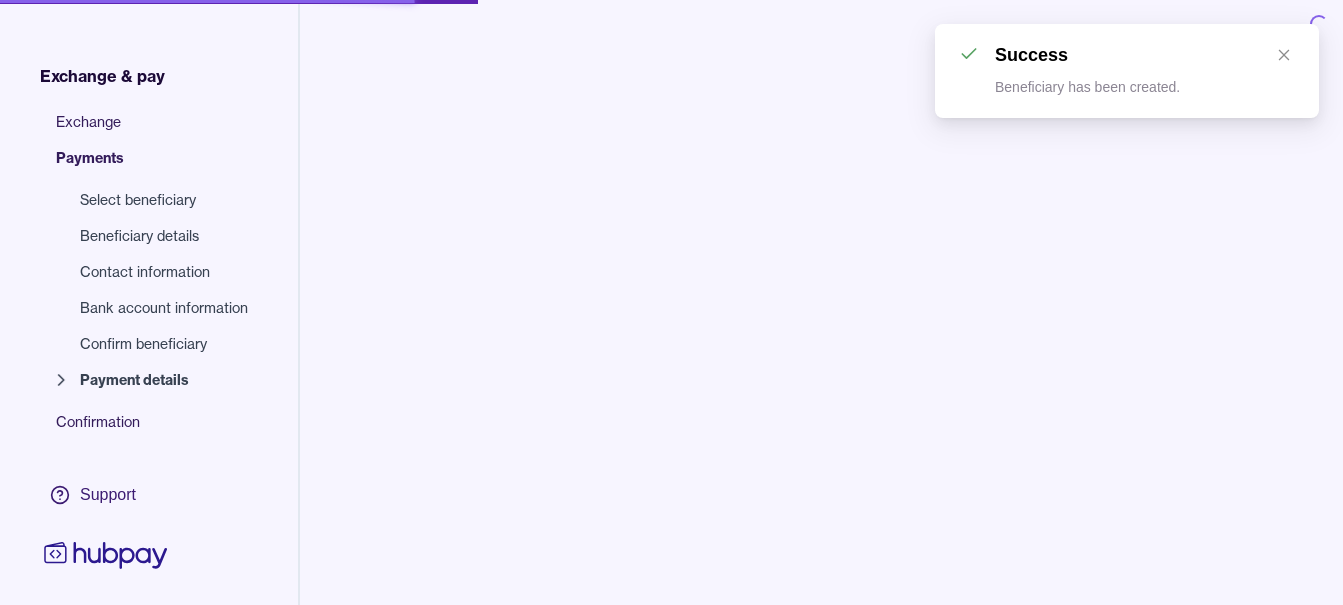 scroll, scrollTop: 0, scrollLeft: 0, axis: both 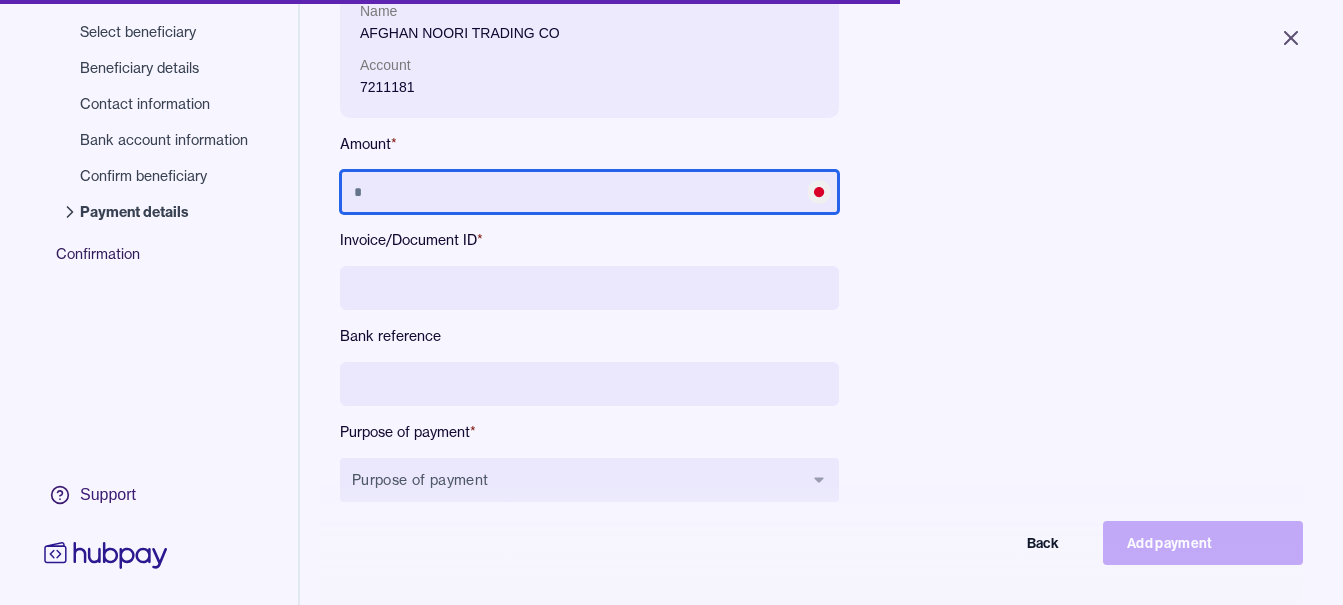 click at bounding box center [589, 192] 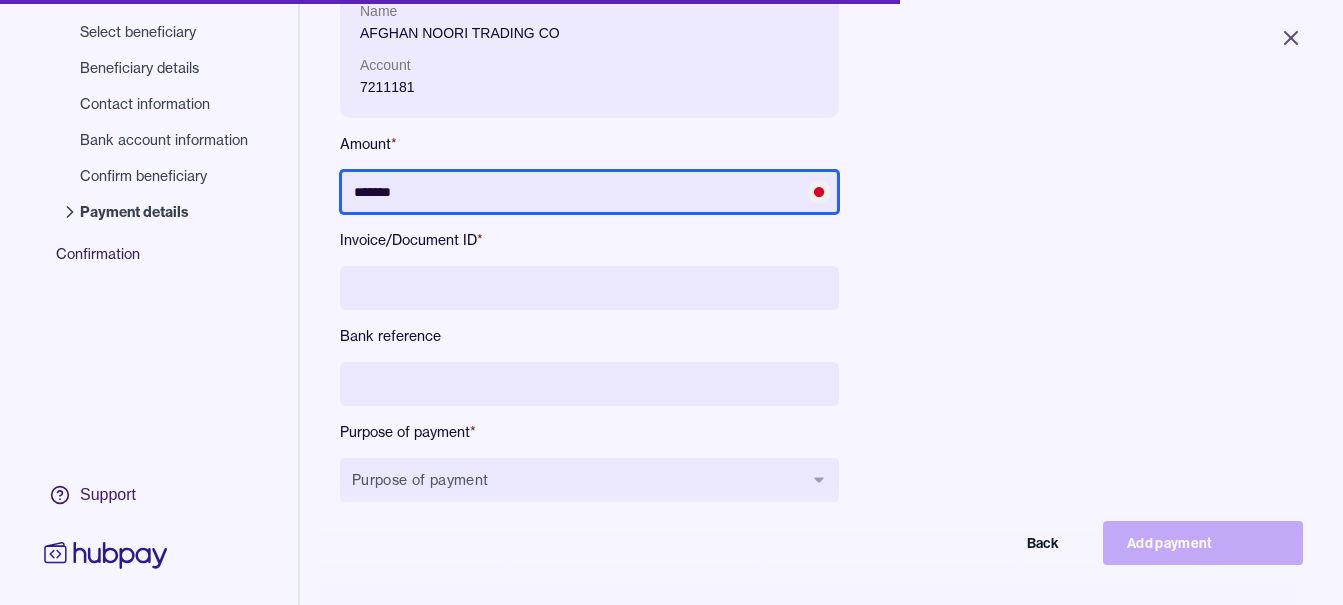 type on "*******" 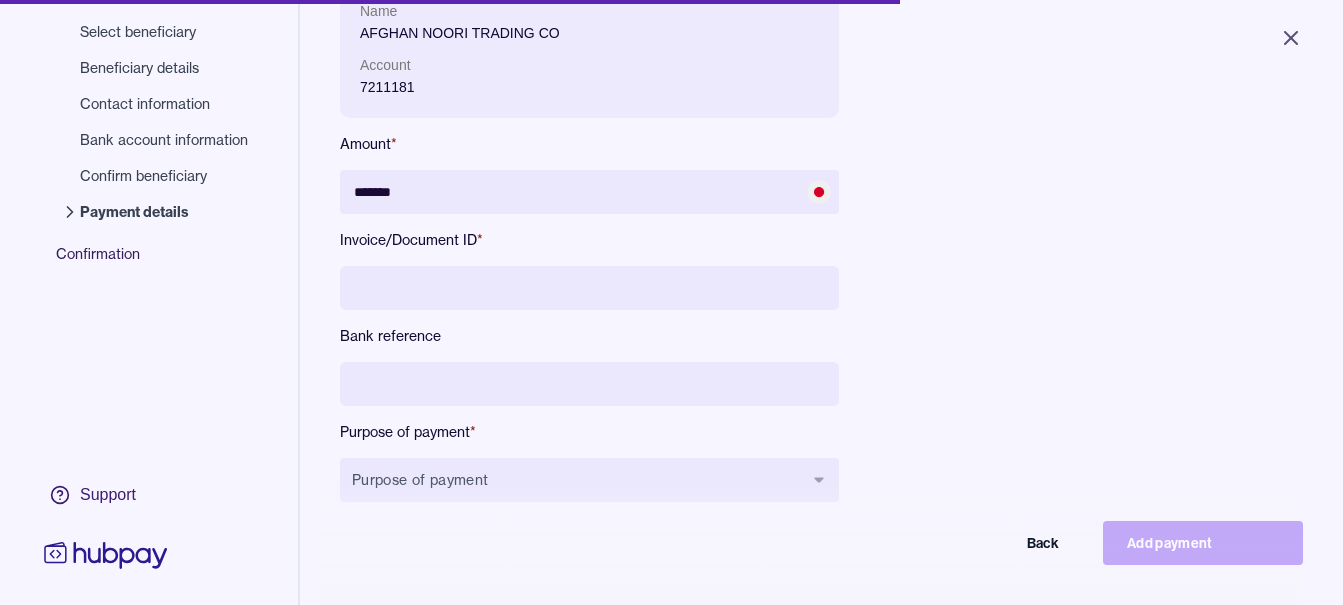 click at bounding box center [589, 288] 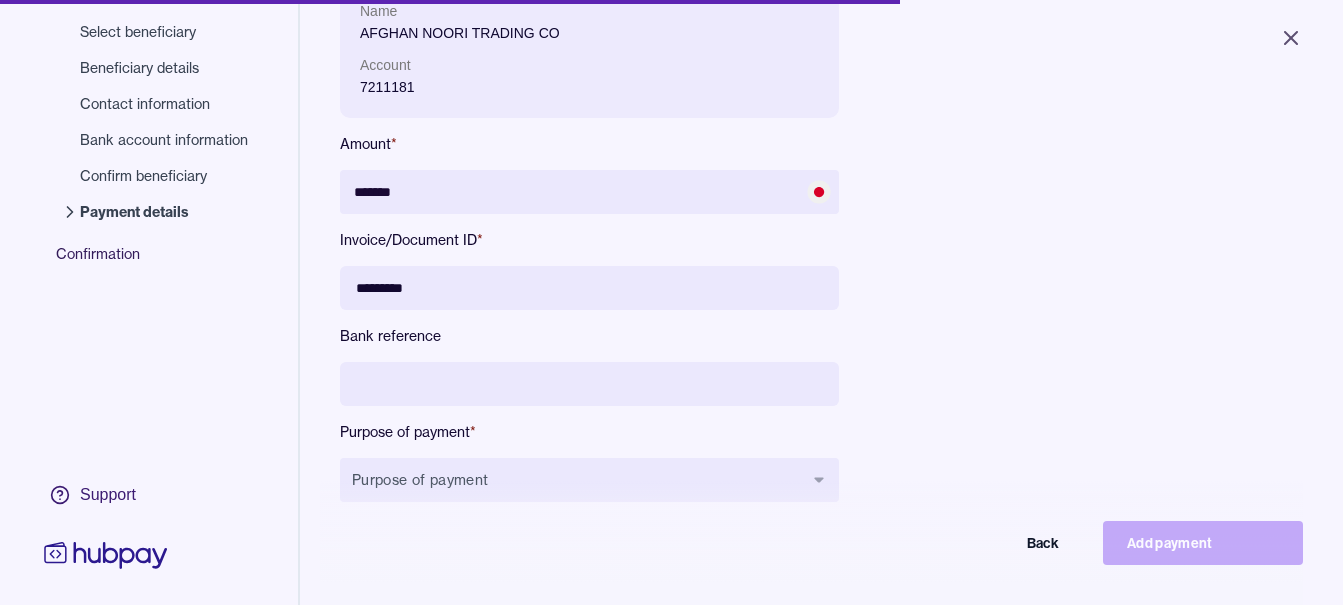 type on "*********" 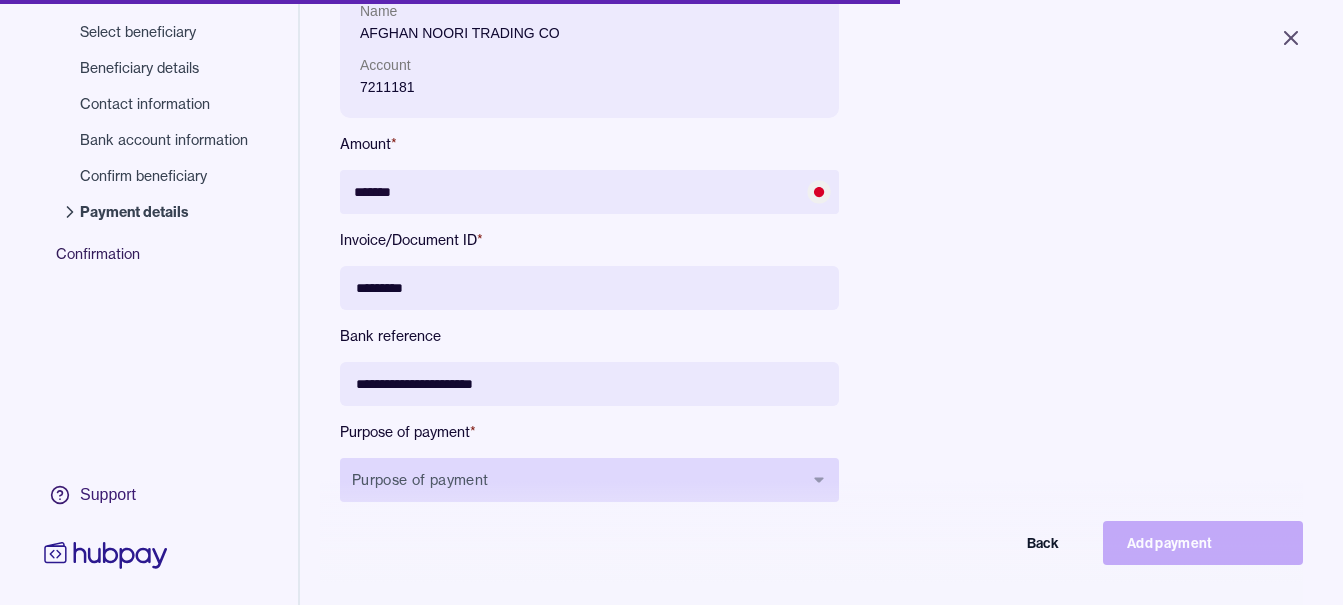 type on "**********" 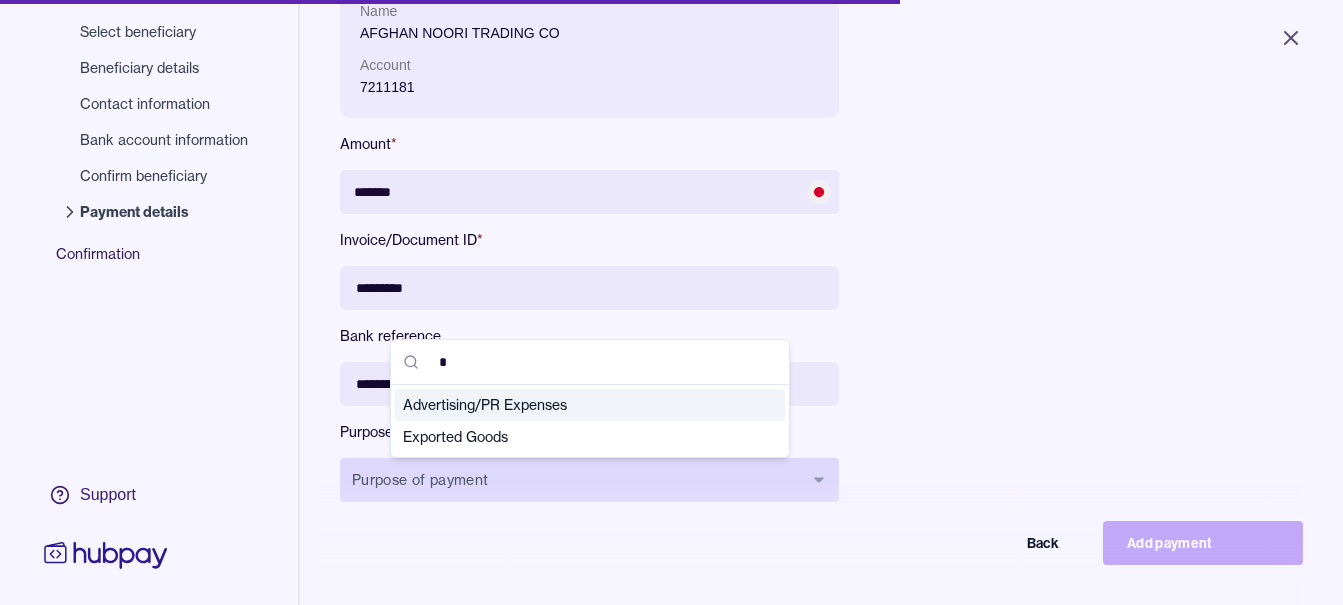 type on "**" 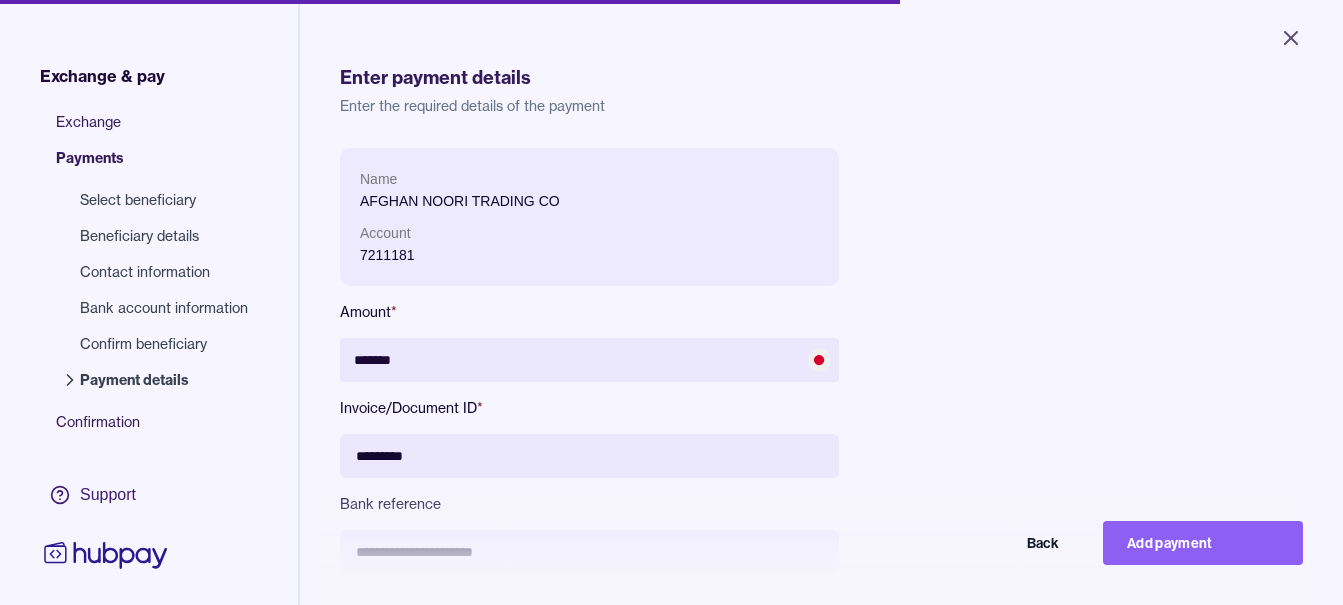 scroll, scrollTop: 268, scrollLeft: 0, axis: vertical 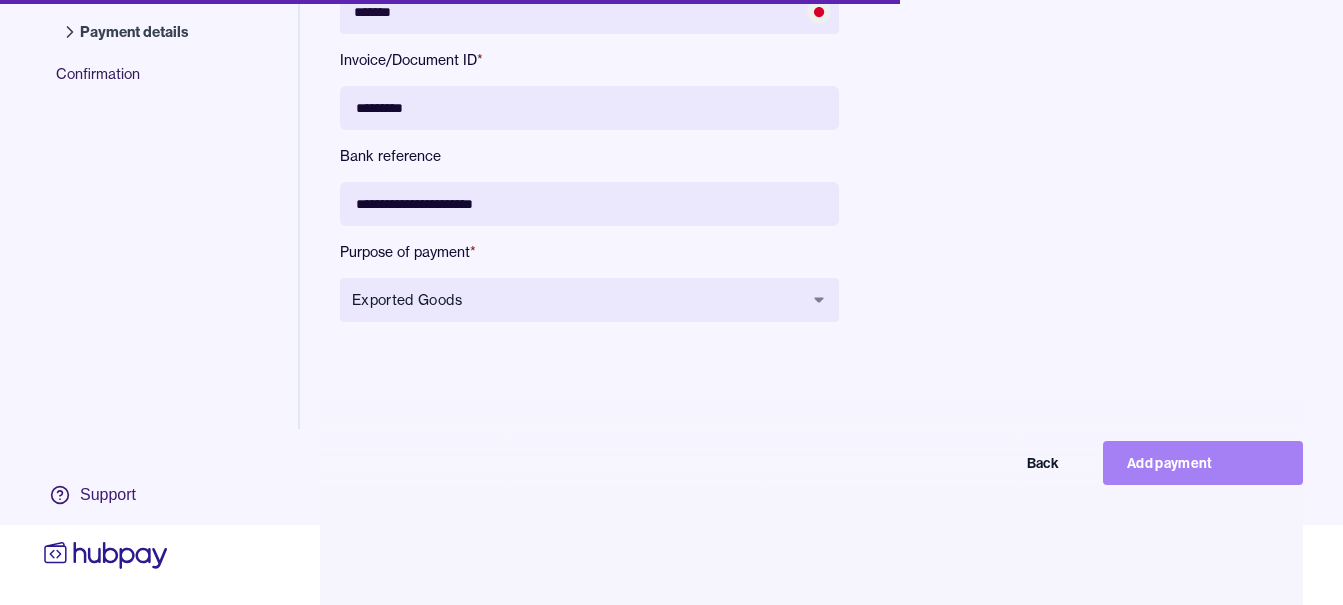 click on "Add payment" at bounding box center [1203, 463] 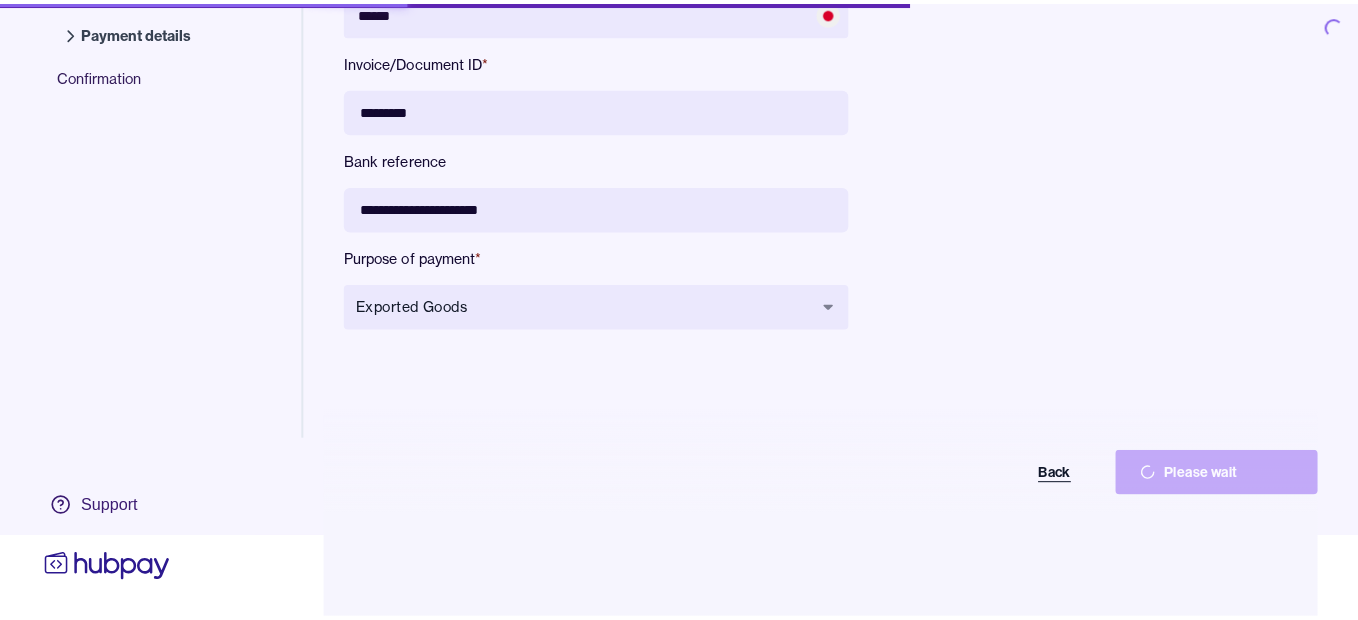scroll, scrollTop: 0, scrollLeft: 0, axis: both 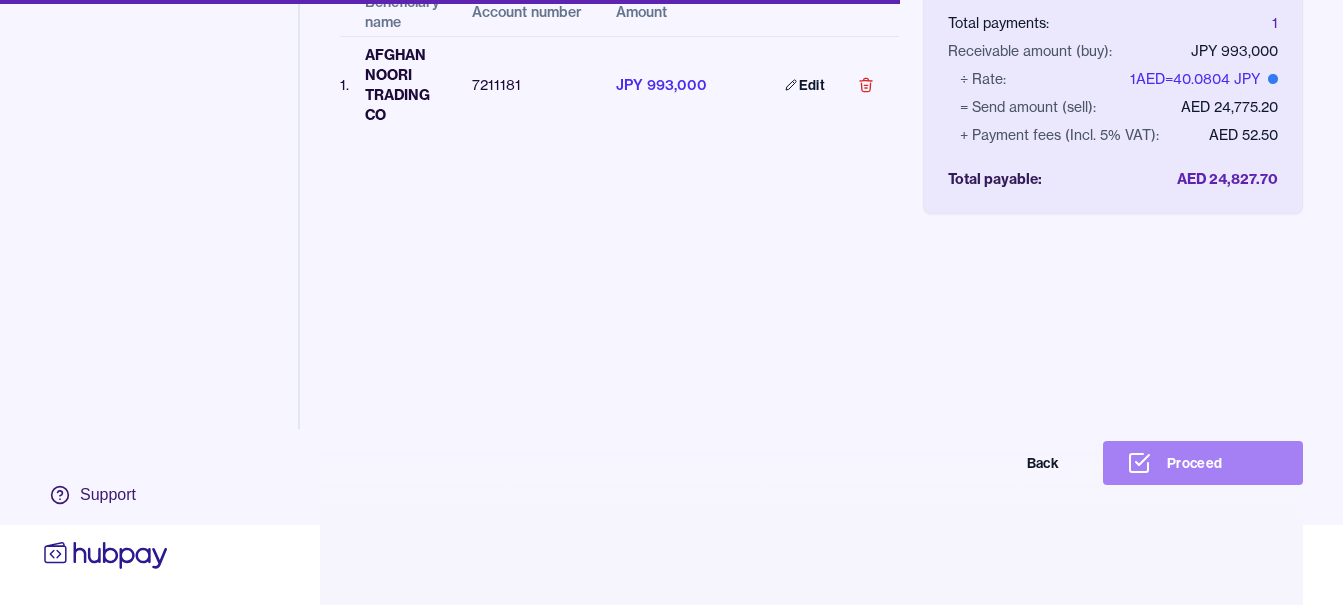 click on "Proceed" at bounding box center (1203, 463) 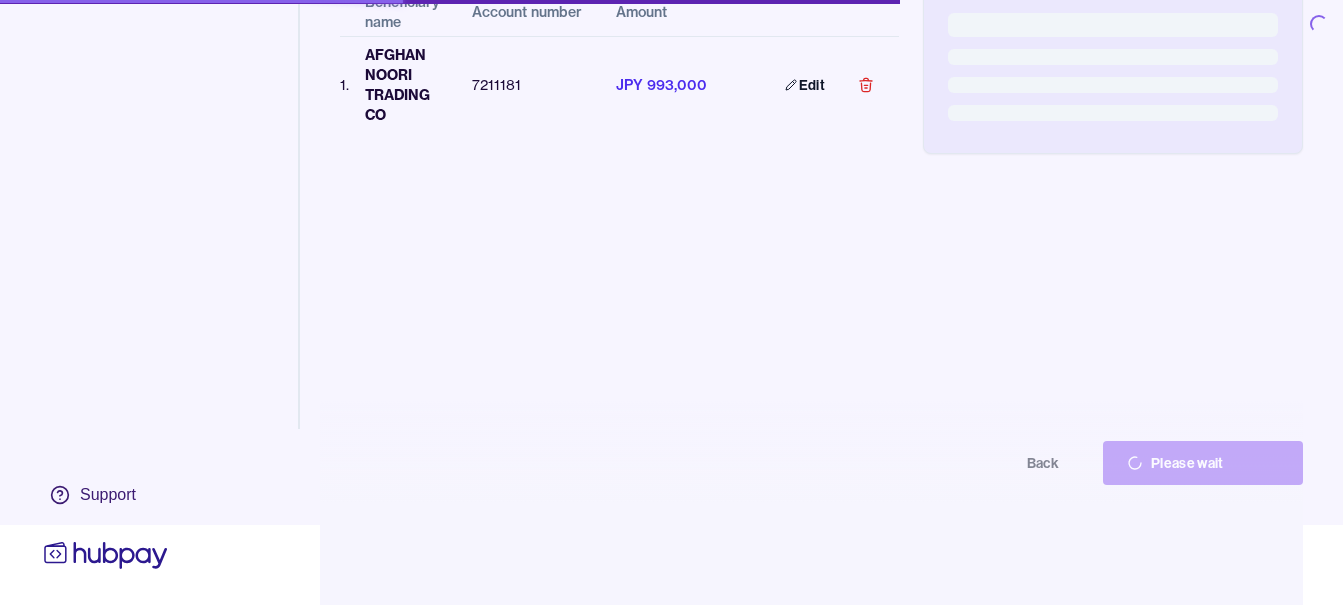 scroll, scrollTop: 0, scrollLeft: 0, axis: both 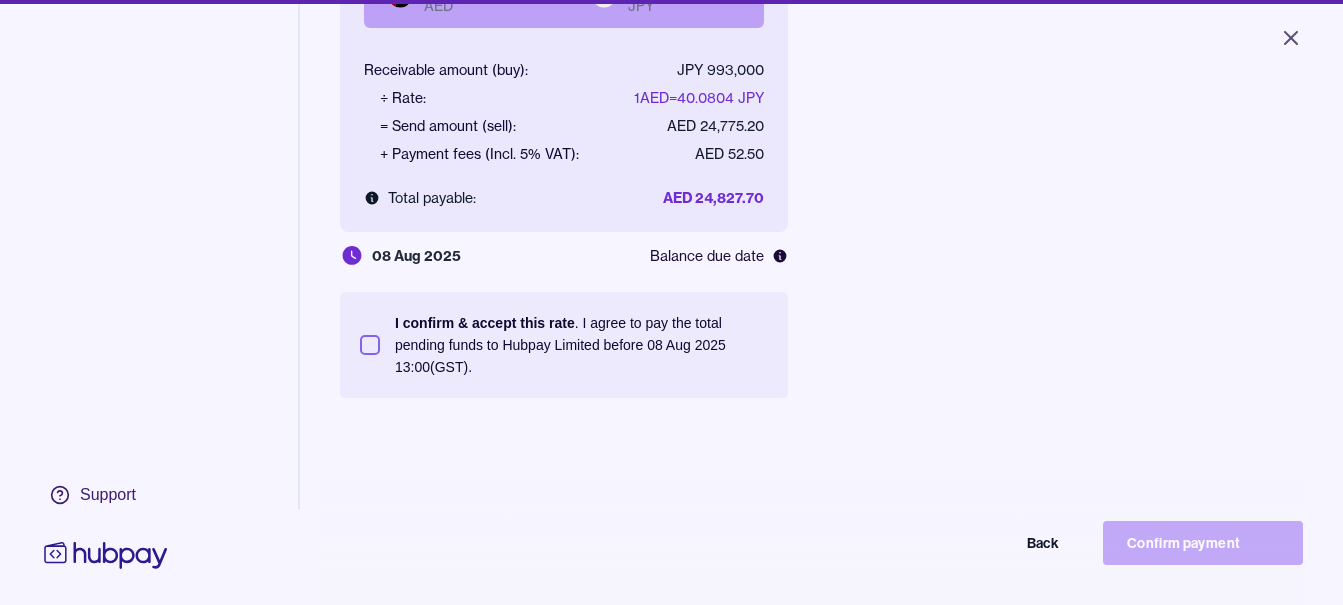 click on "I confirm & accept this rate . I agree to pay the total pending funds to Hubpay Limited before 08 Aug 2025 13:00 (GST)." at bounding box center [581, 345] 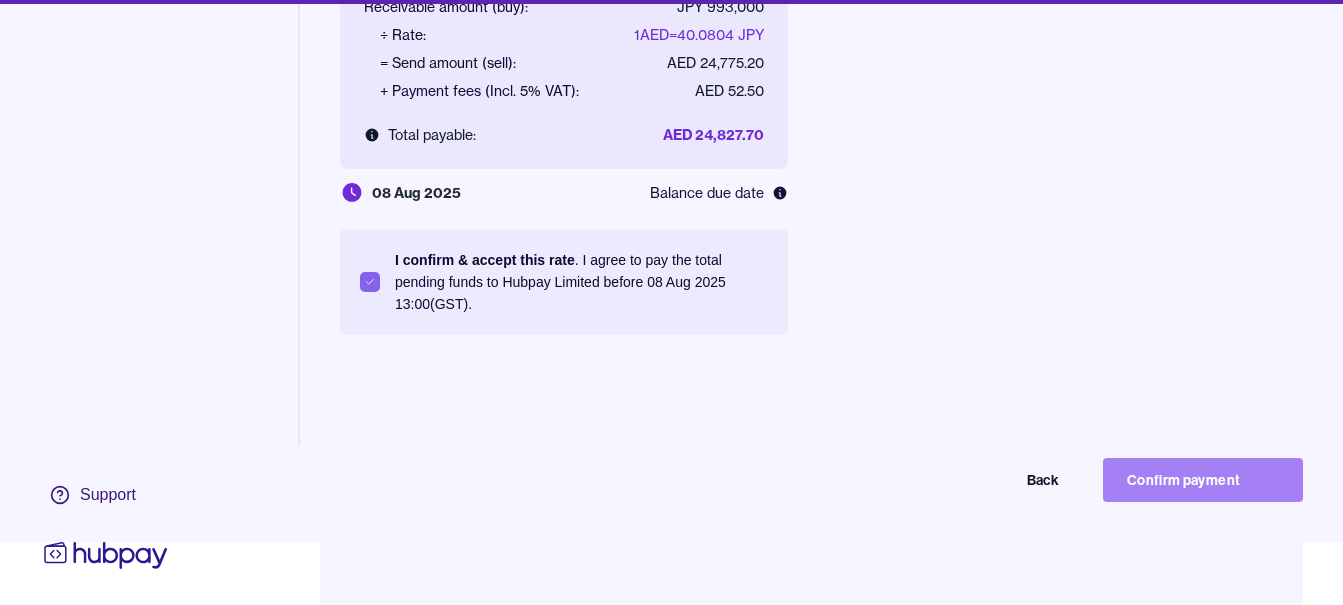 scroll, scrollTop: 95, scrollLeft: 0, axis: vertical 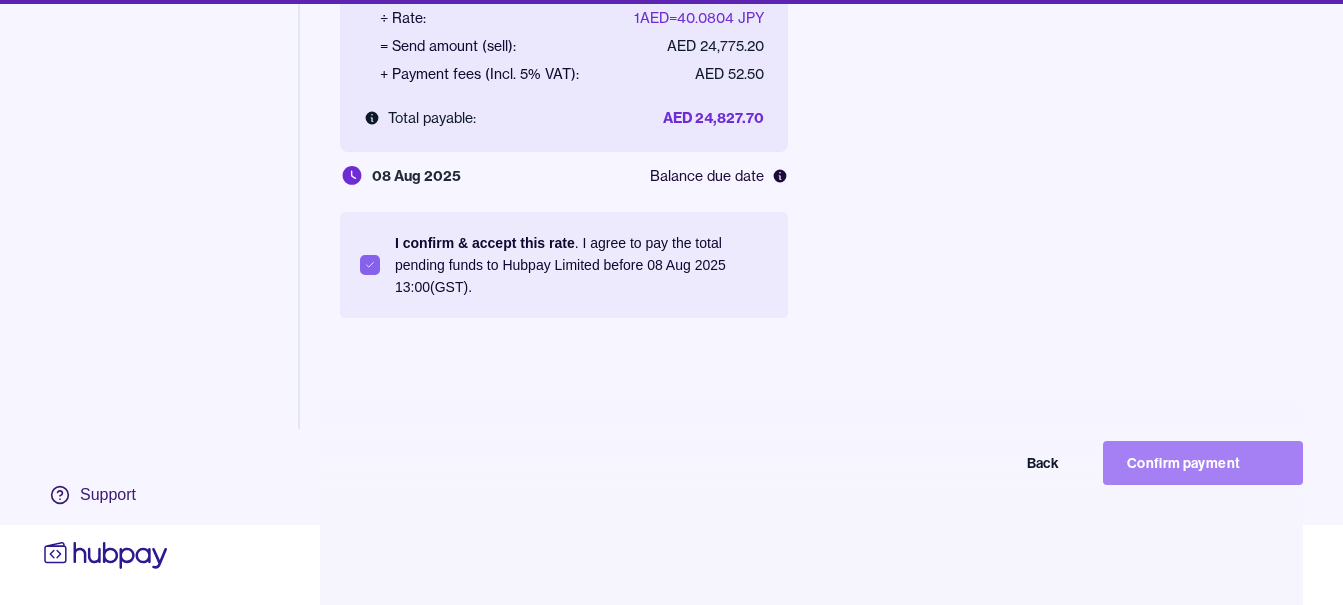 click on "Confirm payment" at bounding box center (1203, 463) 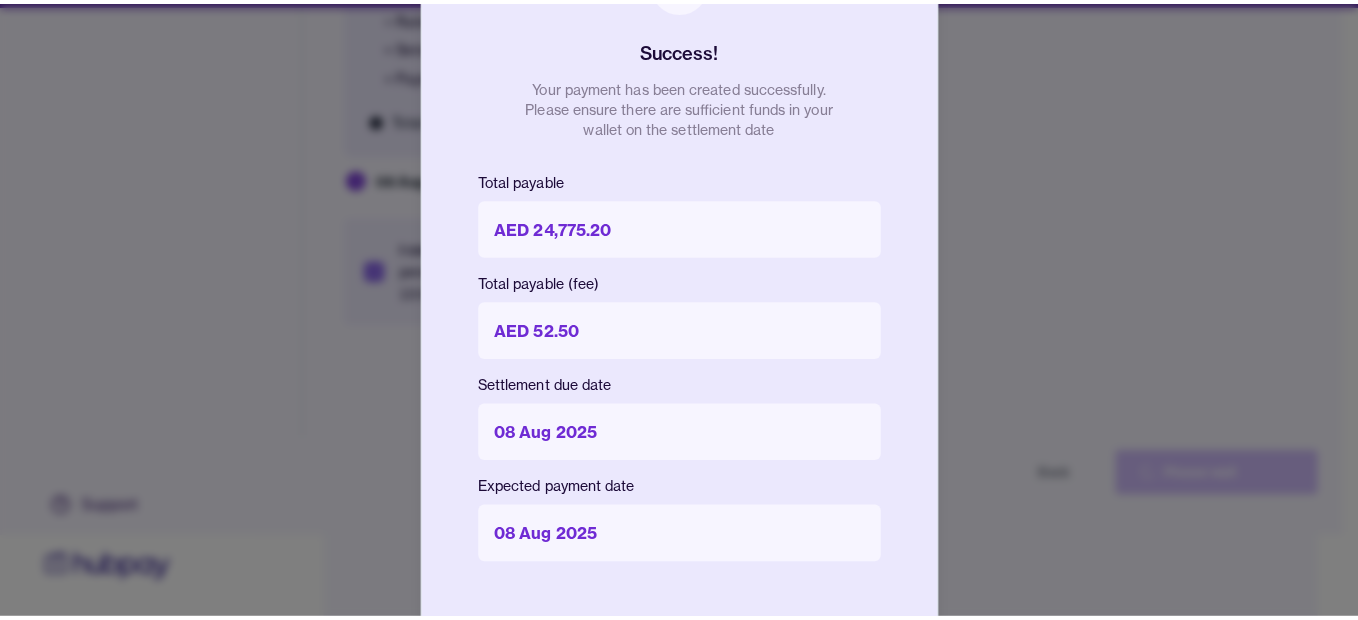 scroll, scrollTop: 80, scrollLeft: 0, axis: vertical 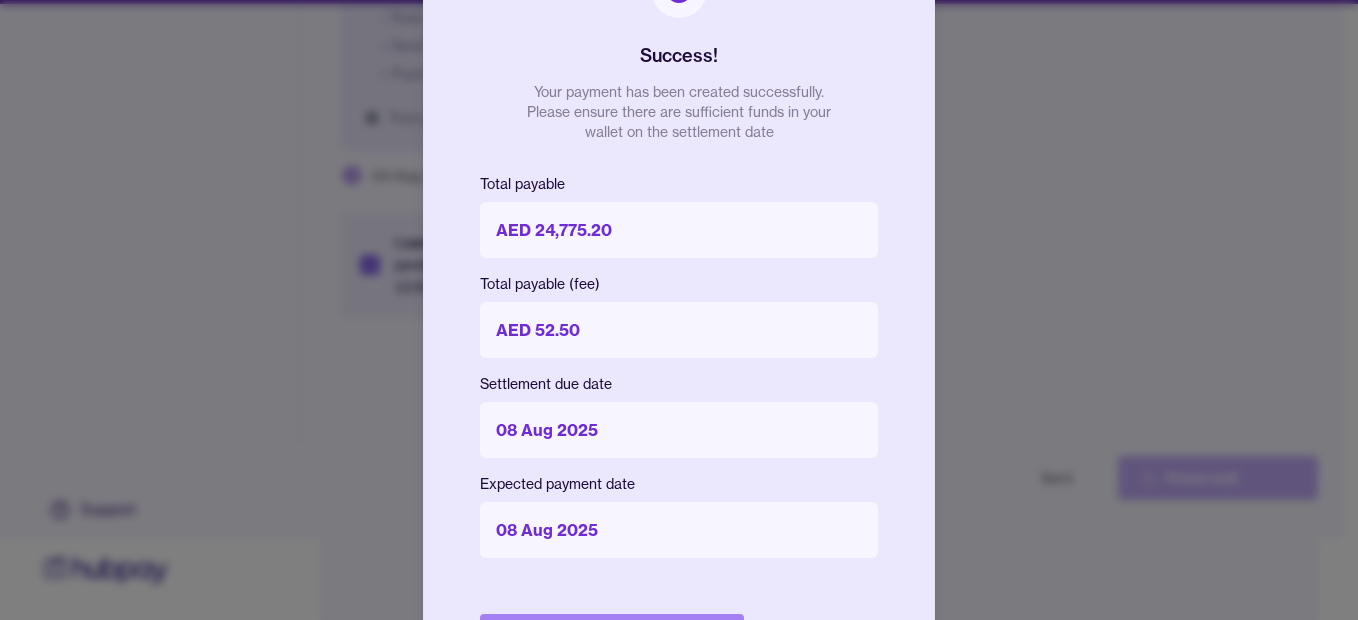 click on "Done" at bounding box center [612, 636] 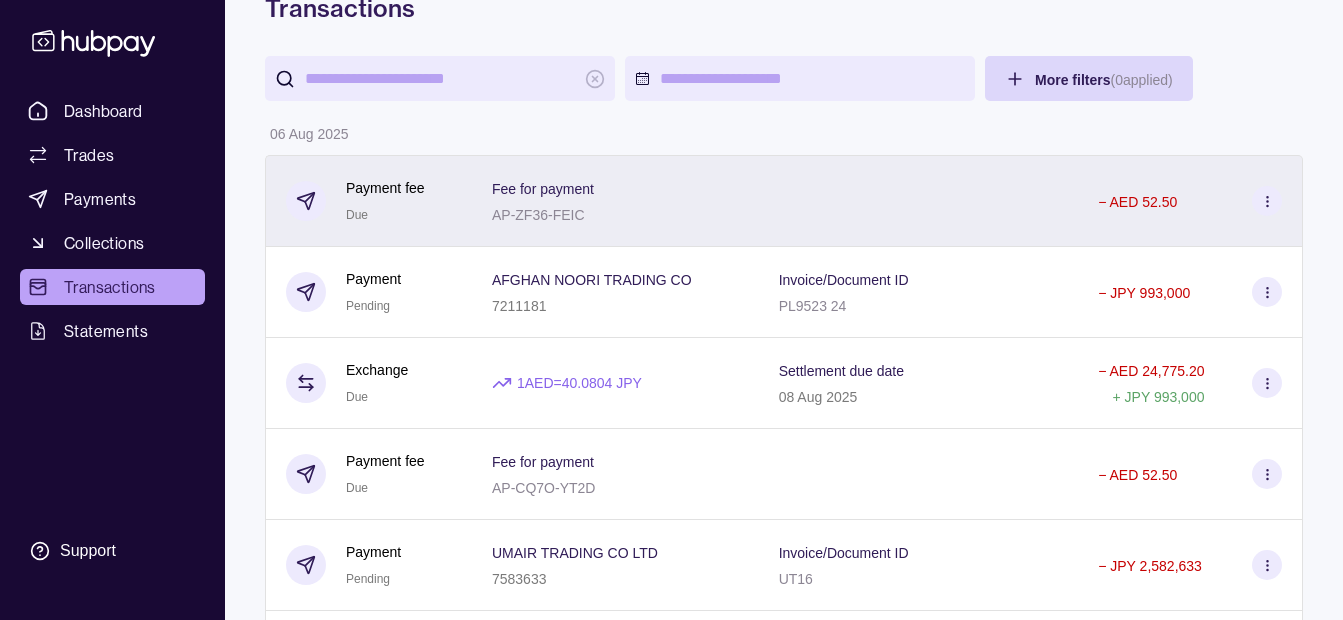scroll, scrollTop: 100, scrollLeft: 0, axis: vertical 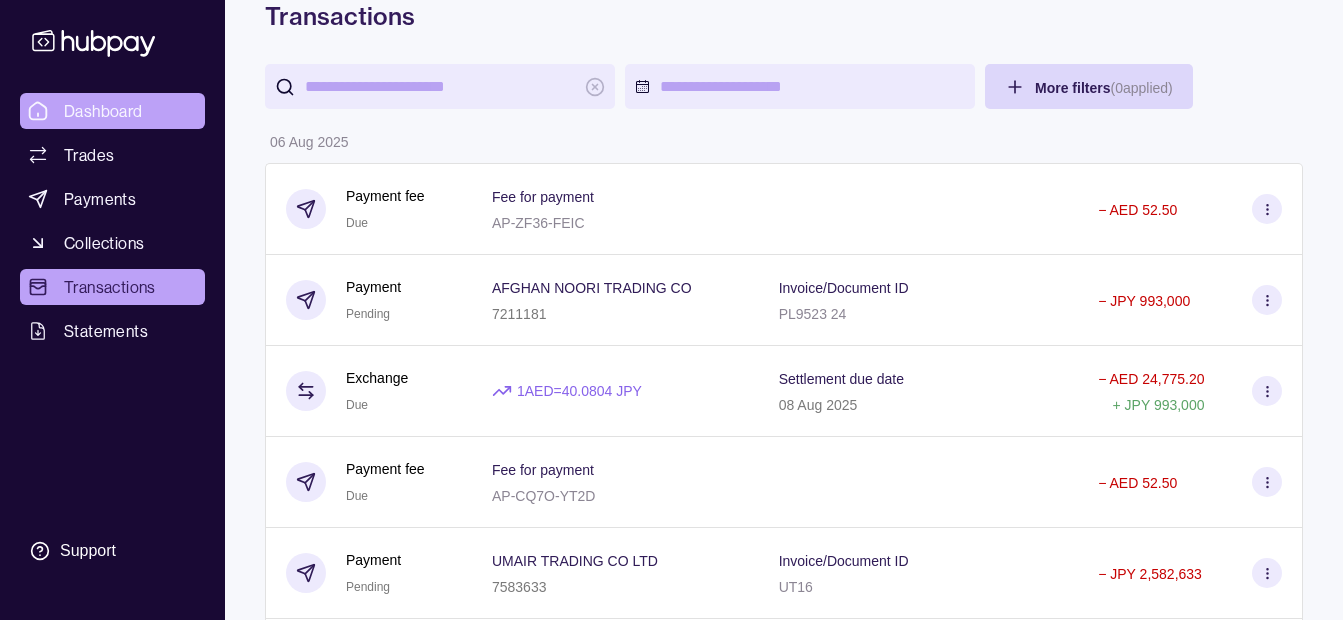 click on "Dashboard" at bounding box center [112, 111] 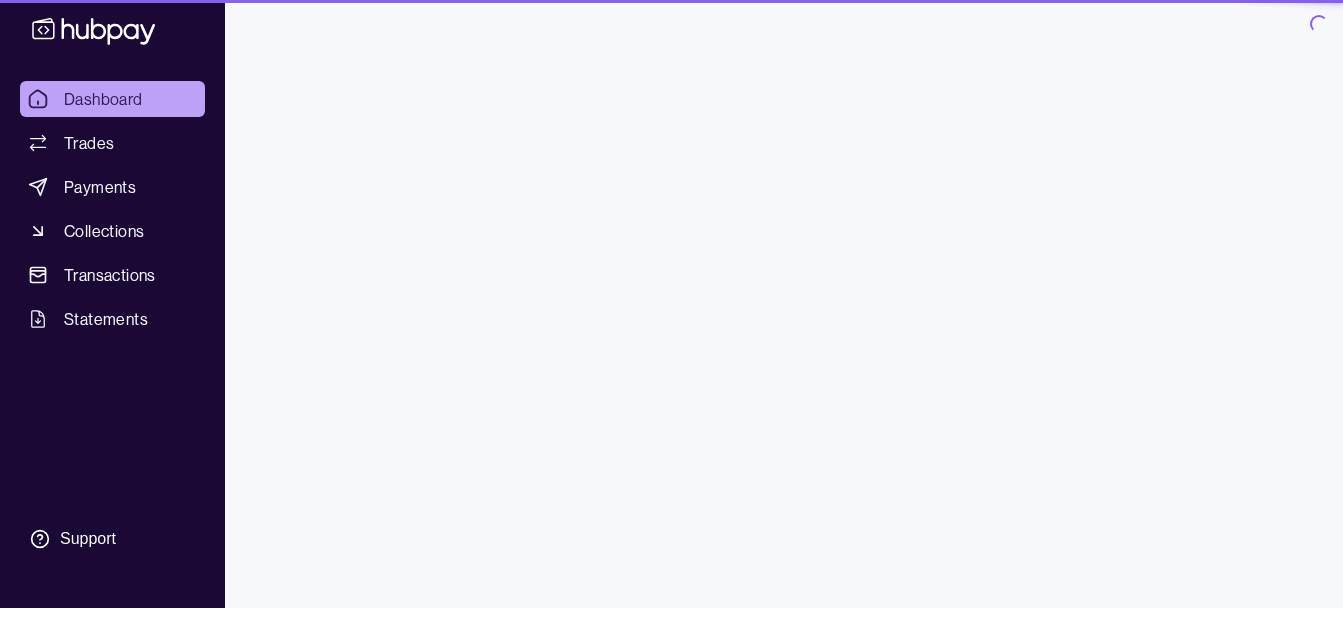 scroll, scrollTop: 0, scrollLeft: 0, axis: both 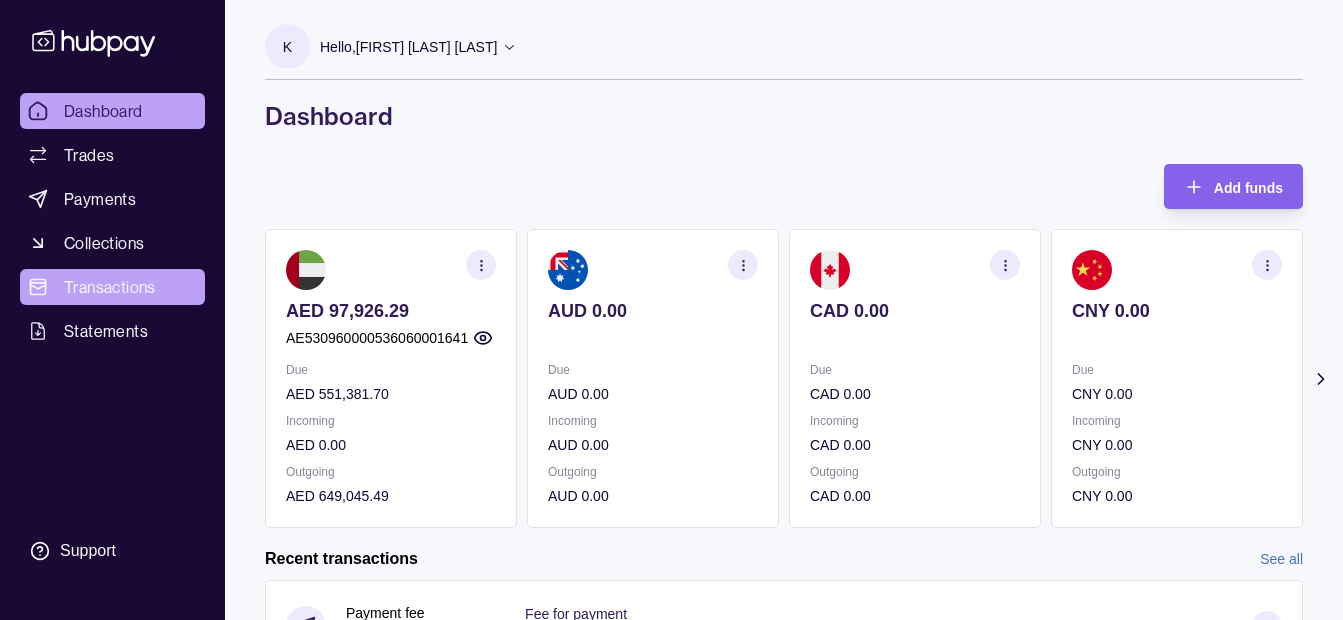 drag, startPoint x: 125, startPoint y: 285, endPoint x: 140, endPoint y: 284, distance: 15.033297 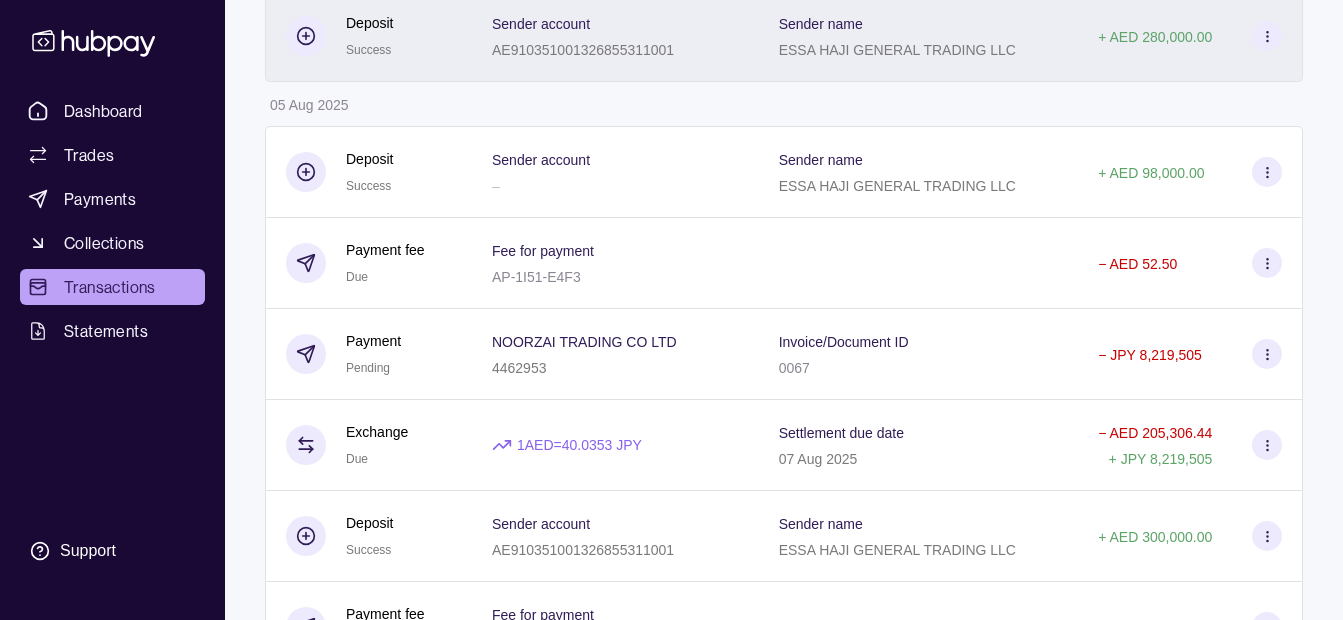 scroll, scrollTop: 1400, scrollLeft: 0, axis: vertical 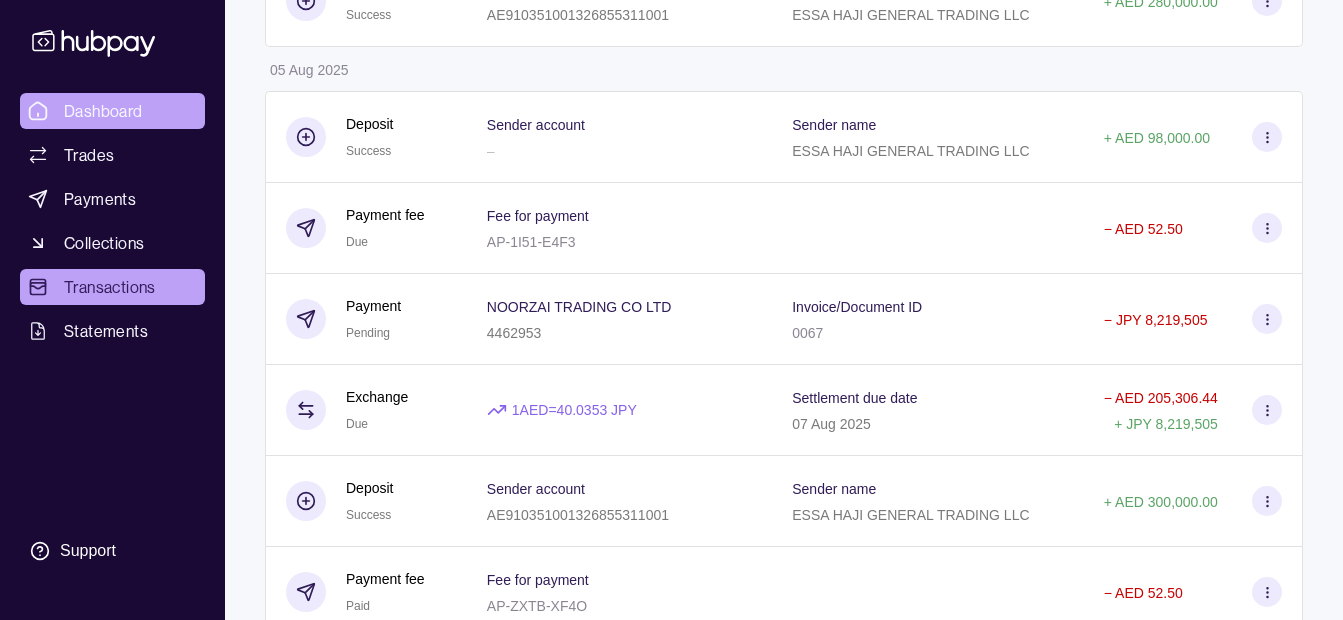 click on "Dashboard" at bounding box center [103, 111] 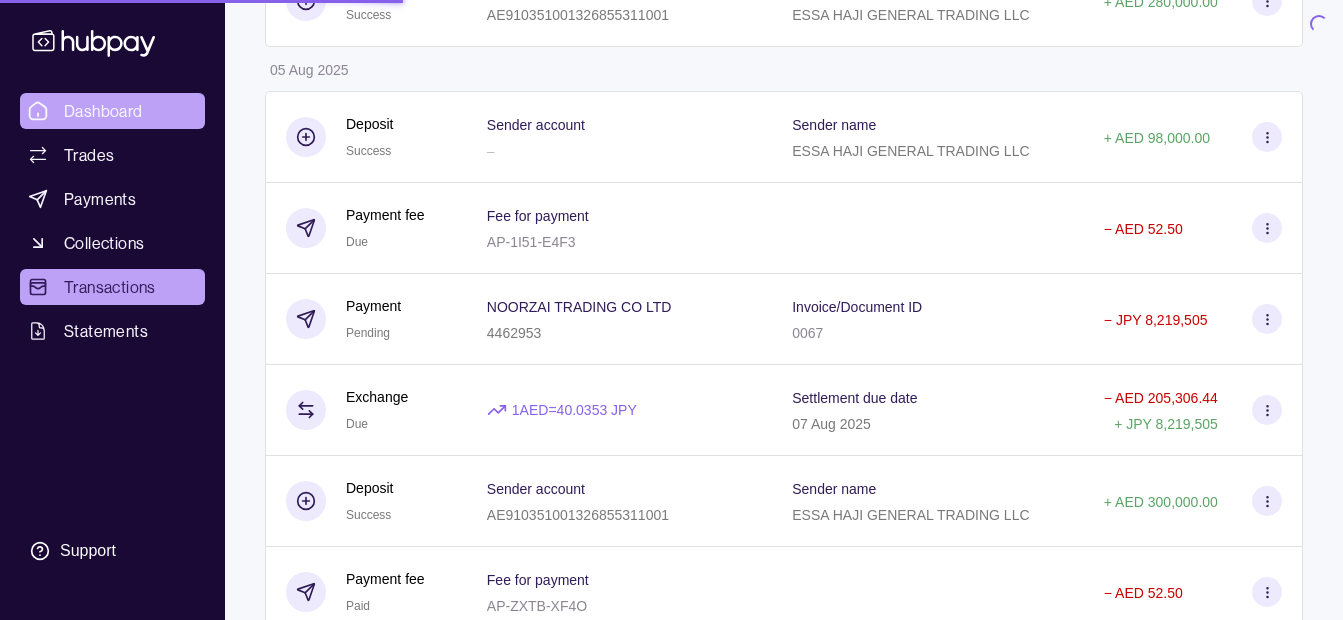 scroll, scrollTop: 0, scrollLeft: 0, axis: both 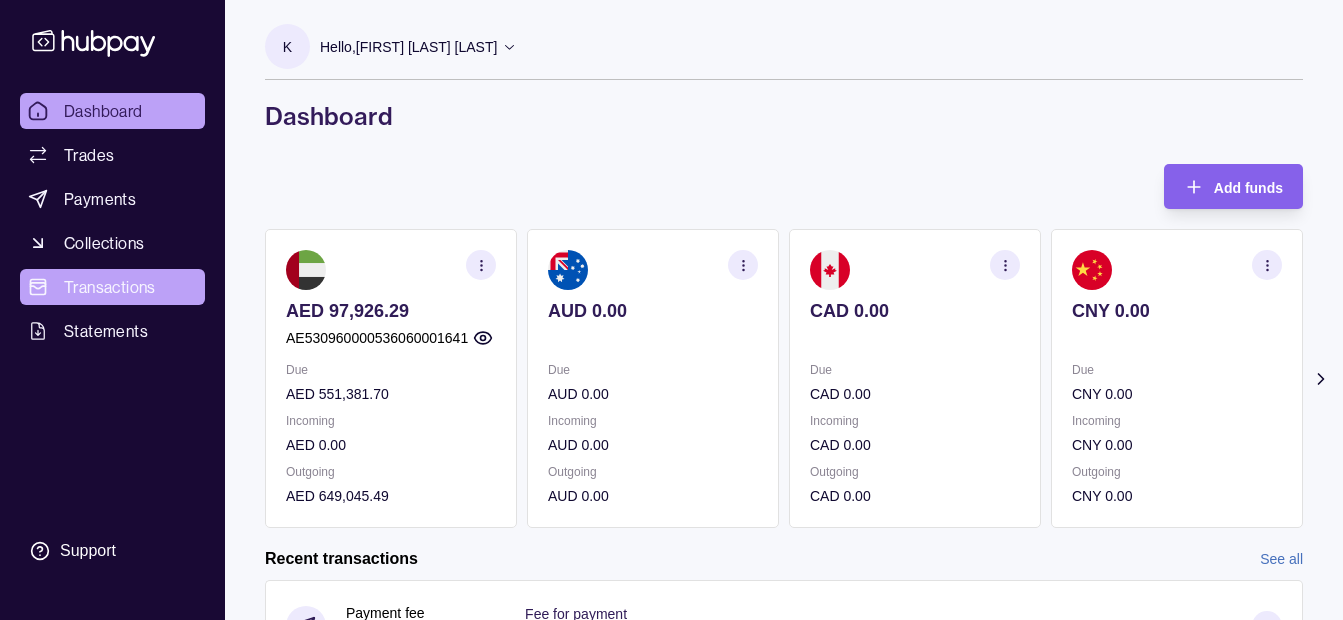 click on "Transactions" at bounding box center [112, 287] 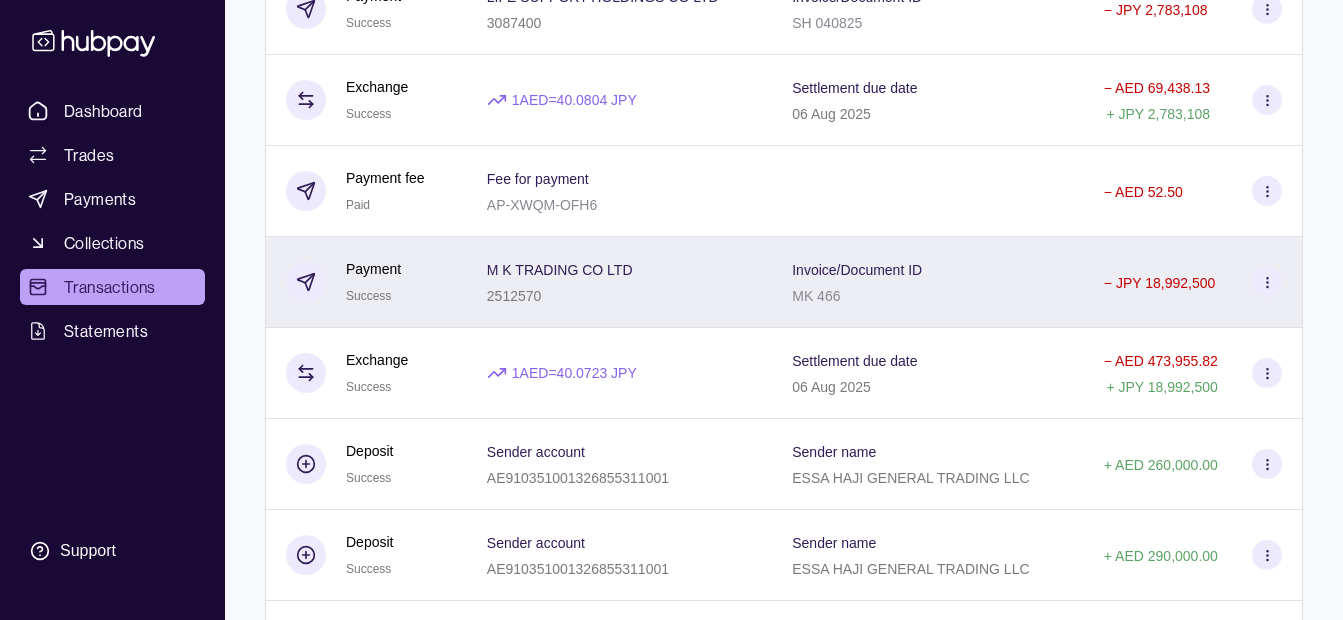 scroll, scrollTop: 2700, scrollLeft: 0, axis: vertical 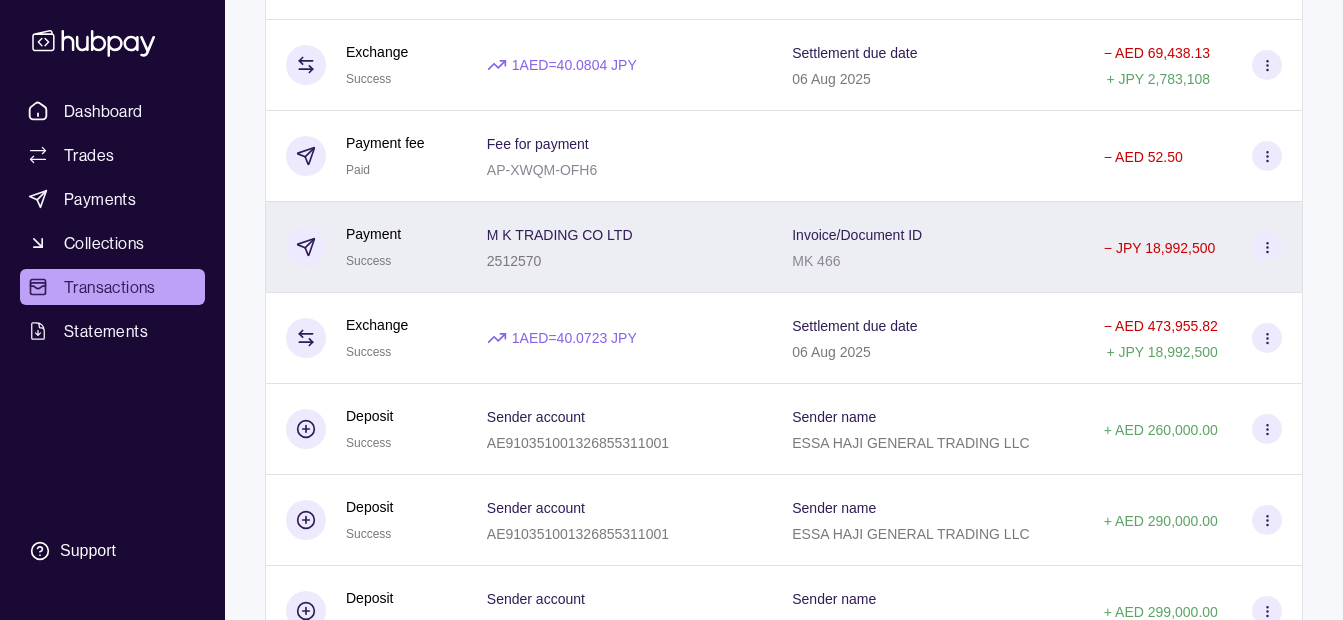 click on "2512570" at bounding box center (560, 260) 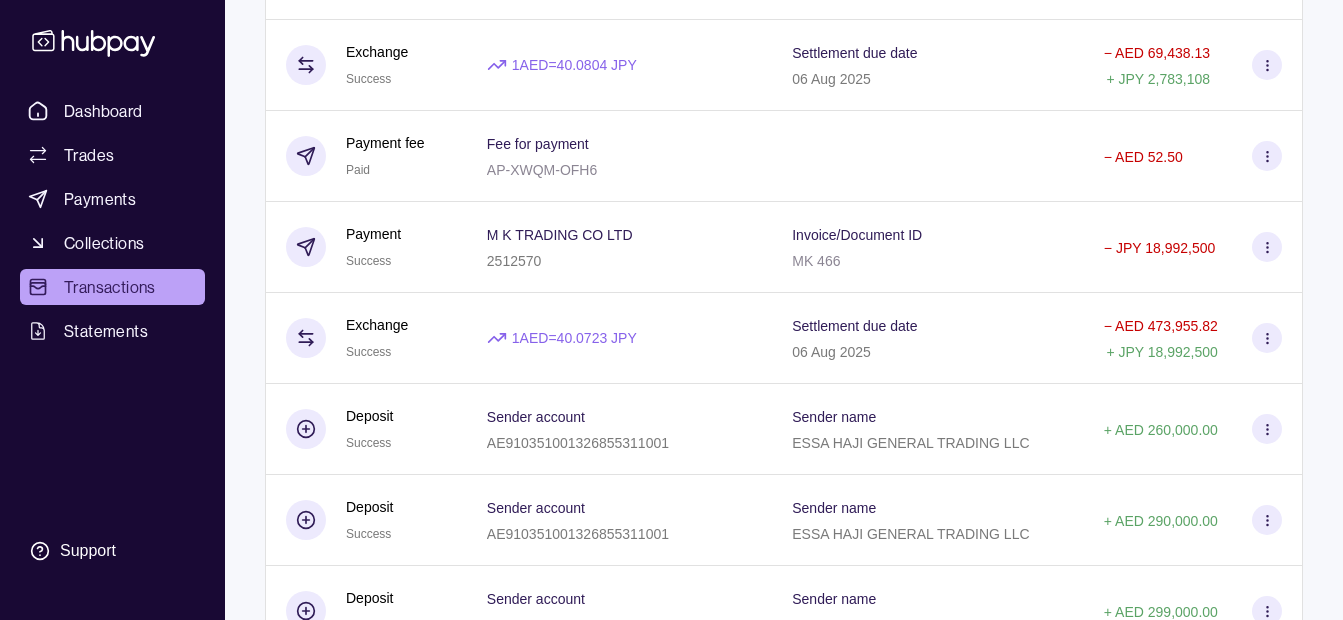 click on "Dashboard Trades Payments Collections Transactions Statements Support K Hello, Khalid Khan Rahmat Gul ESSA HAJI GENERAL TRADING LLC Change account Account Terms and conditions Privacy policy Sign out Transactions More filters ( 0 applied) Details Amount 06 Aug 2025 Payment fee Due Fee for payment AP-ZF36-FEIC - AED 52.50 Payment Pending AFGHAN NOORI TRADING CO 7211181 Invoice/Document ID PL9523 24 - JPY 993,000 Exchange Due 1 AED = 40.0804 JPY Settlement due date 08 Aug 2025 - AED 24,775.20 + JPY 993,000 Payment fee Due Fee for payment AP-CQ7O-YT2D - AED 52.50 Payment Pending UMAIR TRADING CO LTD 7583633 Invoice/Document ID UT16 - JPY 2,582,633 Exchange Due 1 AED = 40.0884 JPY Settlement due date 08 Aug 2025 - AED 64,423.45 + JPY 2,582,633 Payment fee Due Fee for payment AP-S9C3-HWSQ - AED 52.50 Payment Pending ROYAL TRADING CO LTD 4065187 Invoice/Document ID RT 060825 - JPY 5,418,029 Exchange Due 1 AED = 40.0193 JPY Settlement due date 08 Aug 2025 -" at bounding box center (671, 317) 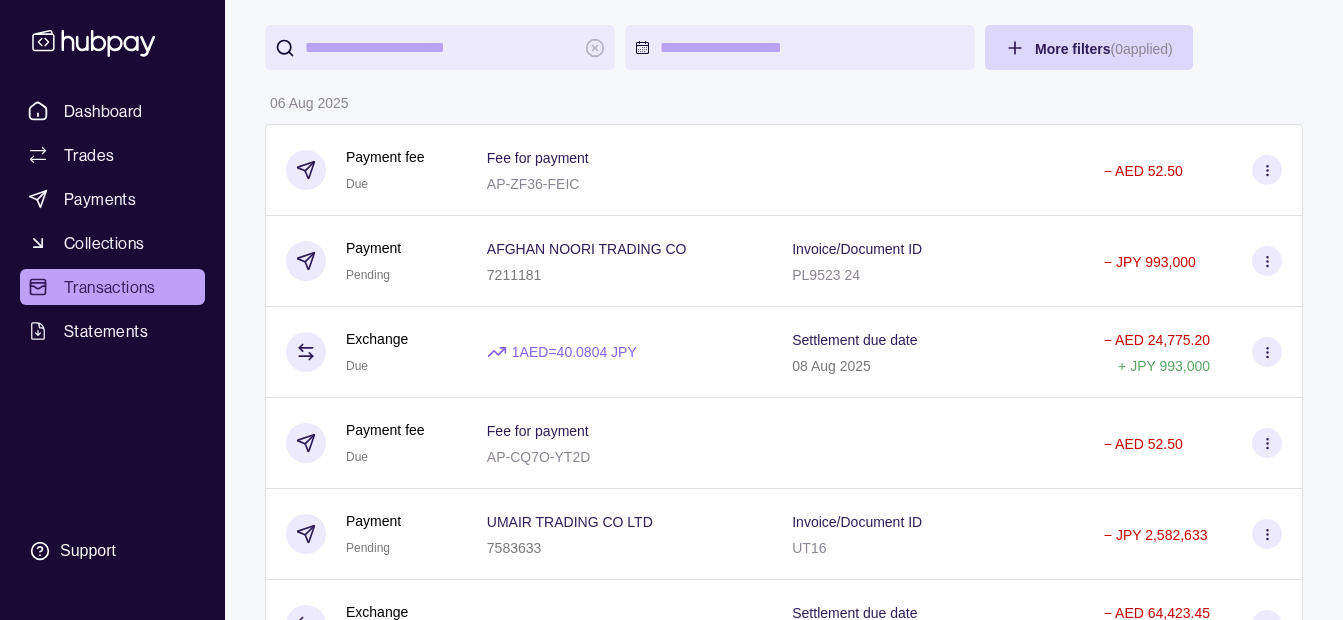 scroll, scrollTop: 0, scrollLeft: 0, axis: both 